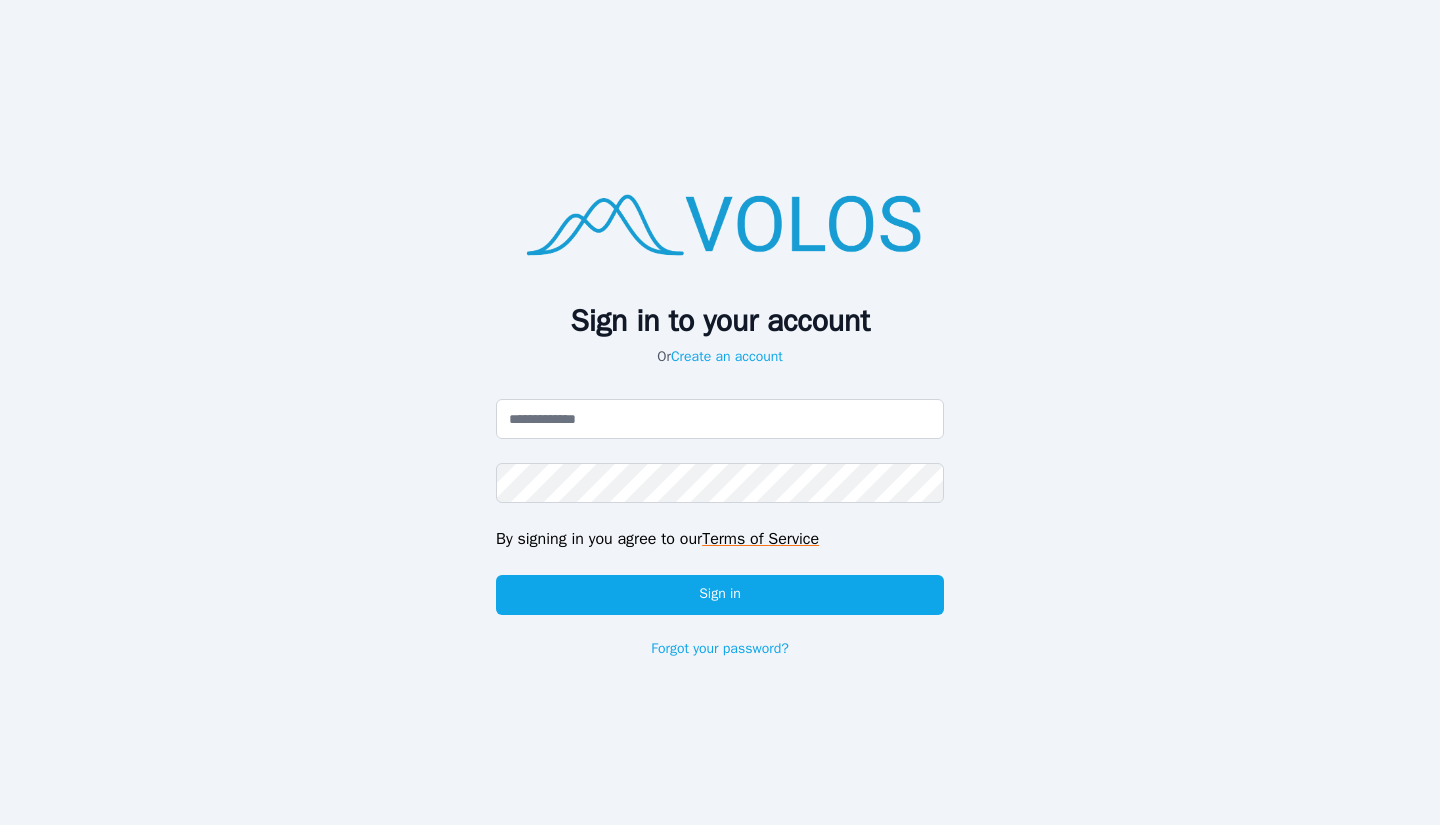 scroll, scrollTop: 0, scrollLeft: 0, axis: both 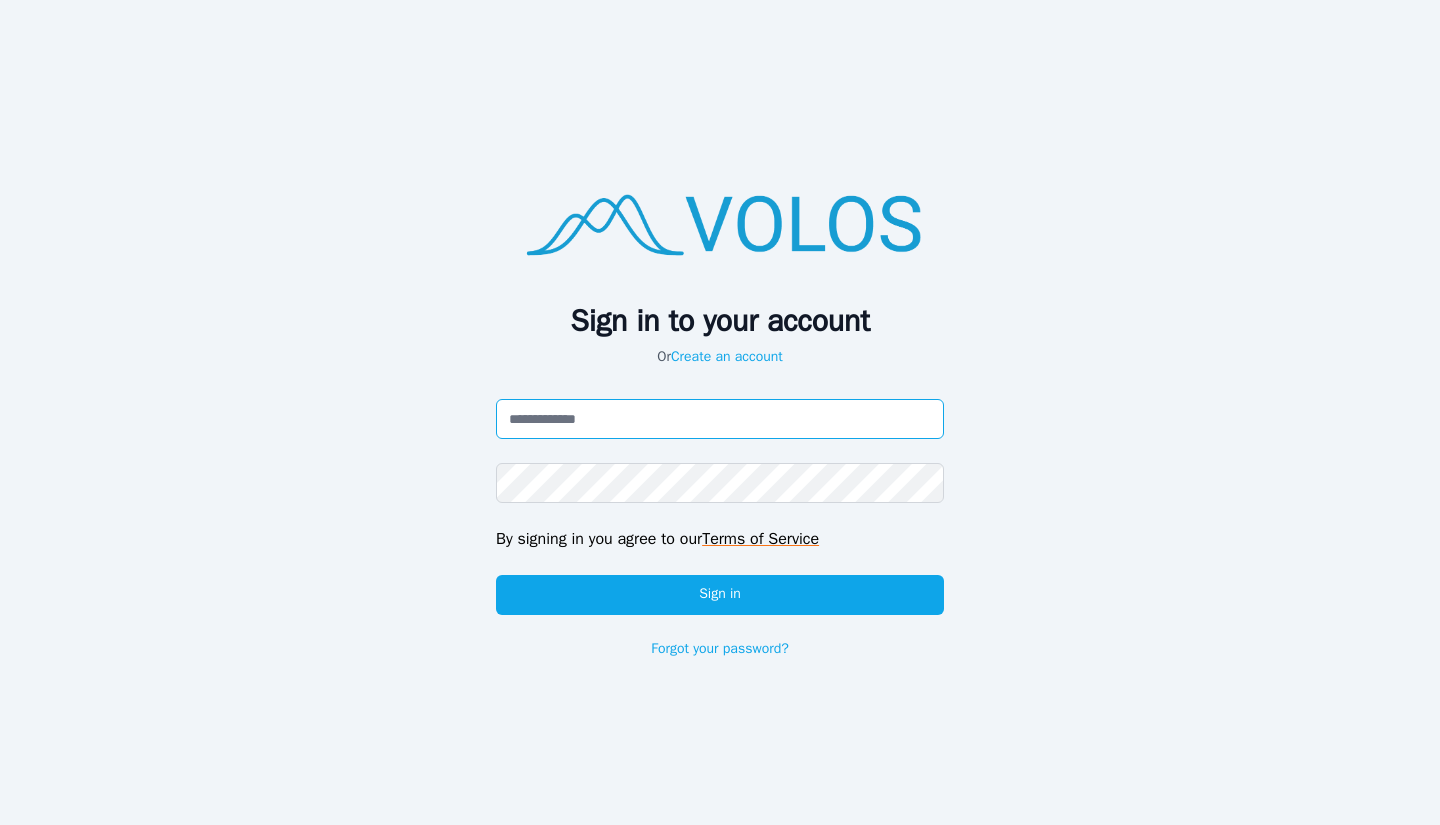 click on "Email address" at bounding box center (720, 419) 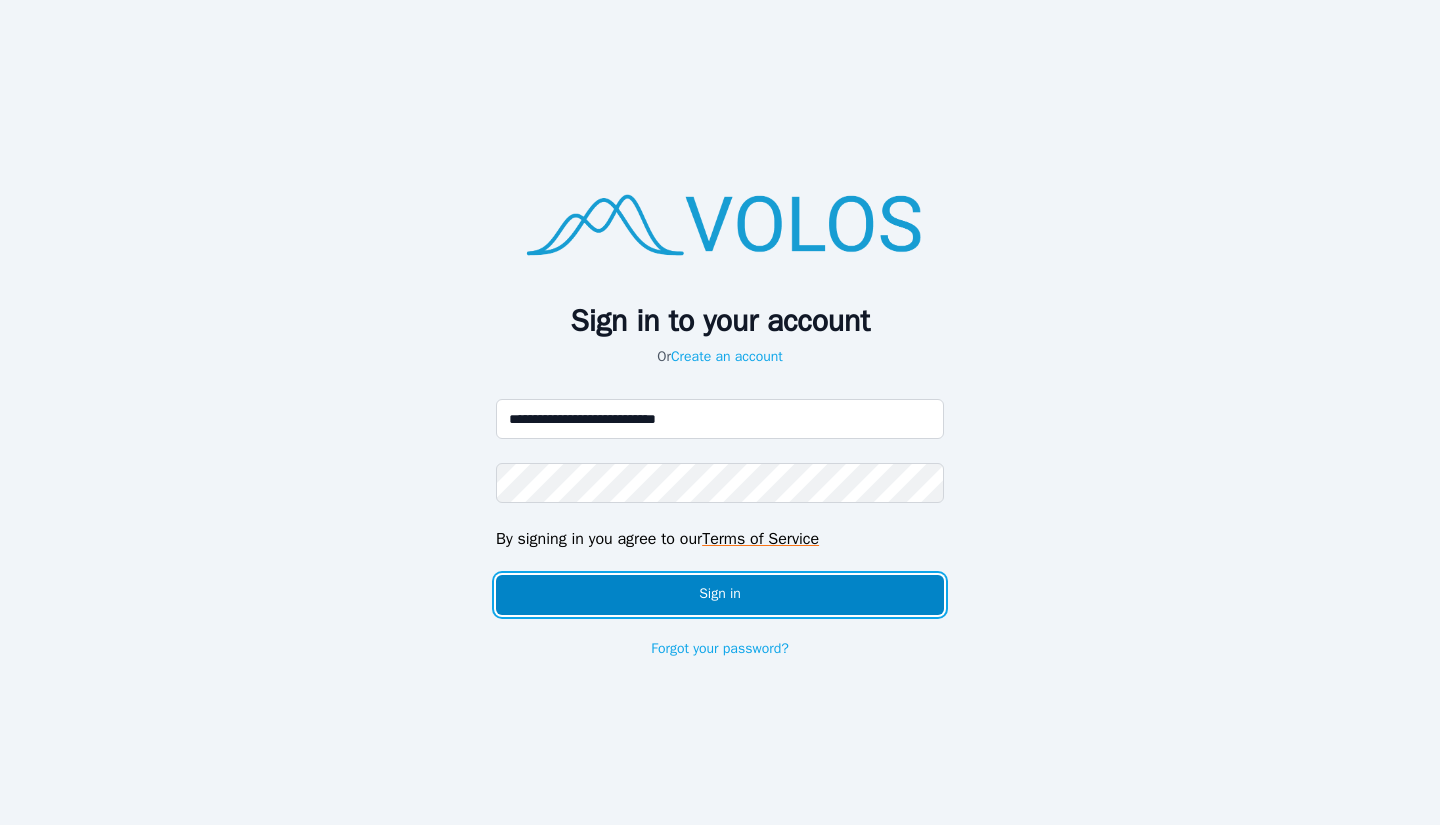 click on "Sign in" at bounding box center [720, 595] 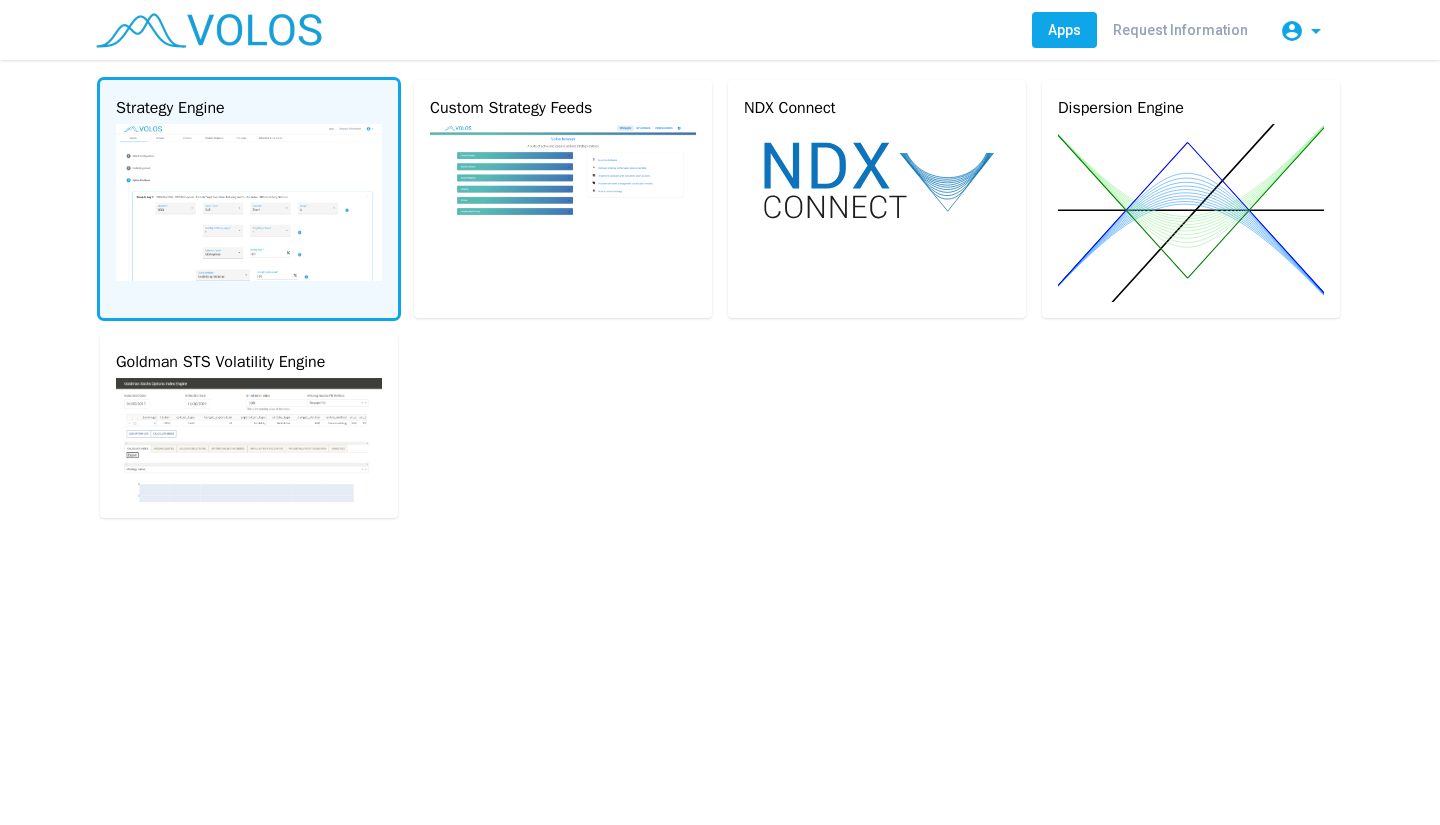 click at bounding box center (249, 202) 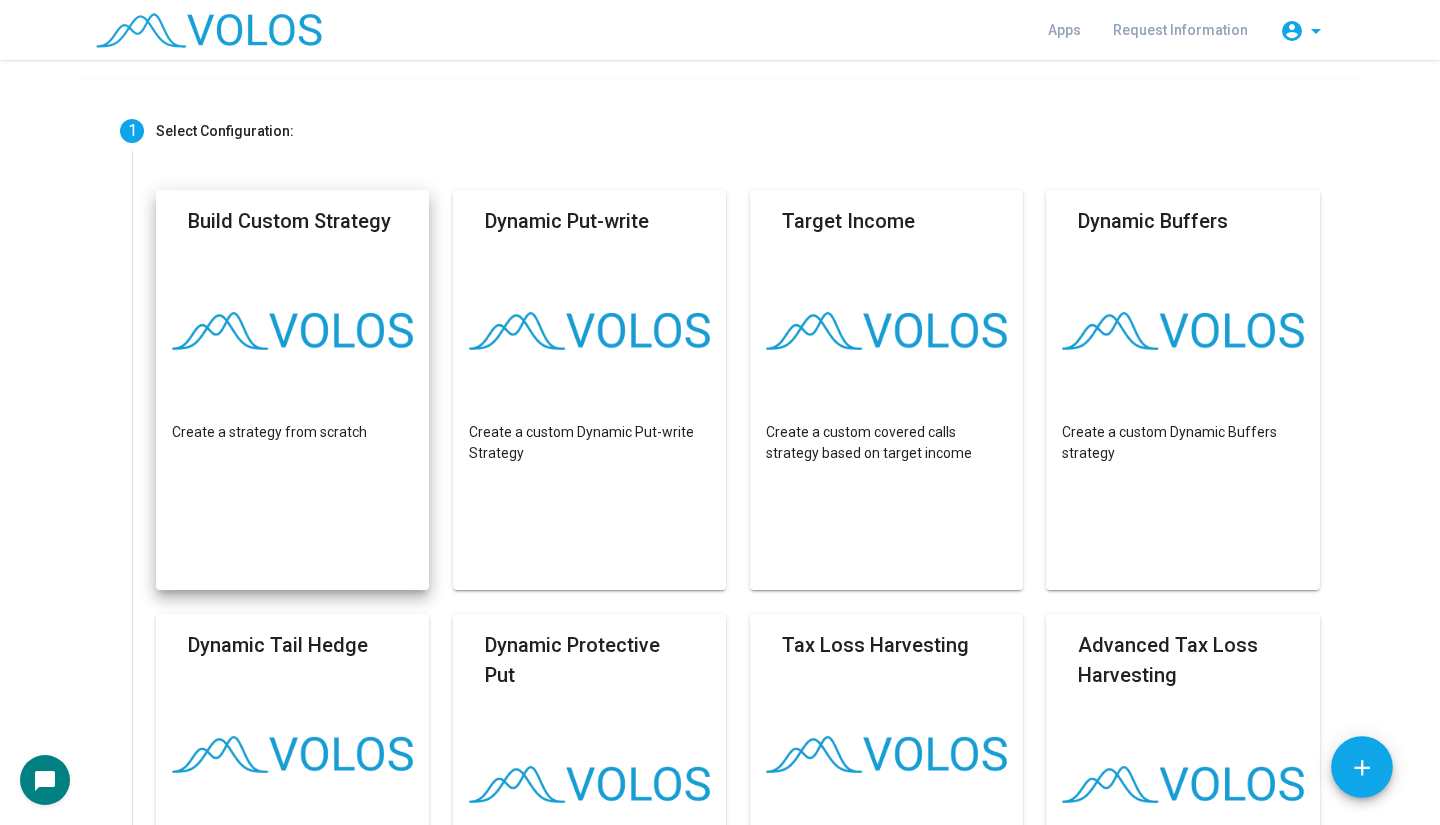 scroll, scrollTop: 63, scrollLeft: 0, axis: vertical 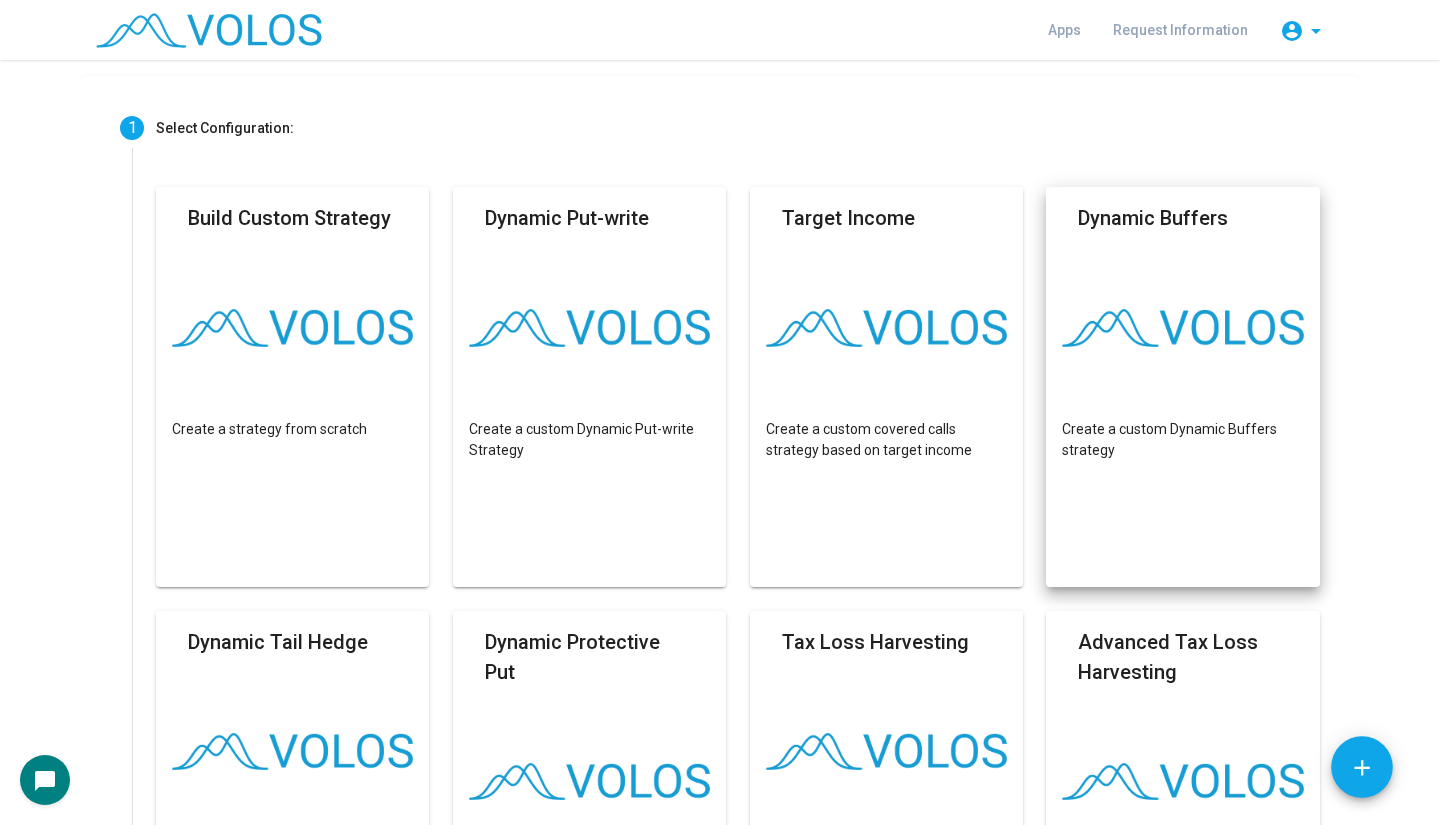 click at bounding box center (1182, 327) 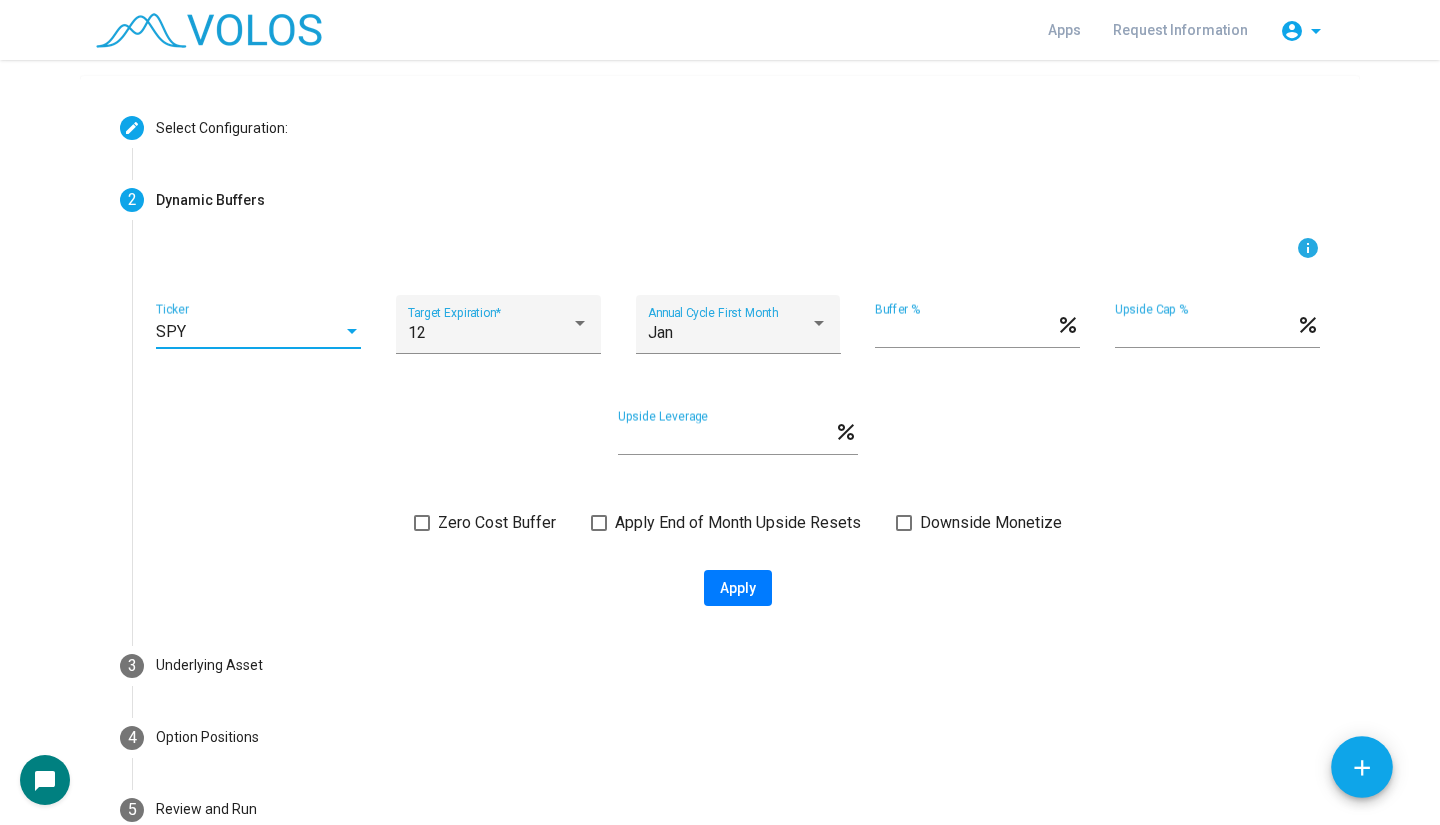 click on "SPY" at bounding box center [249, 332] 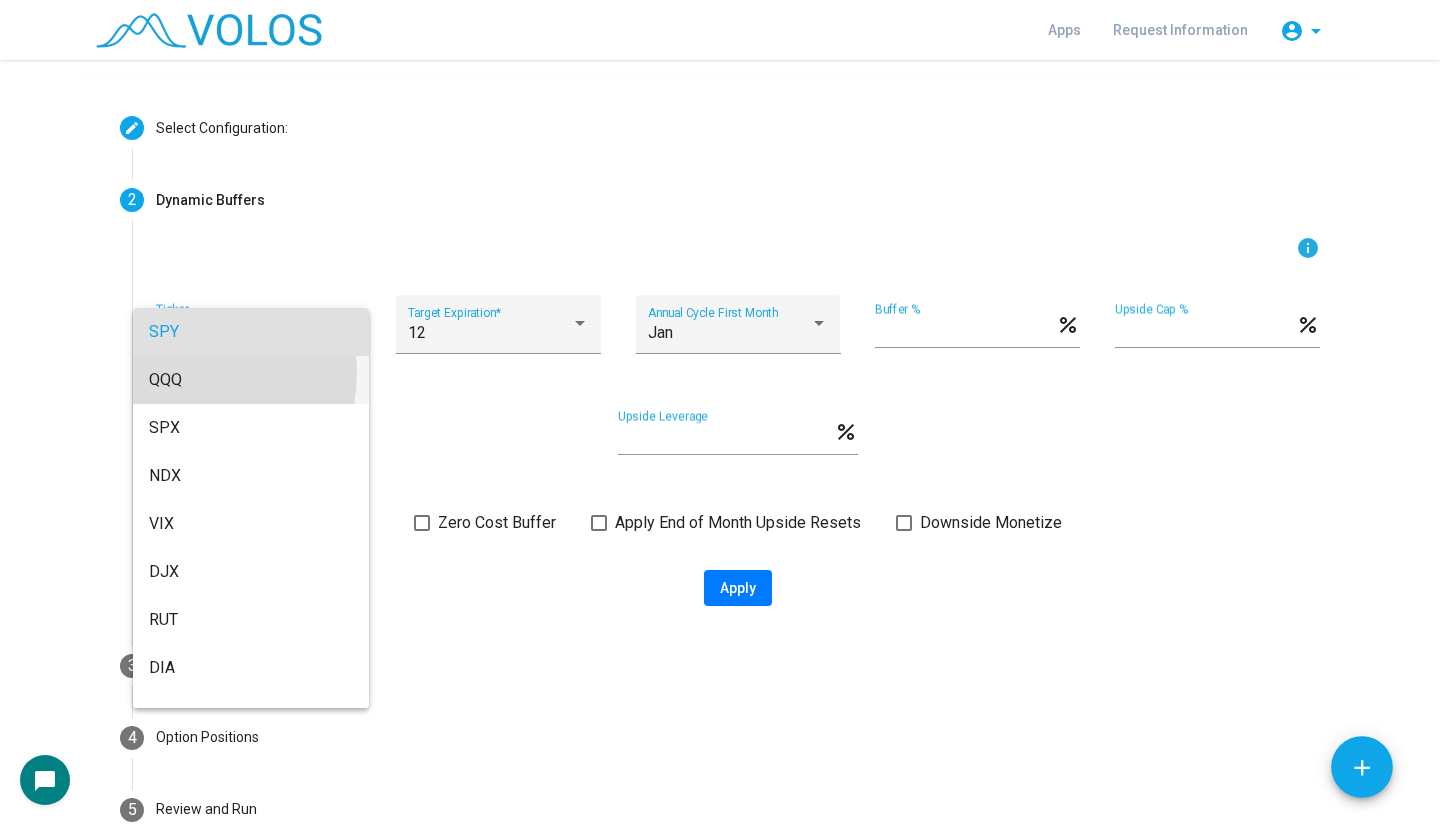 click on "QQQ" at bounding box center [251, 380] 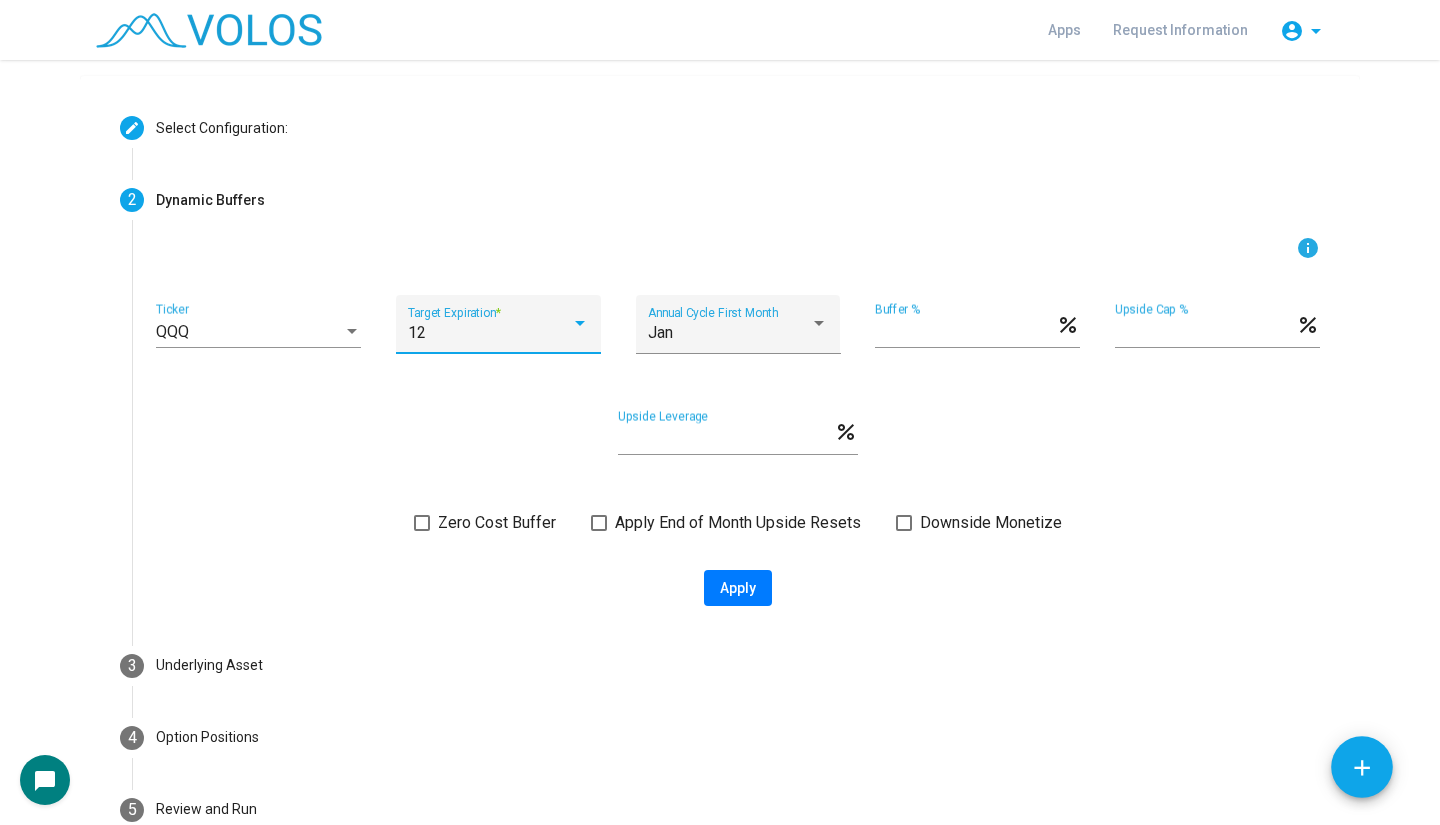 click on "12" at bounding box center (489, 333) 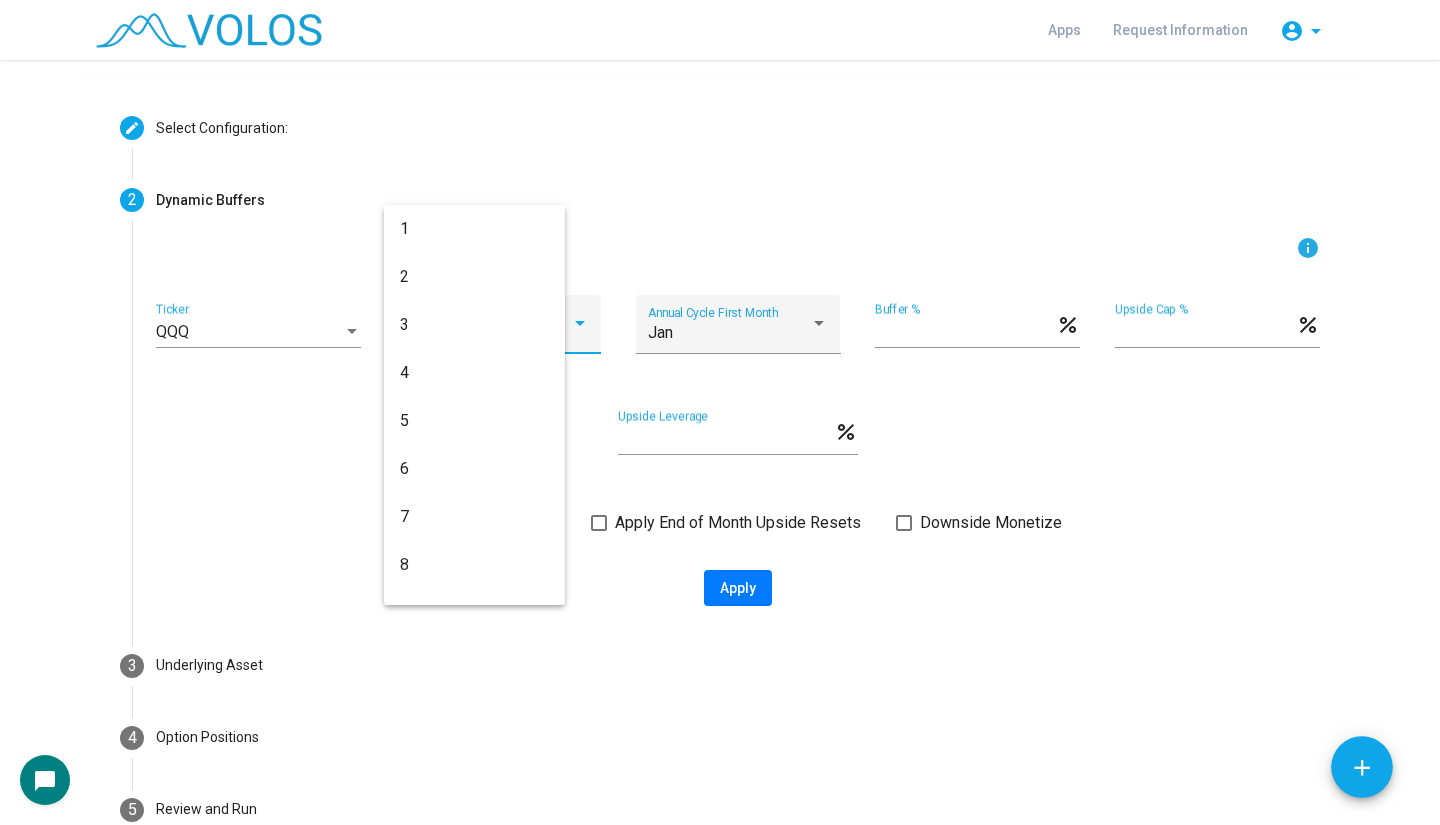 scroll, scrollTop: 416, scrollLeft: 0, axis: vertical 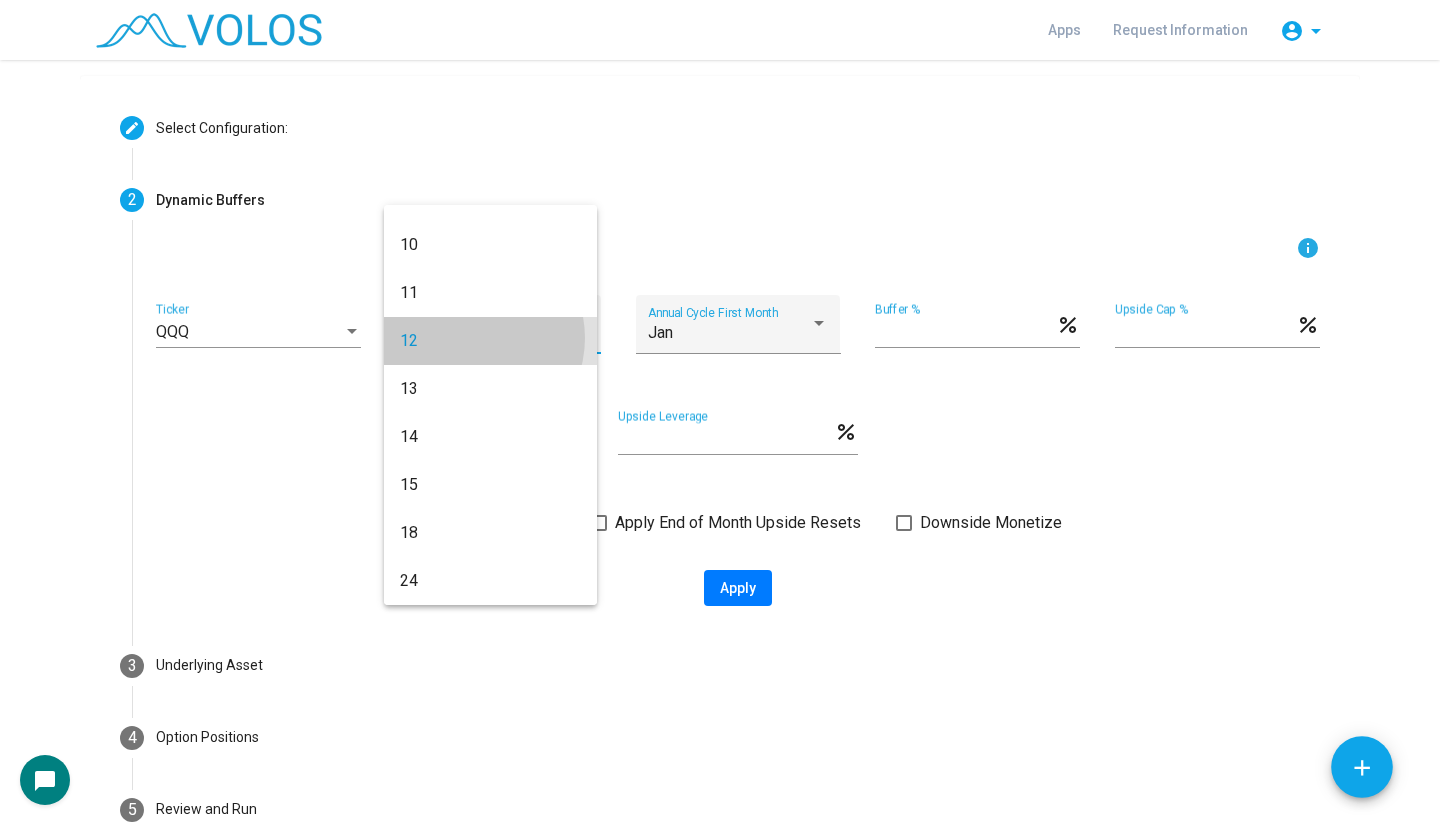 click on "12" at bounding box center [490, 341] 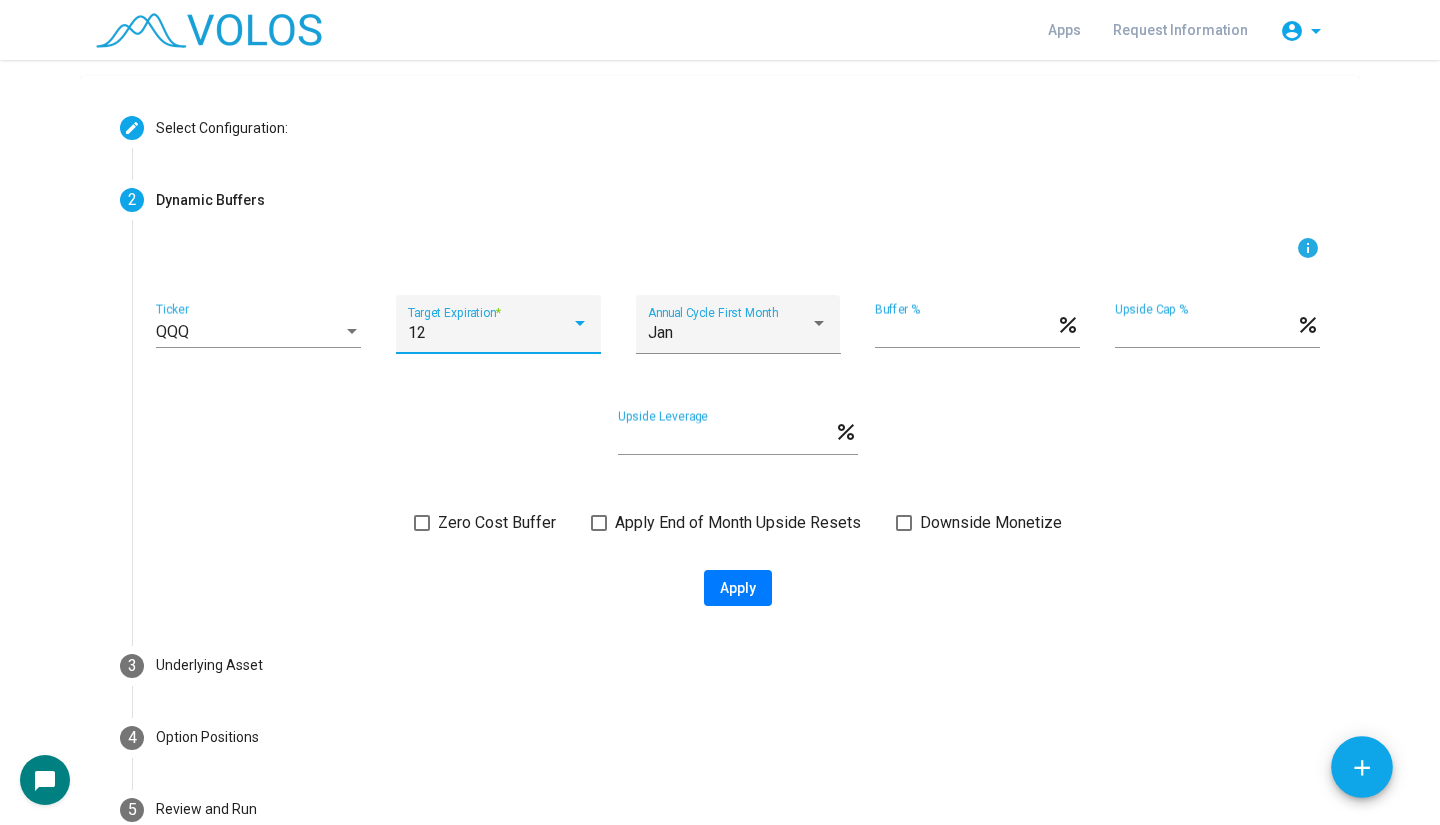 click on "12" at bounding box center (489, 333) 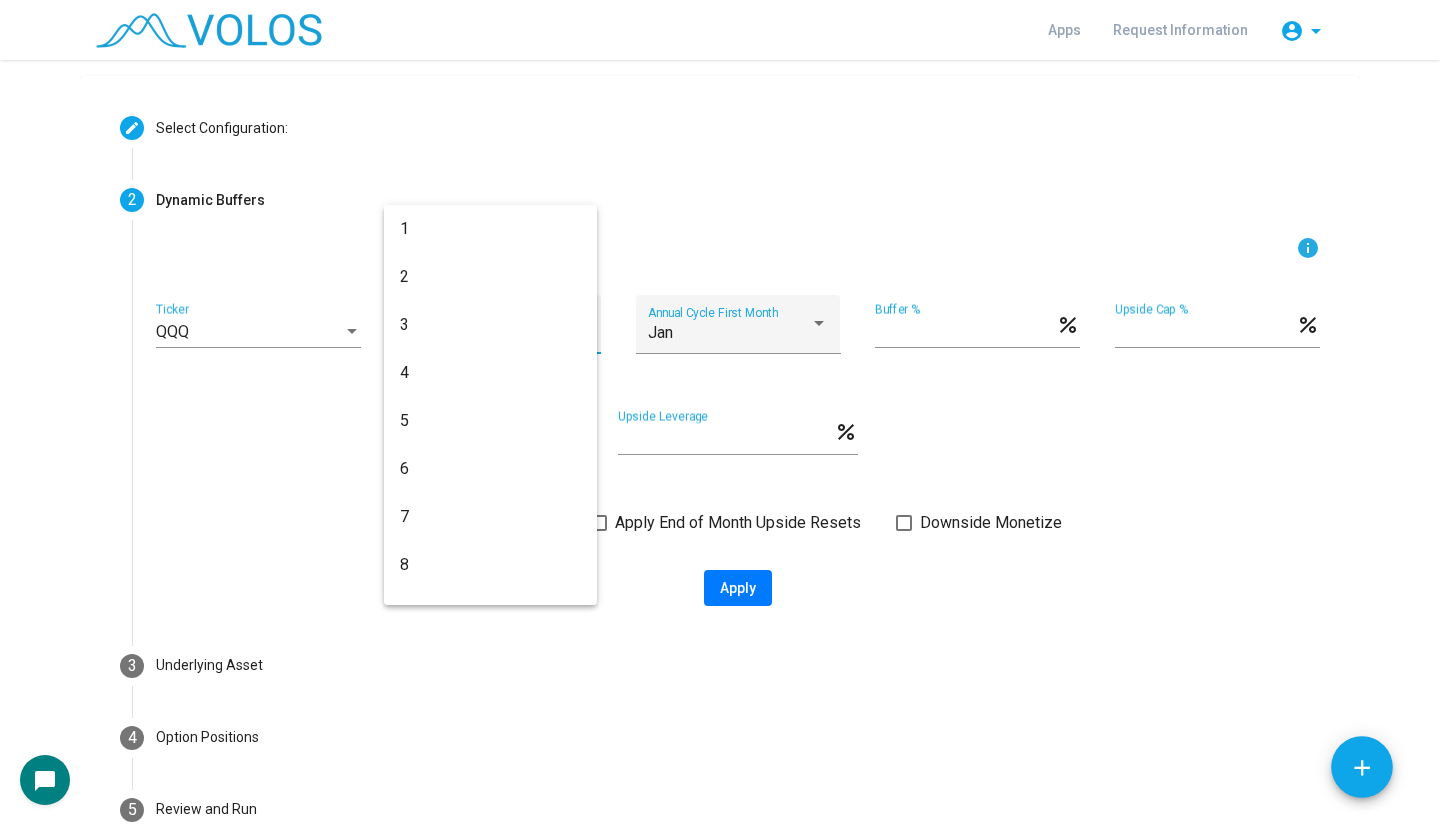scroll, scrollTop: 416, scrollLeft: 0, axis: vertical 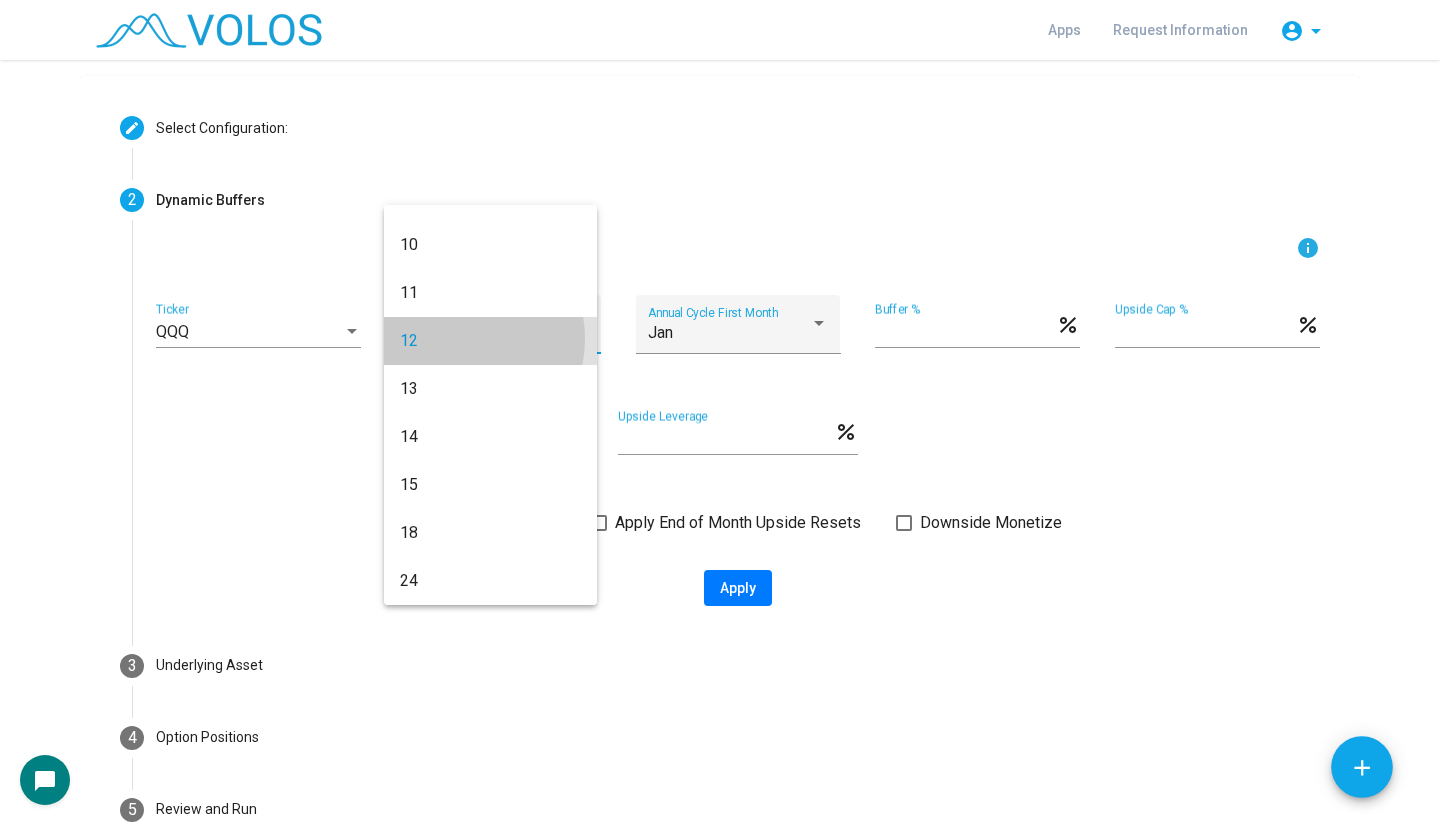 click on "12" at bounding box center [490, 341] 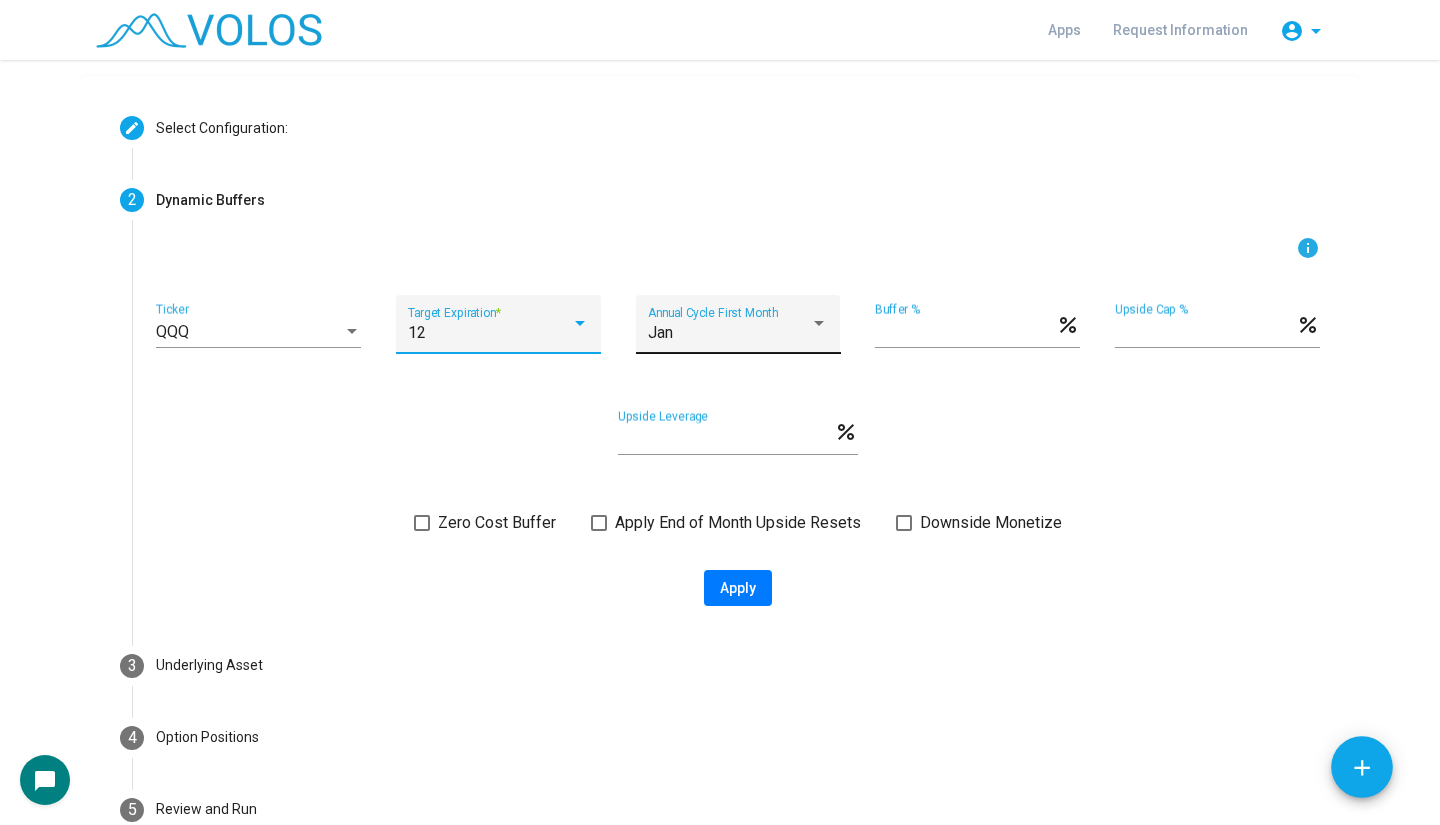click on "Jan" at bounding box center [729, 333] 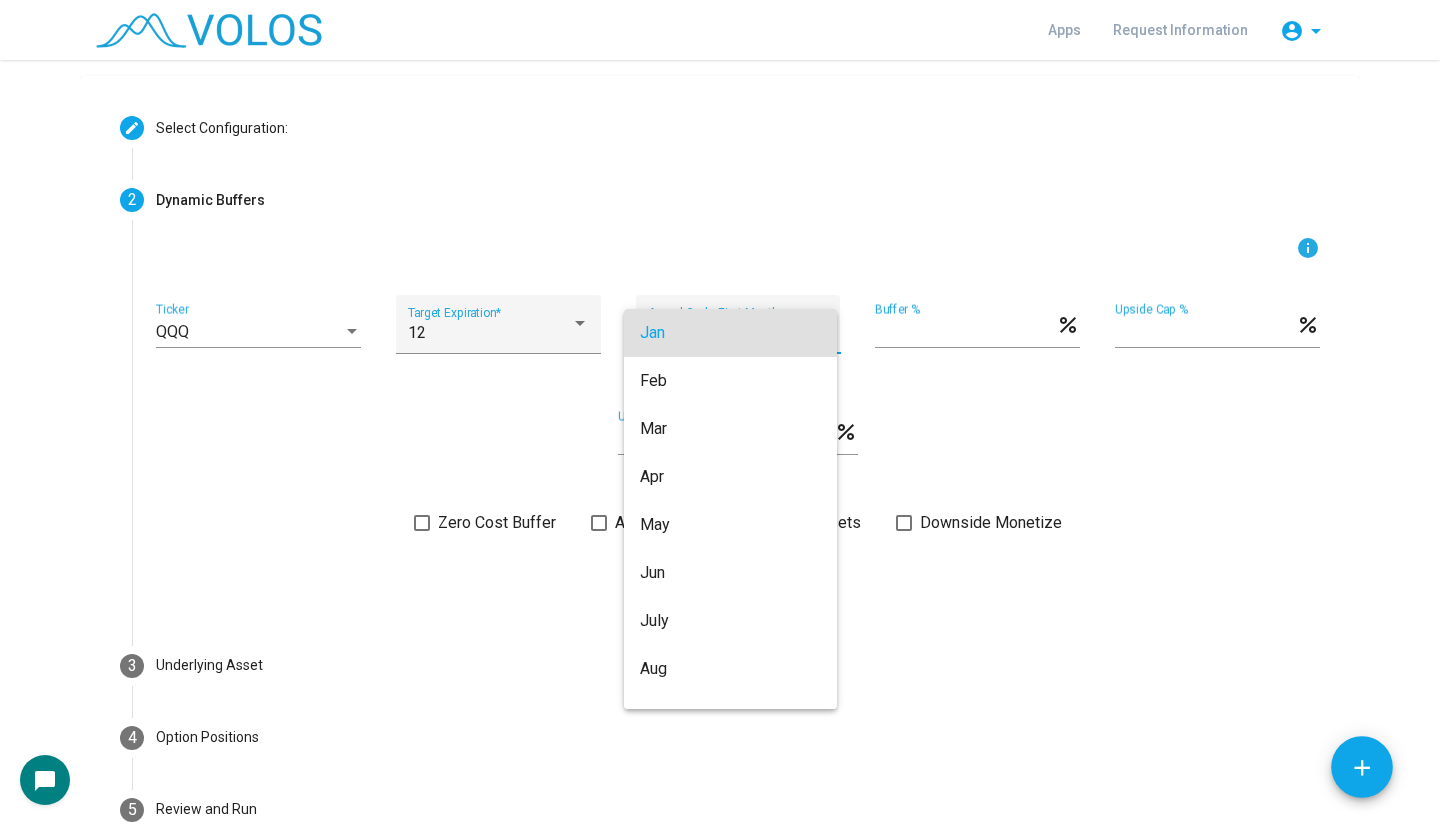 click on "Jan" at bounding box center [730, 333] 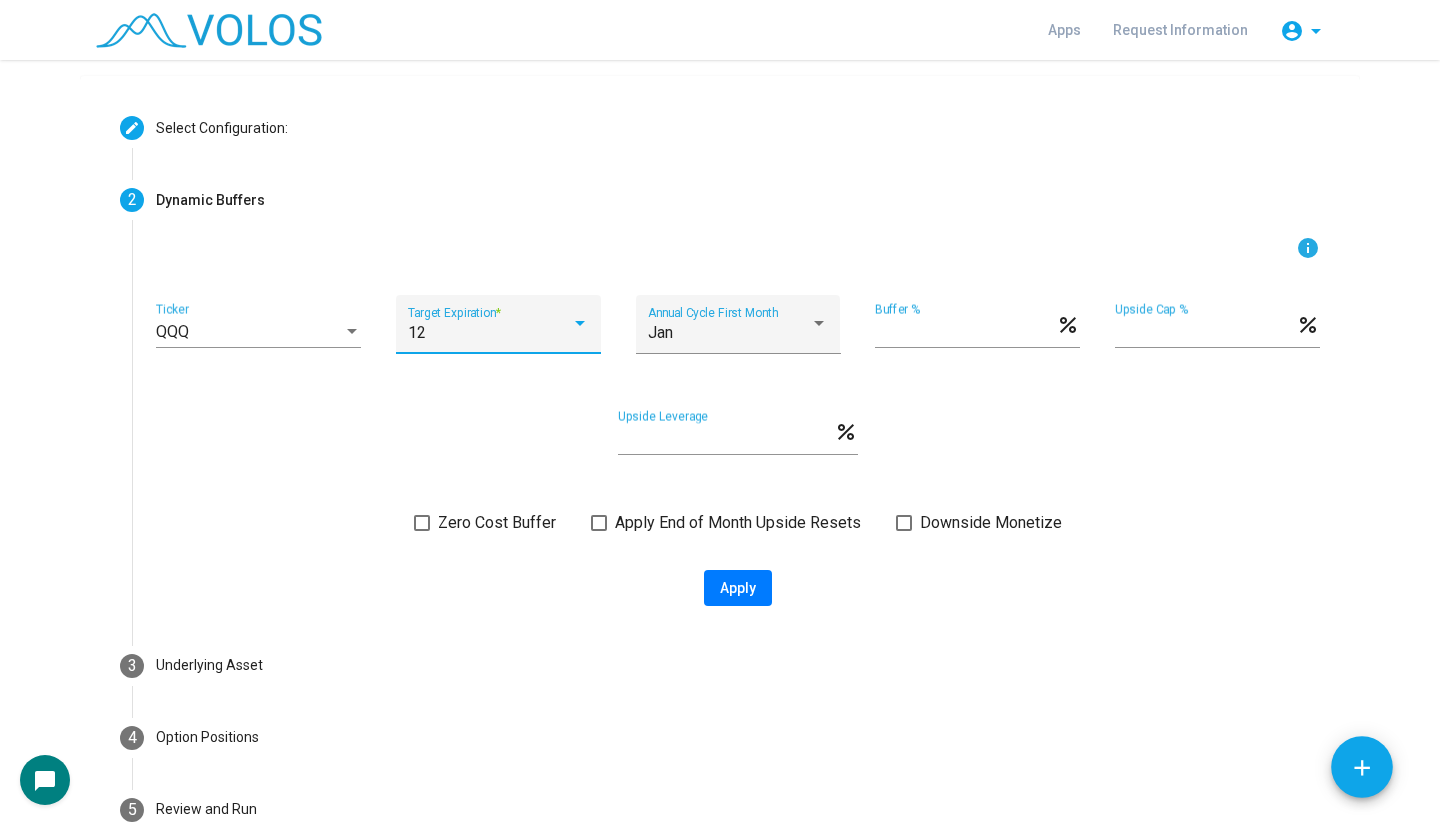 click on "12" at bounding box center [489, 333] 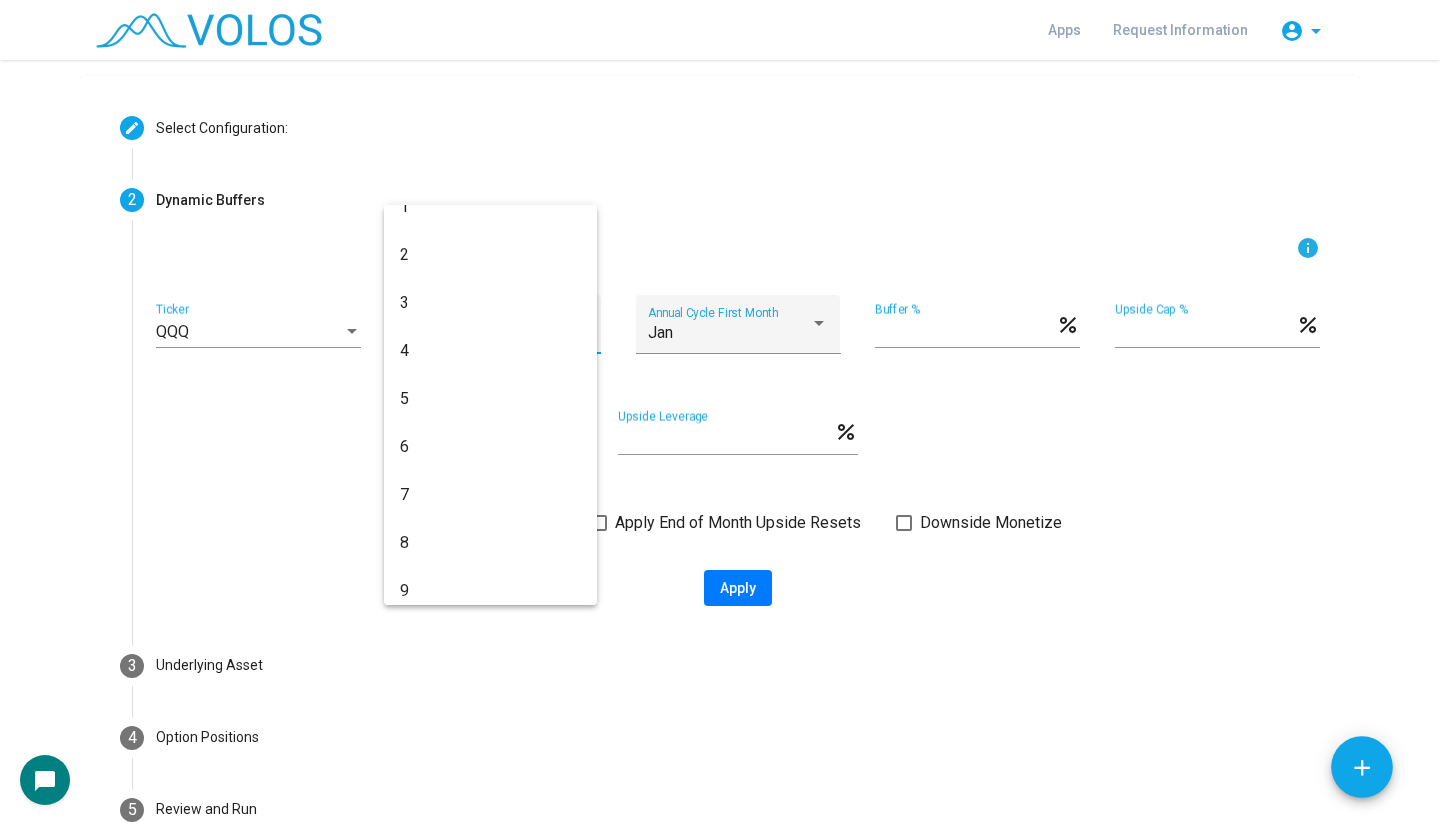 scroll, scrollTop: 0, scrollLeft: 0, axis: both 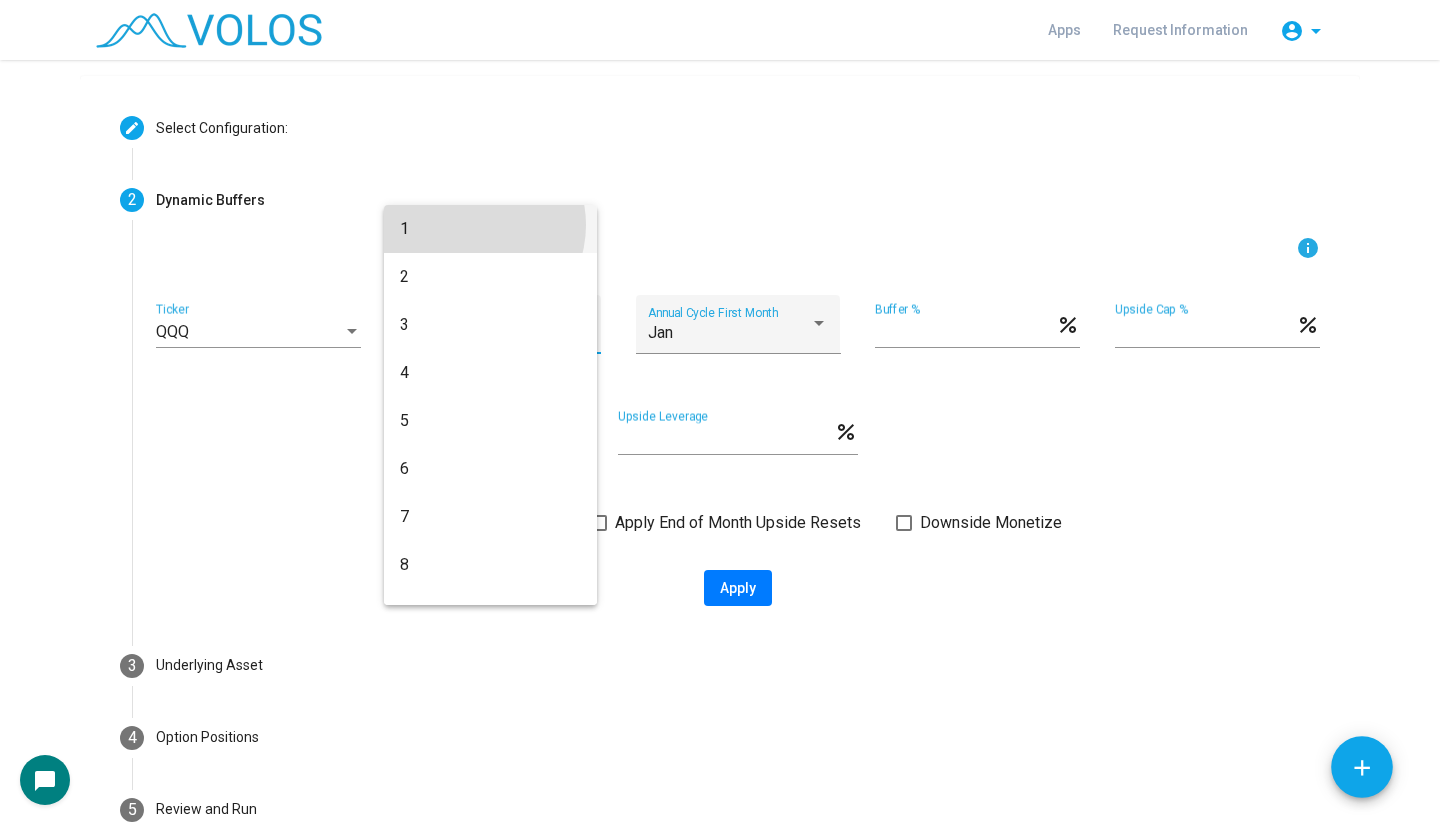 click on "1" at bounding box center (490, 229) 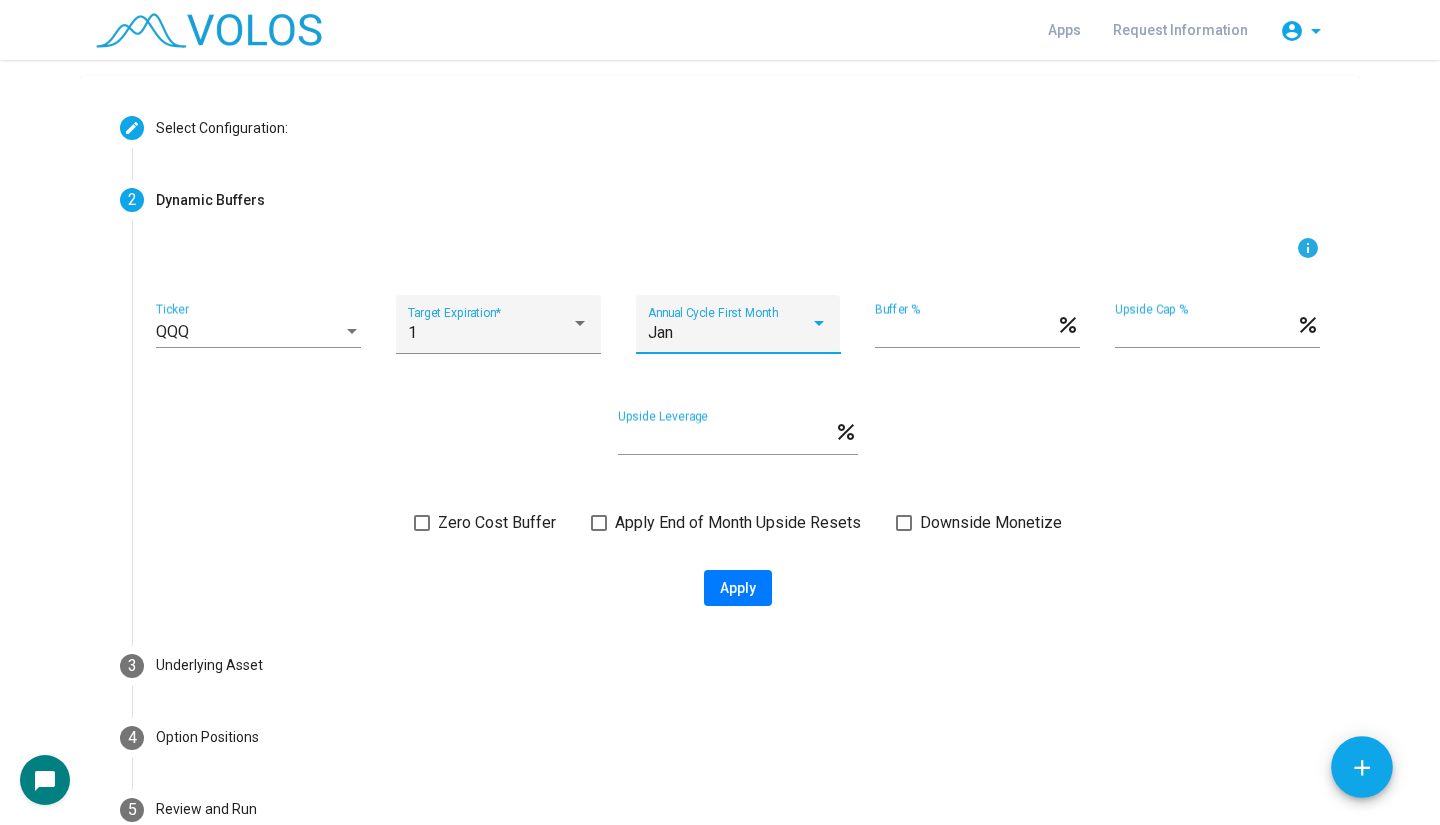 click on "Jan" at bounding box center [729, 333] 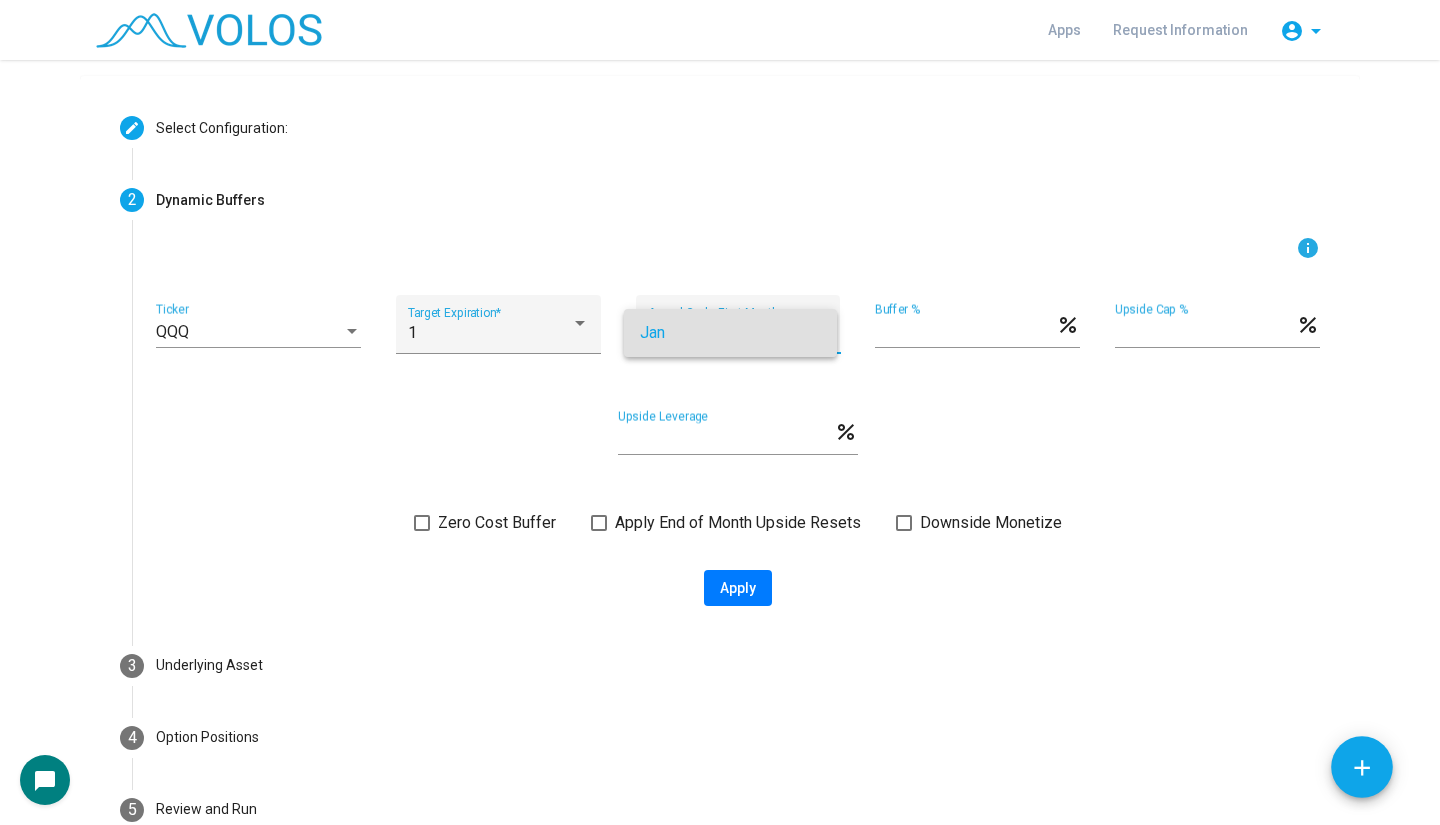 click at bounding box center (720, 412) 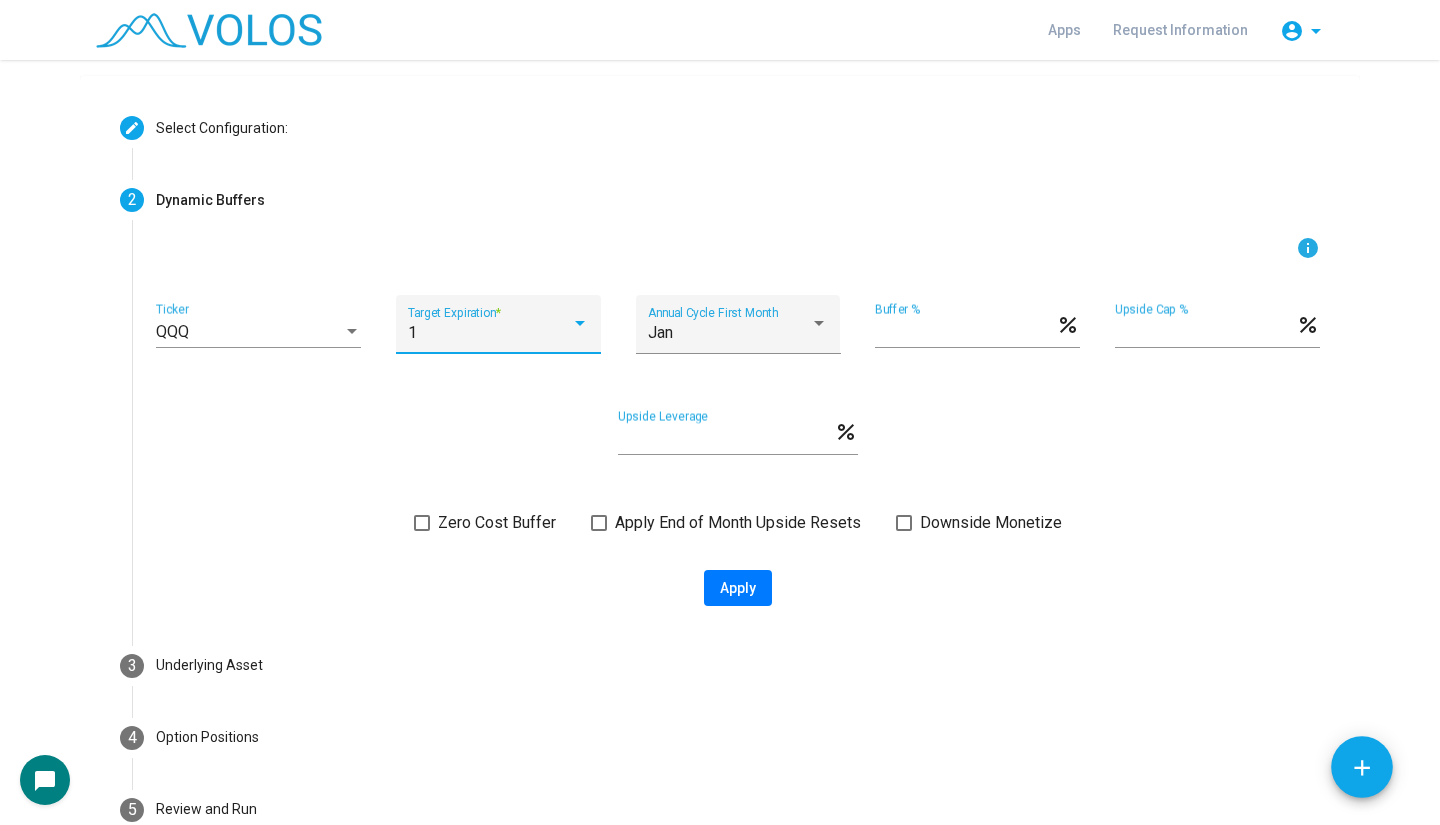 click on "1" at bounding box center (489, 333) 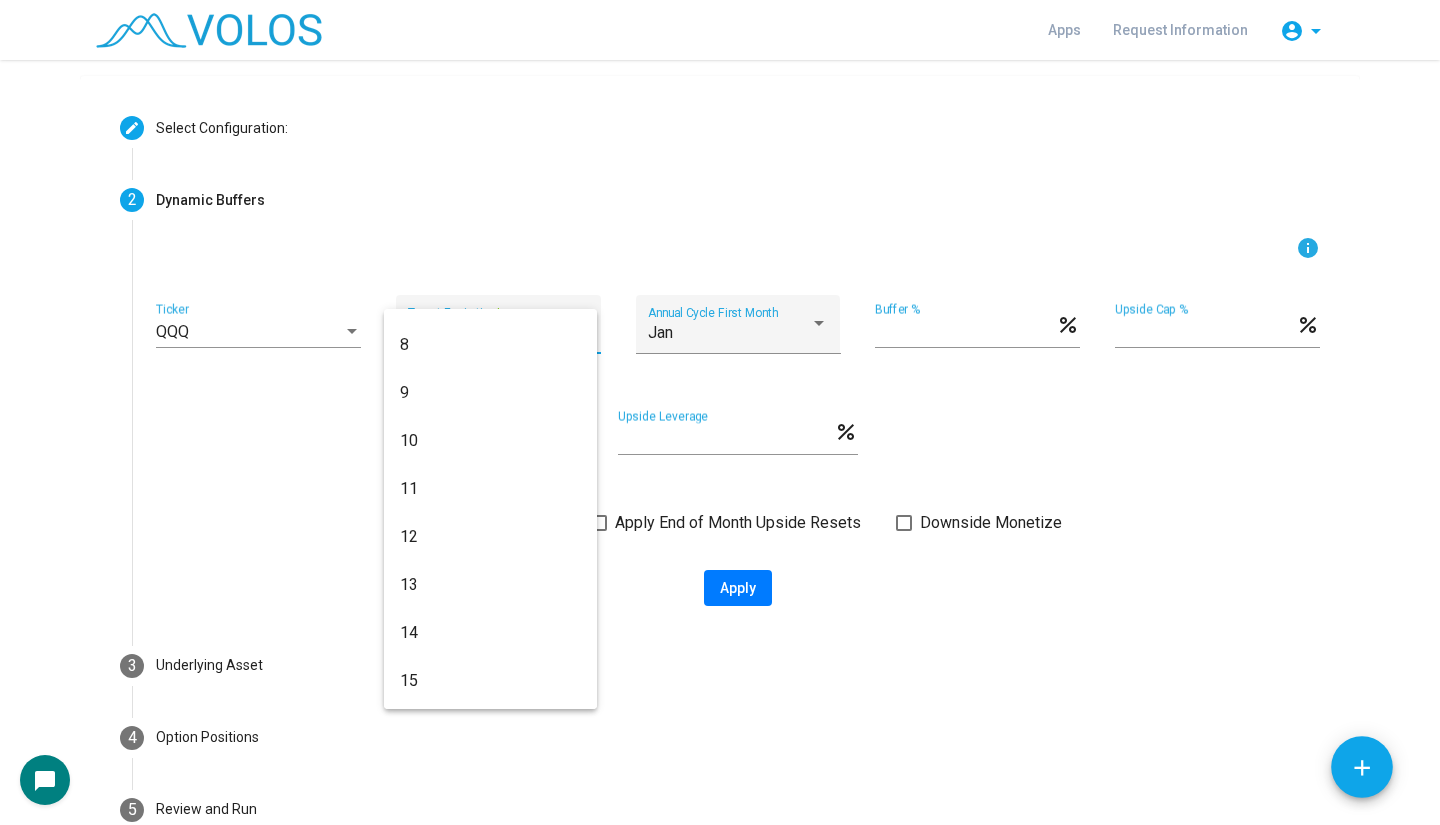 scroll, scrollTop: 328, scrollLeft: 0, axis: vertical 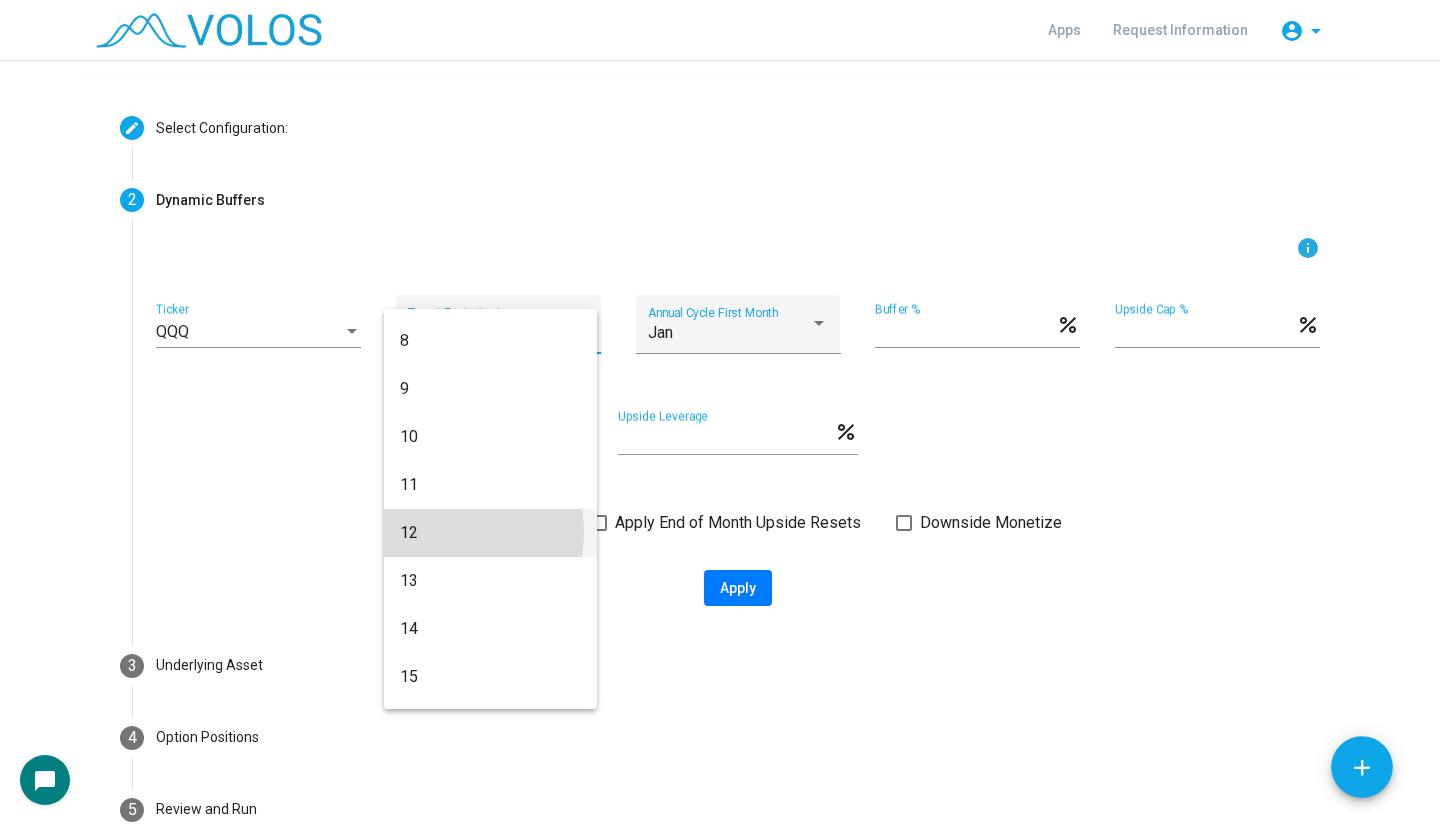 click on "12" at bounding box center (490, 533) 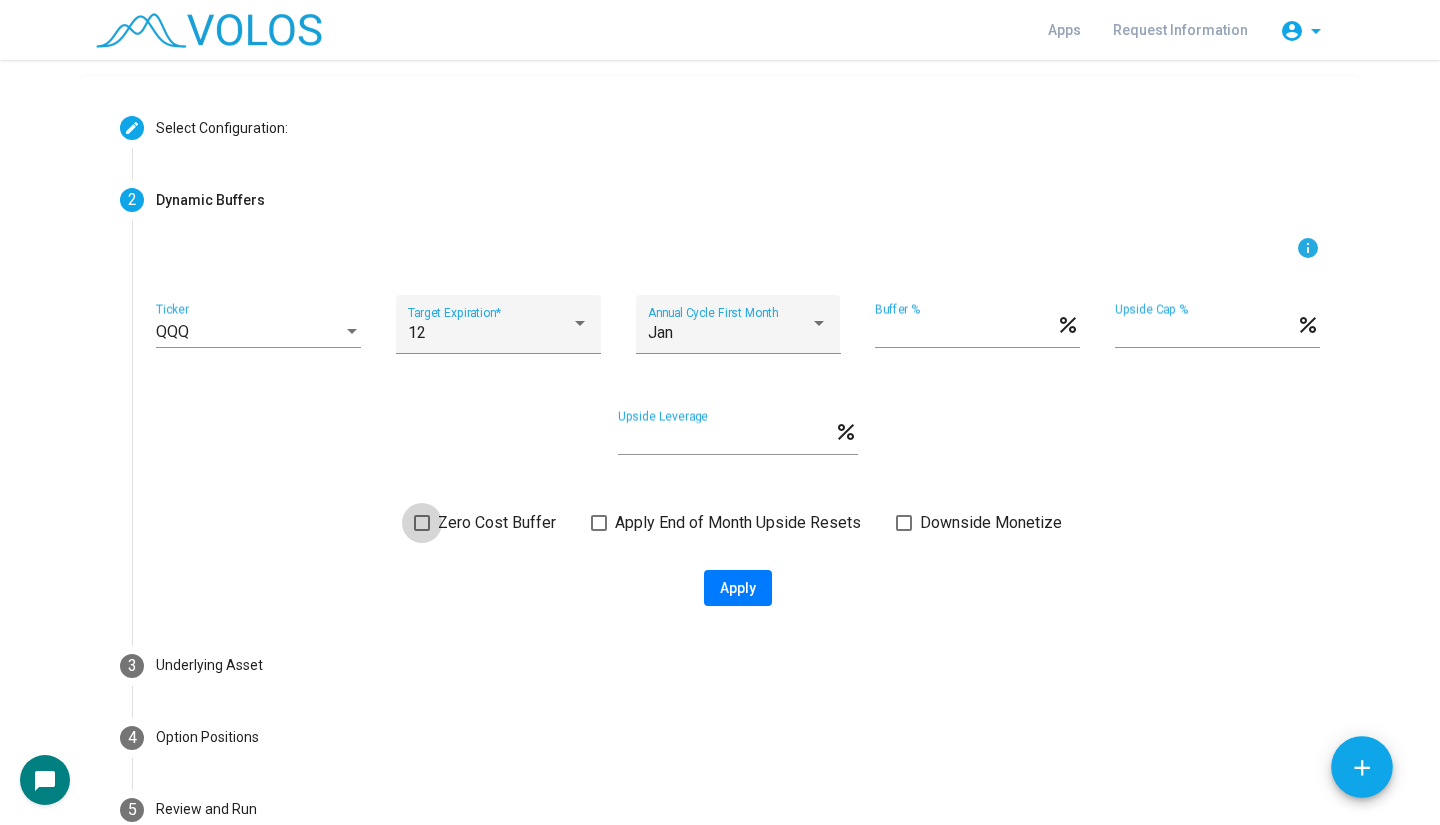 click at bounding box center (422, 523) 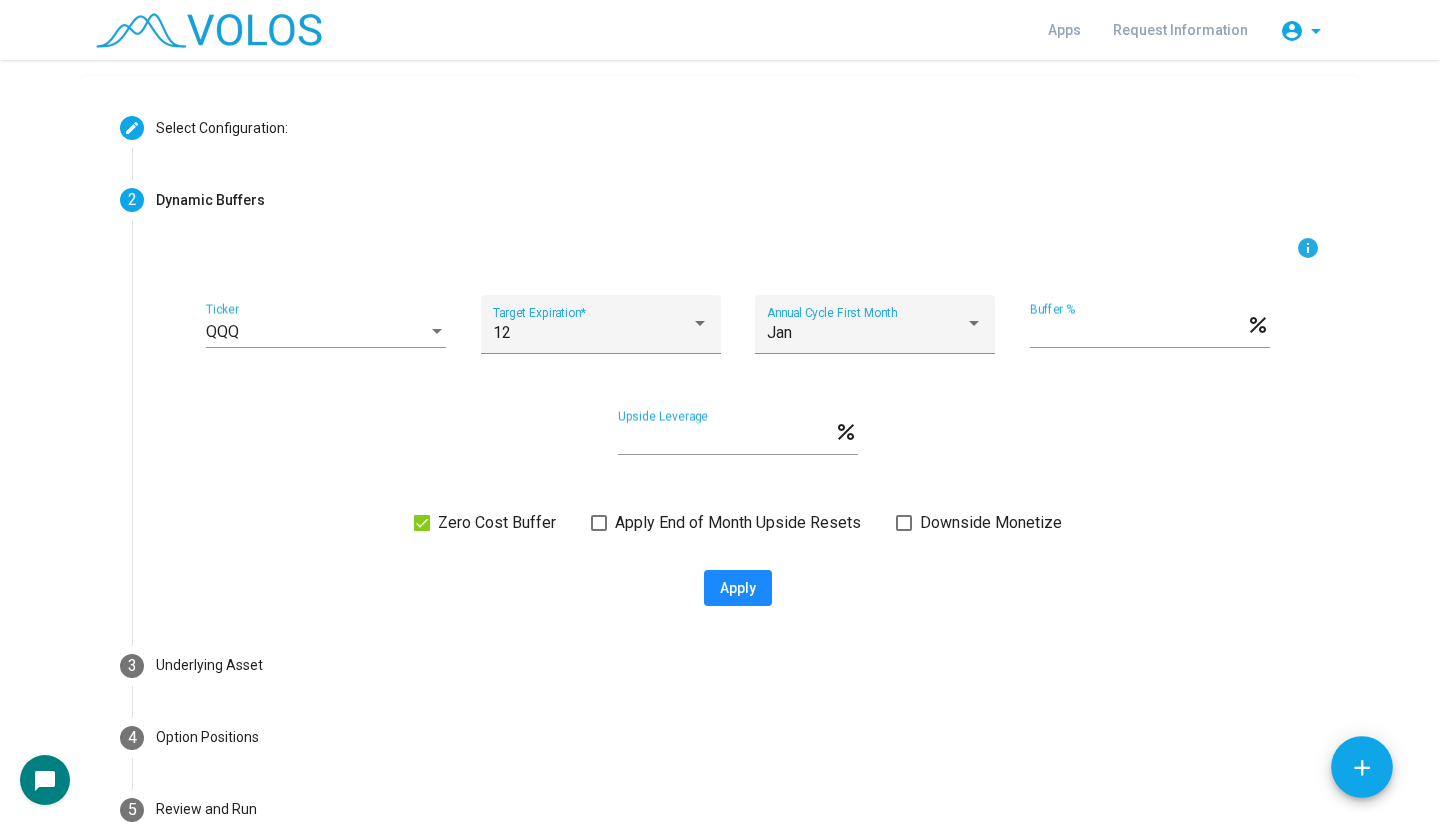 click on "Apply" at bounding box center [738, 588] 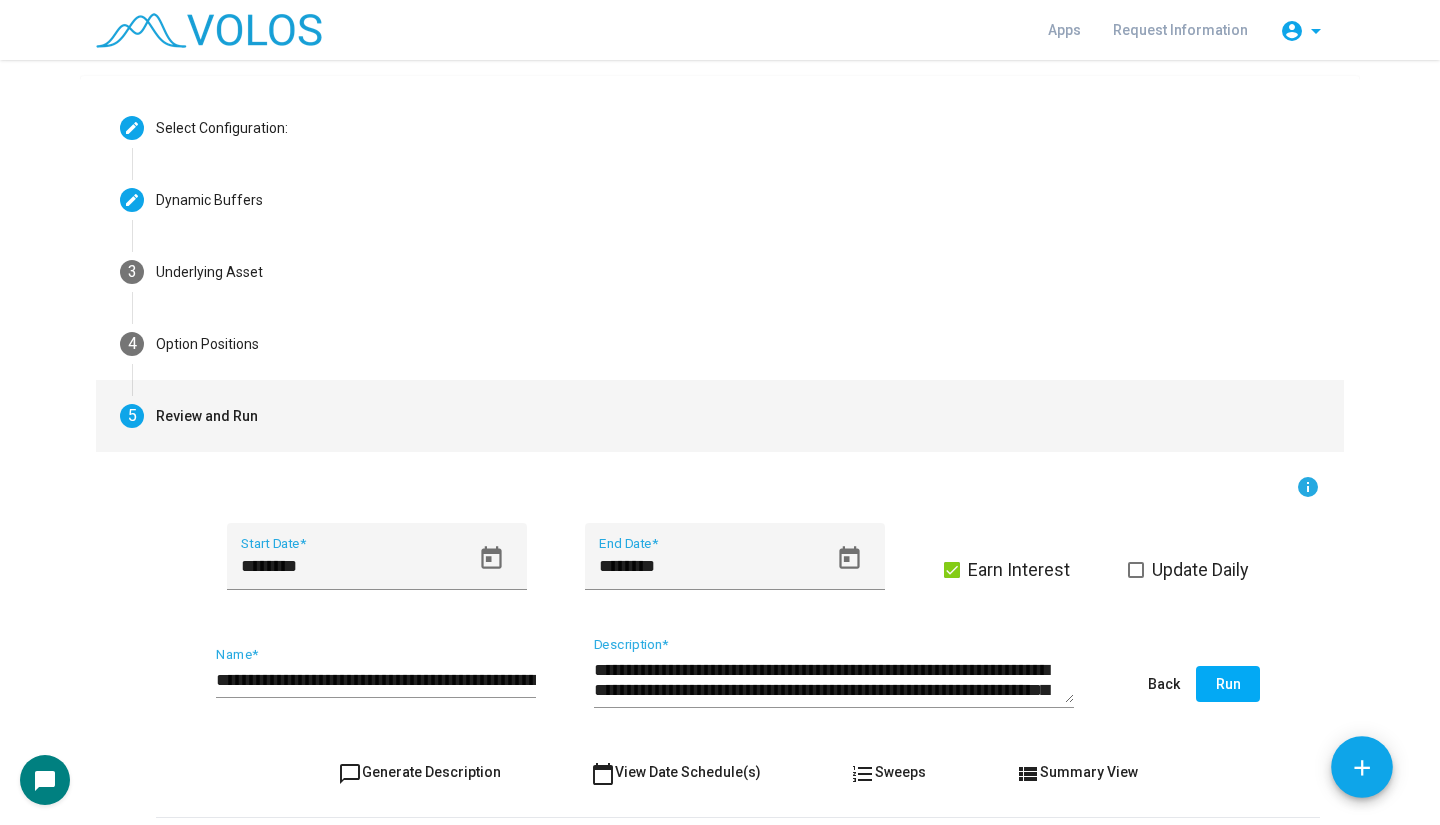 scroll, scrollTop: 85, scrollLeft: 0, axis: vertical 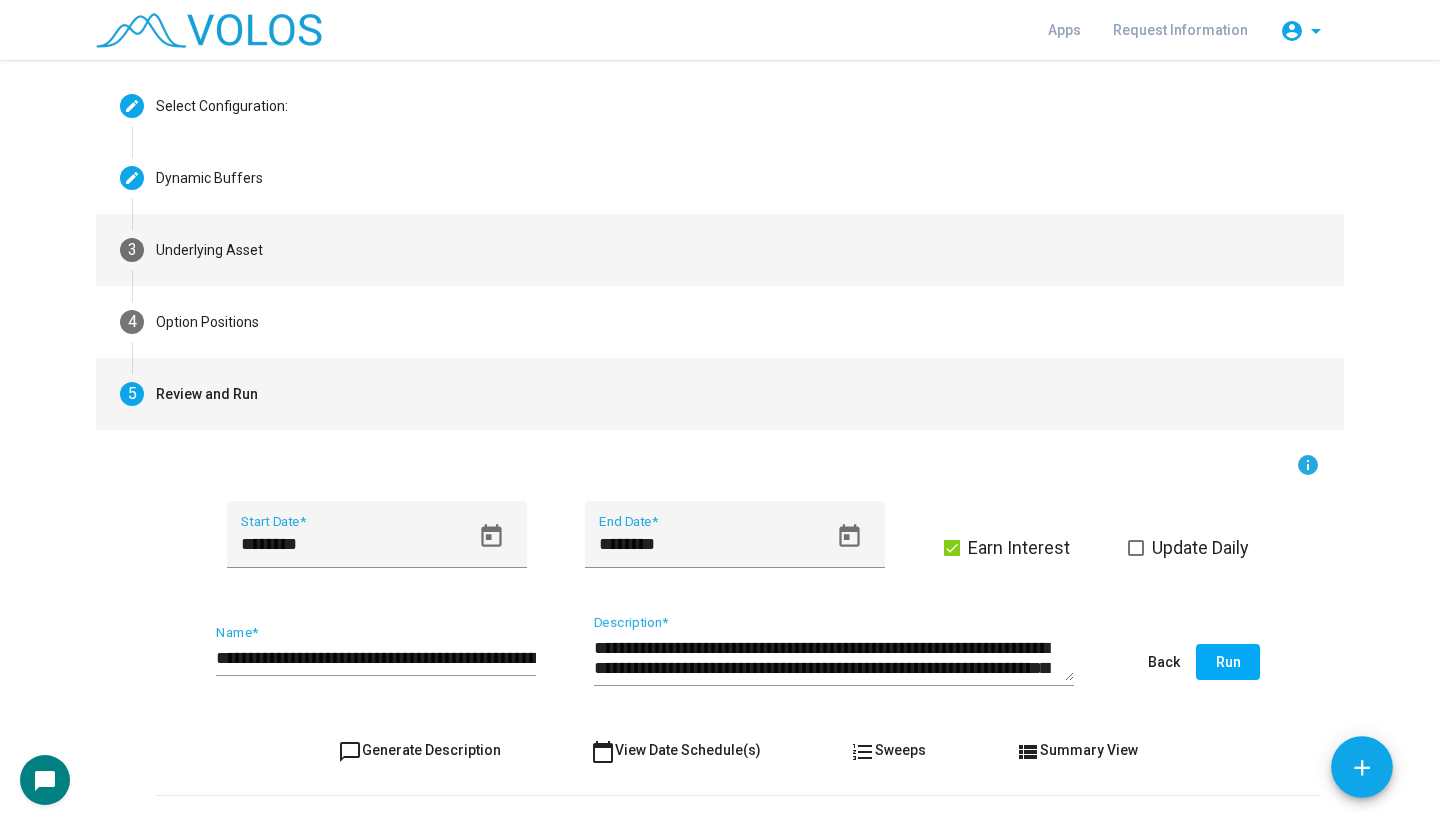 click on "3 Underlying Asset" at bounding box center [720, 250] 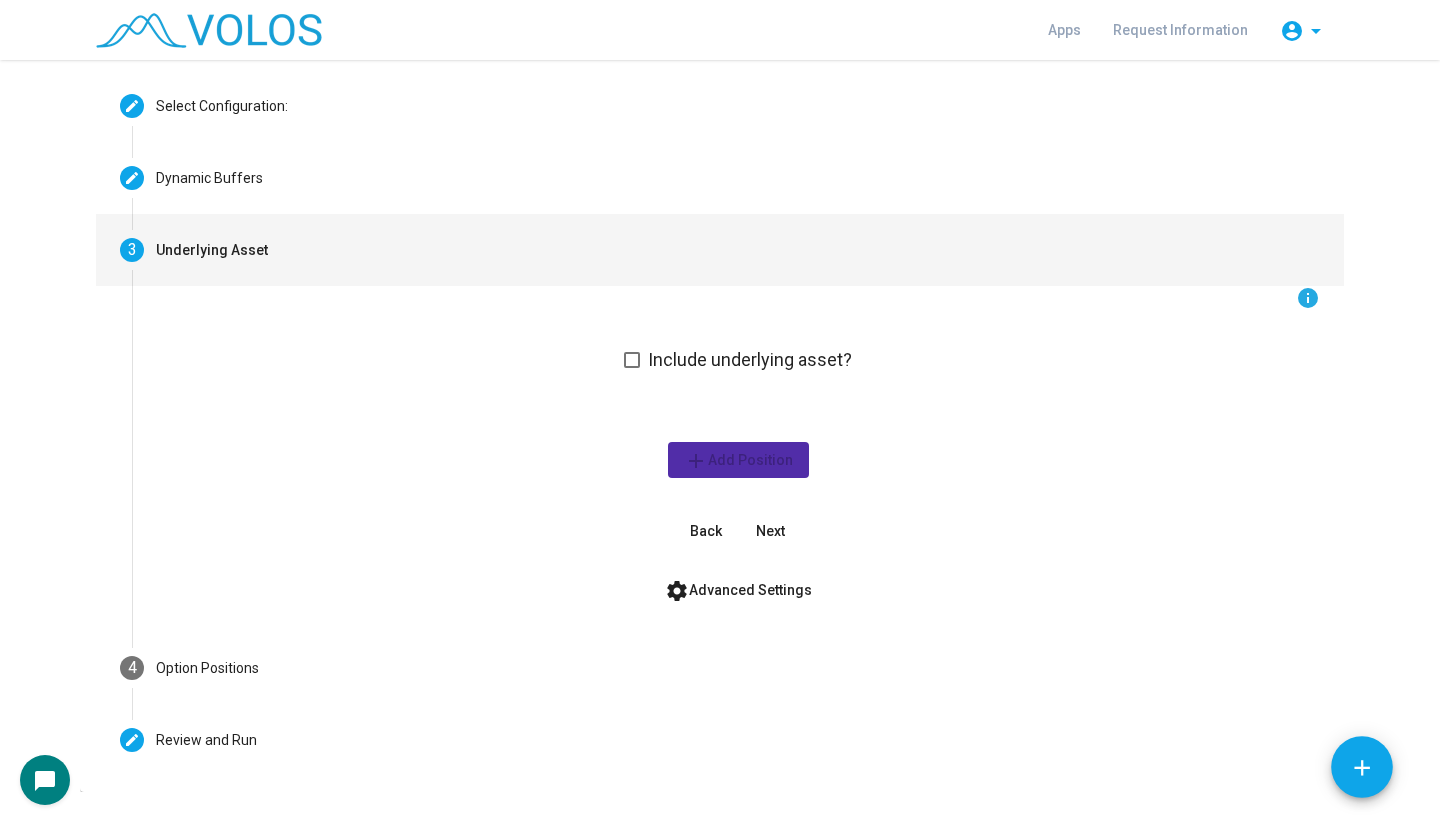 click on "3 Underlying Asset" at bounding box center [720, 250] 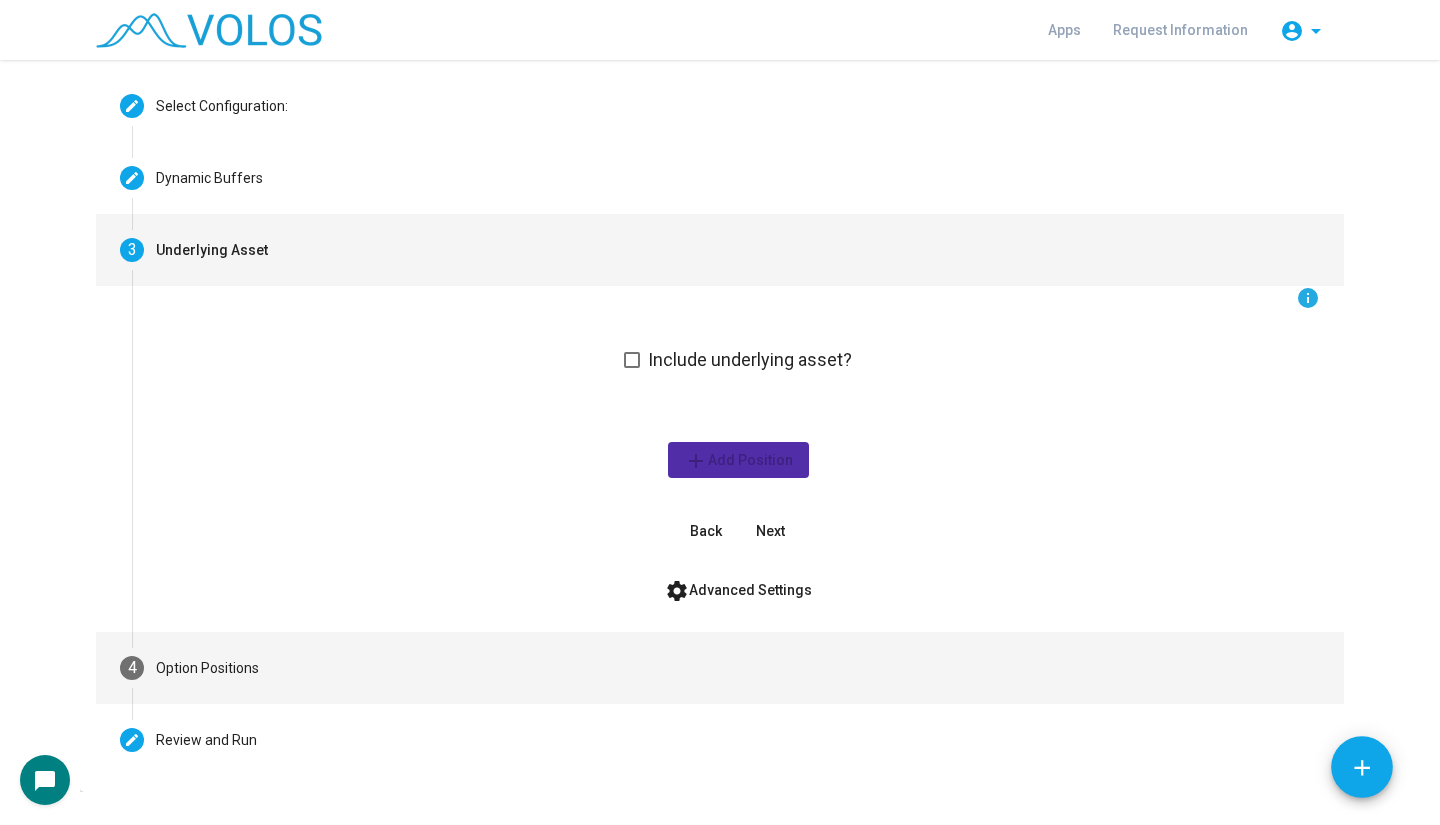click on "Option Positions" at bounding box center (207, 668) 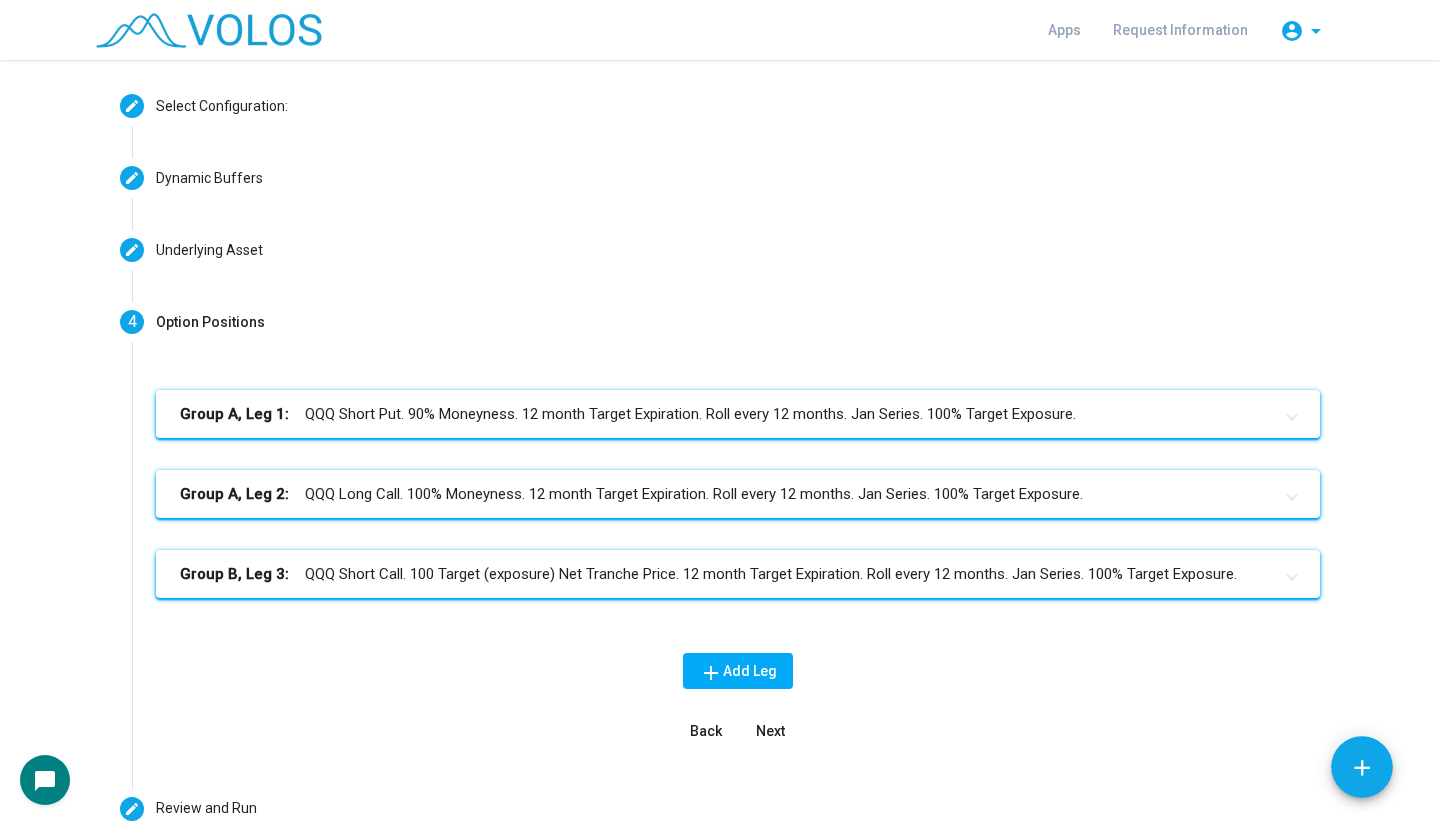 click on "Group A, Leg 1:   QQQ Short Put. 90% Moneyness. 12 month Target Expiration. Roll every 12 months. Jan Series. 100% Target Exposure." at bounding box center (726, 414) 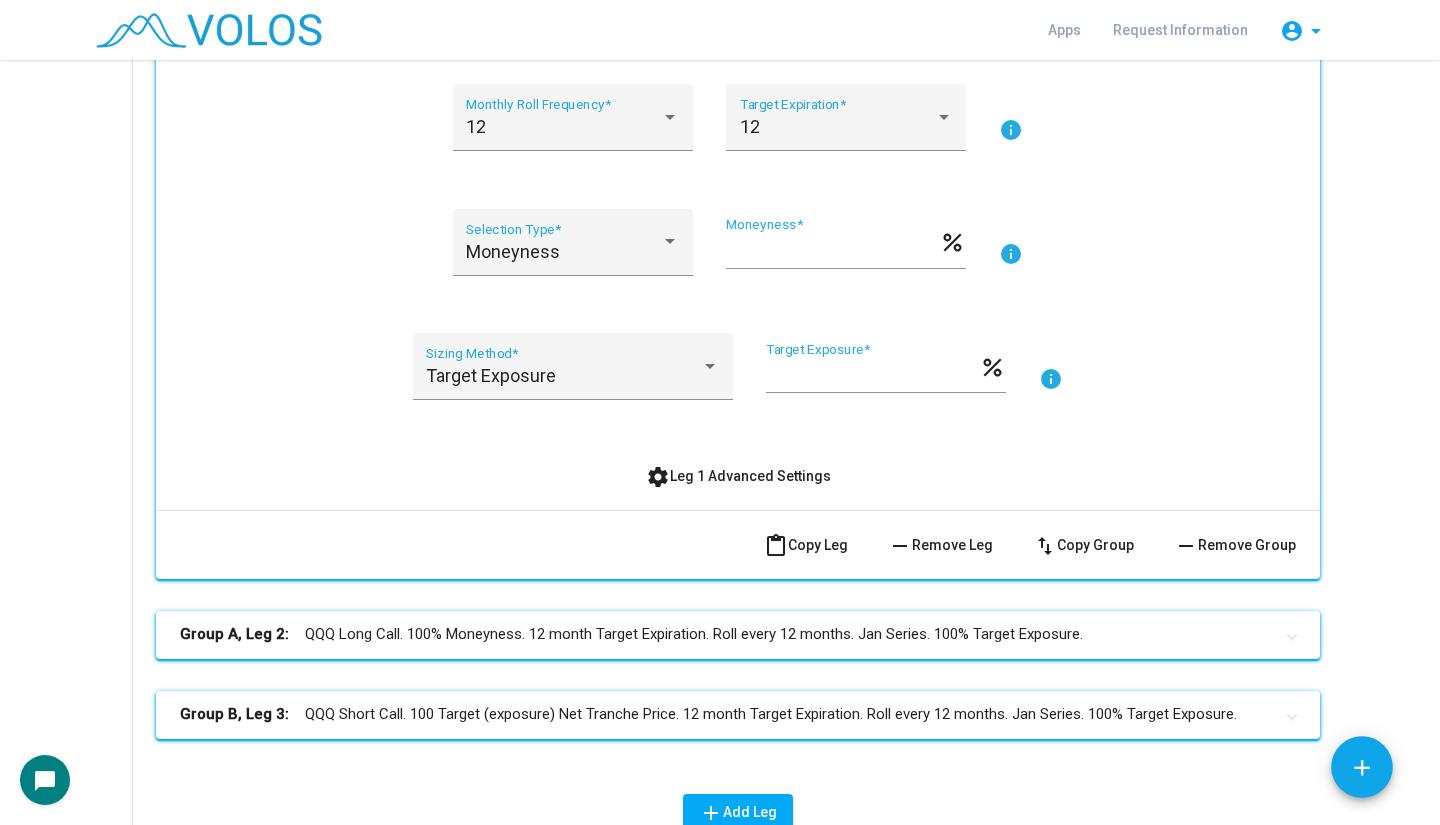 scroll, scrollTop: 580, scrollLeft: 0, axis: vertical 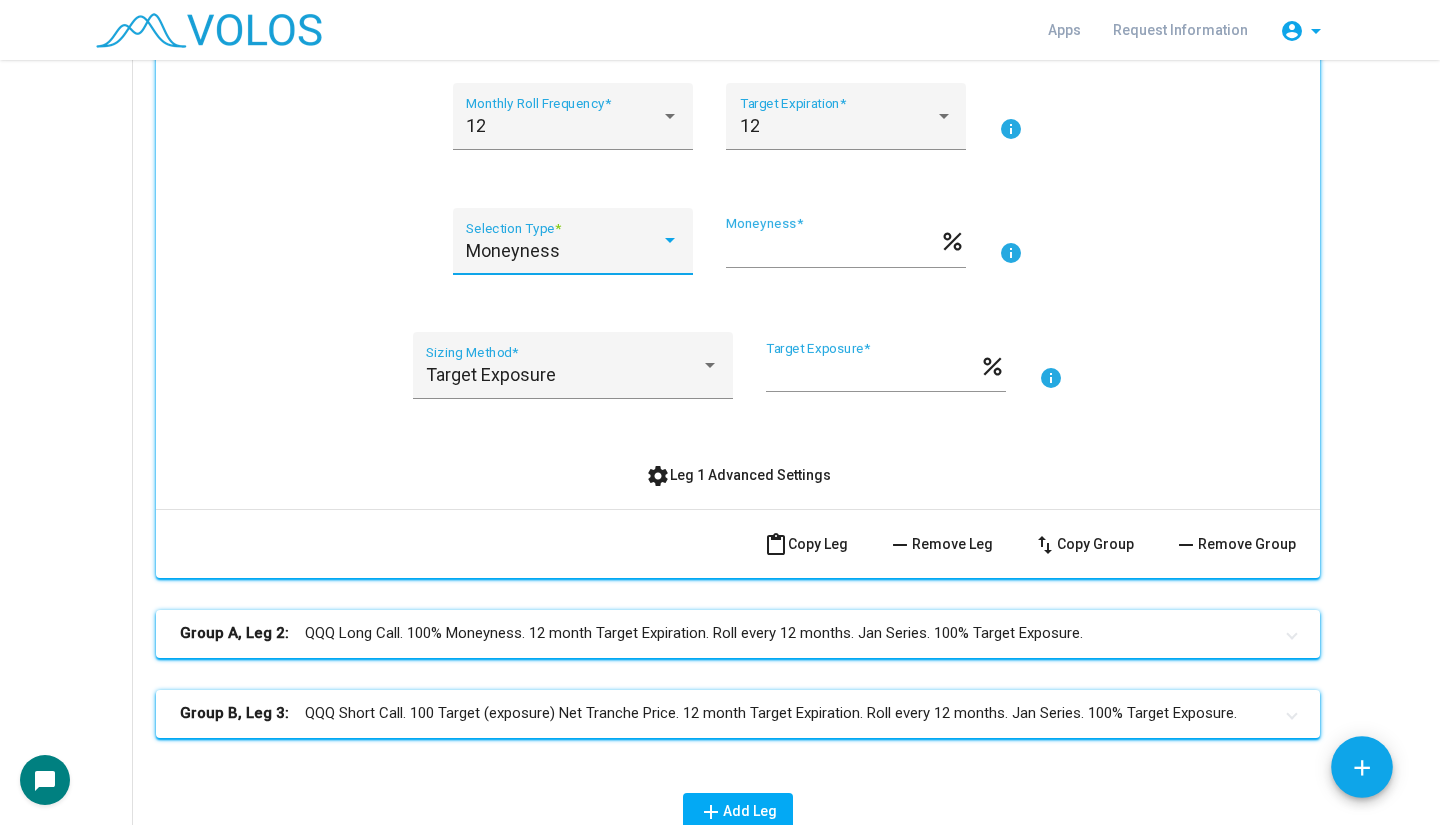click on "Moneyness" at bounding box center (563, 251) 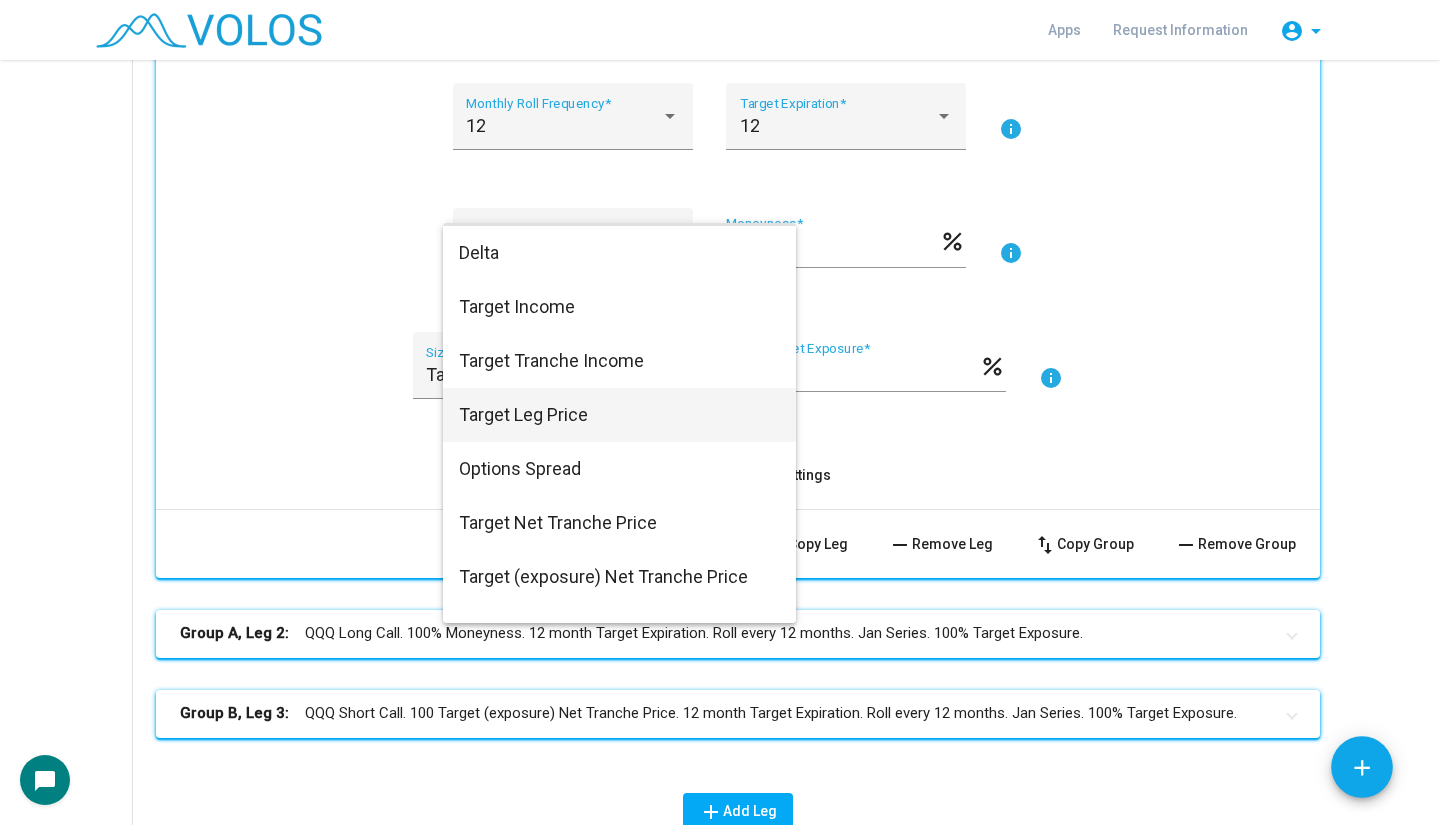 scroll, scrollTop: 52, scrollLeft: 0, axis: vertical 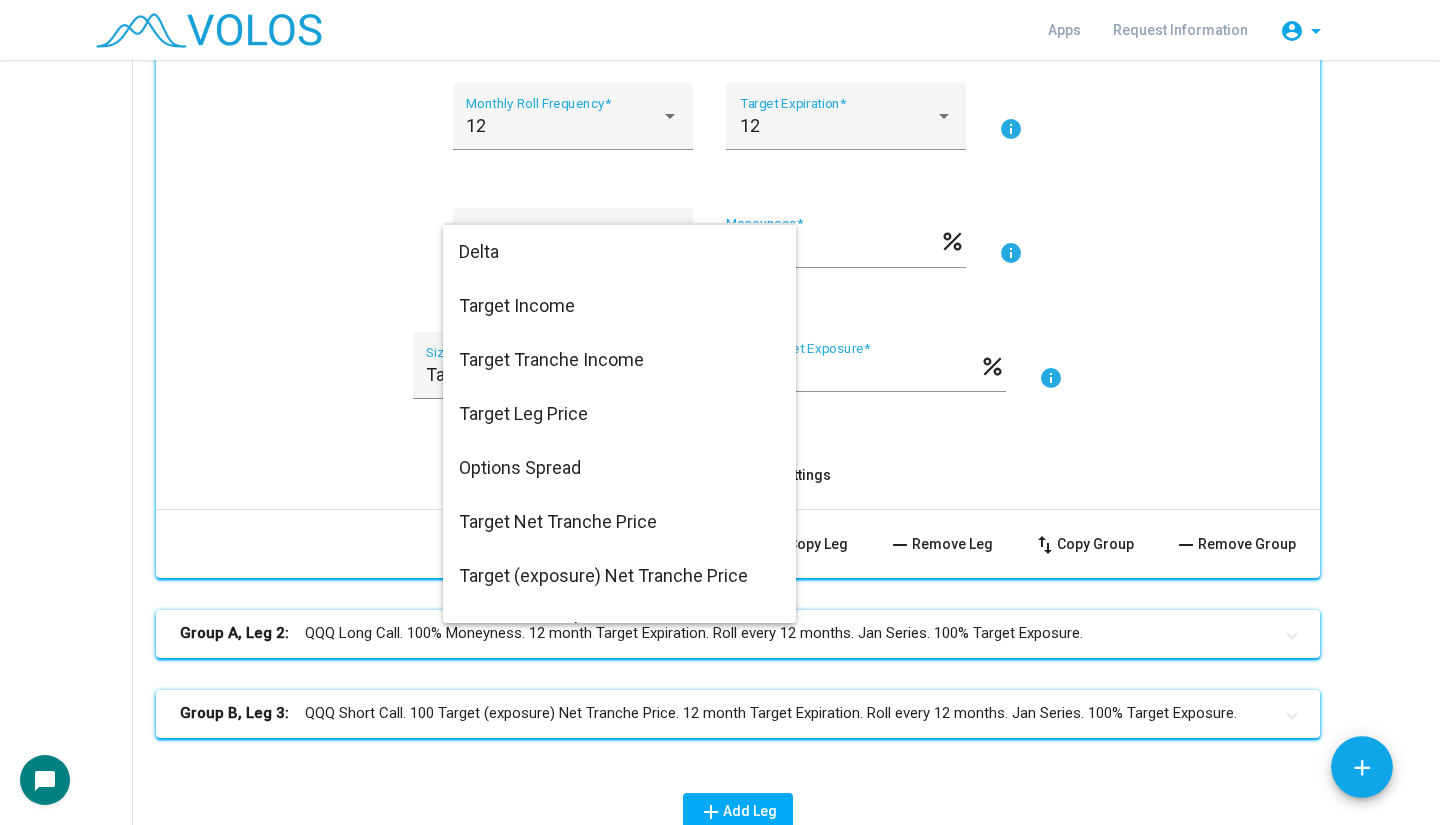 click at bounding box center (720, 412) 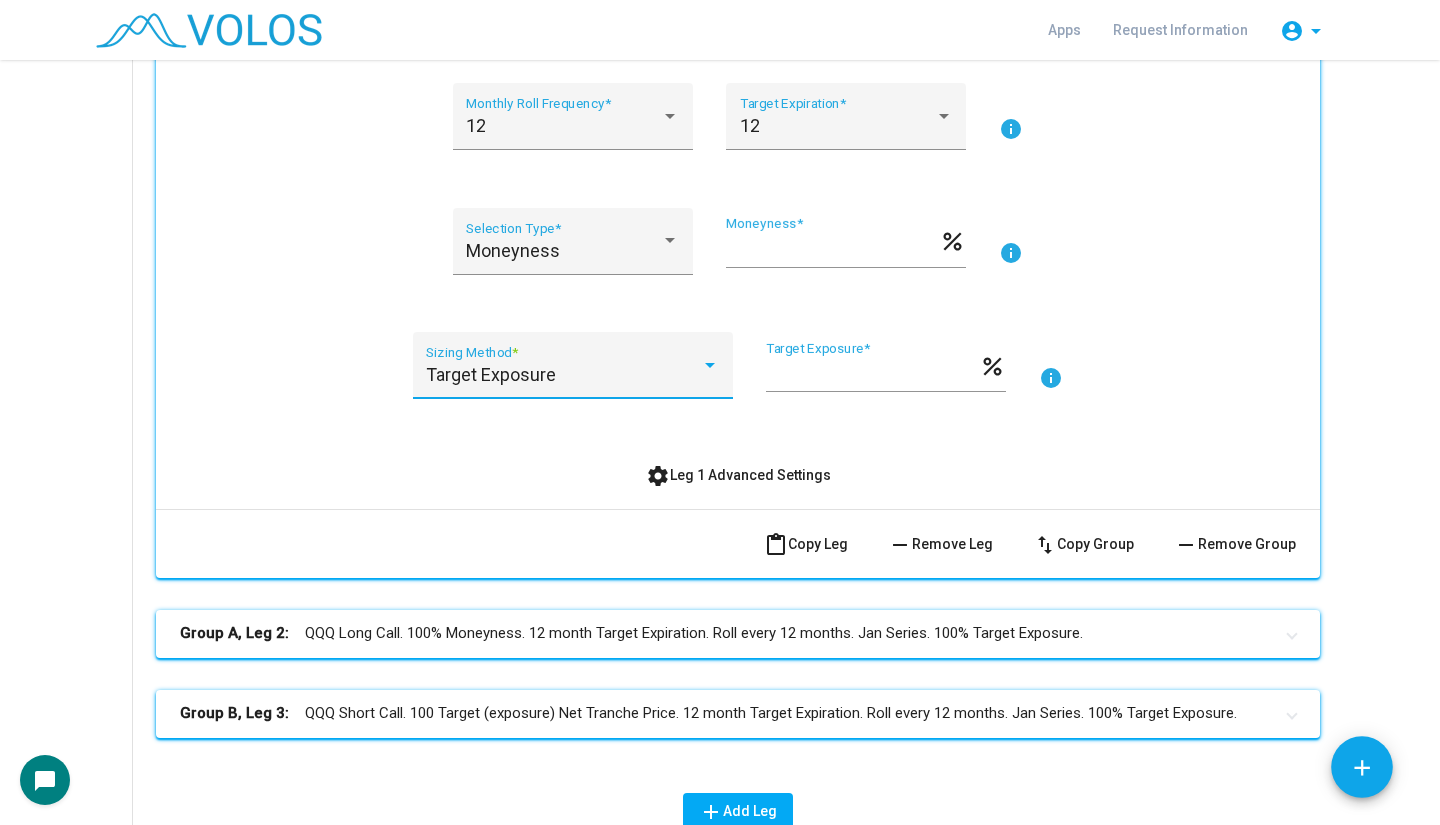 click on "Target Exposure" at bounding box center (491, 374) 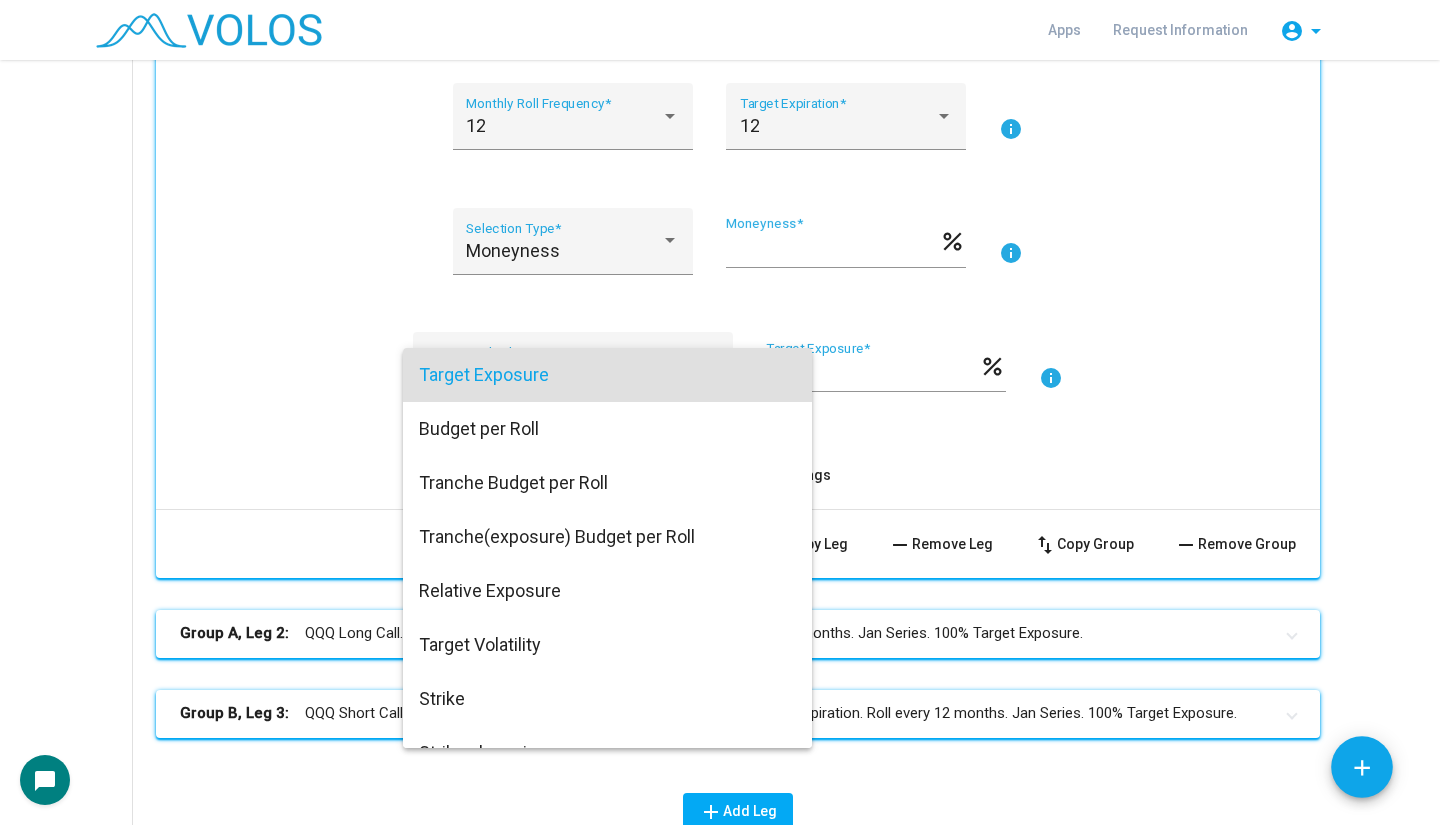 click at bounding box center [720, 412] 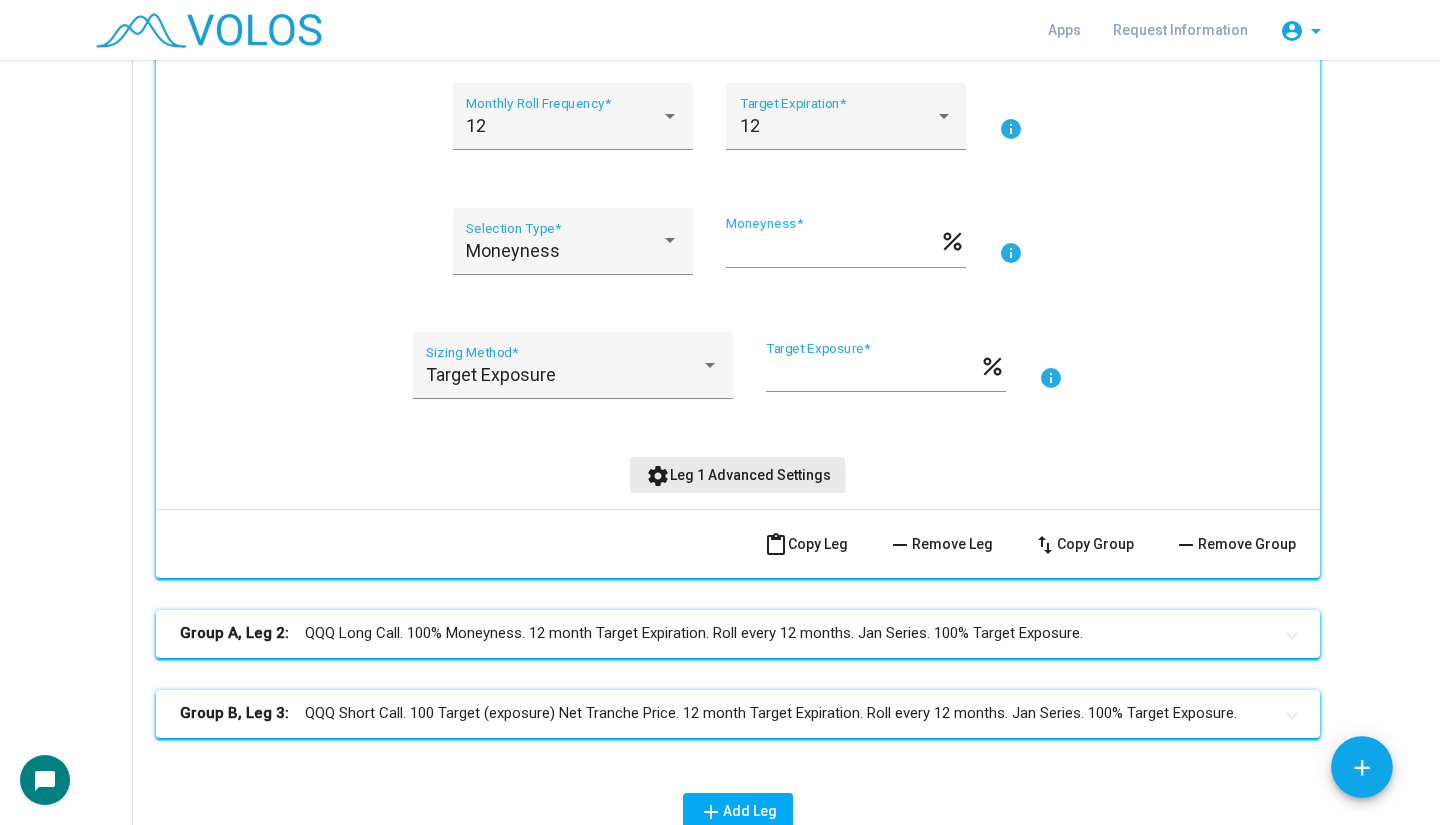 click on "settings  Leg 1 Advanced Settings" at bounding box center [738, 475] 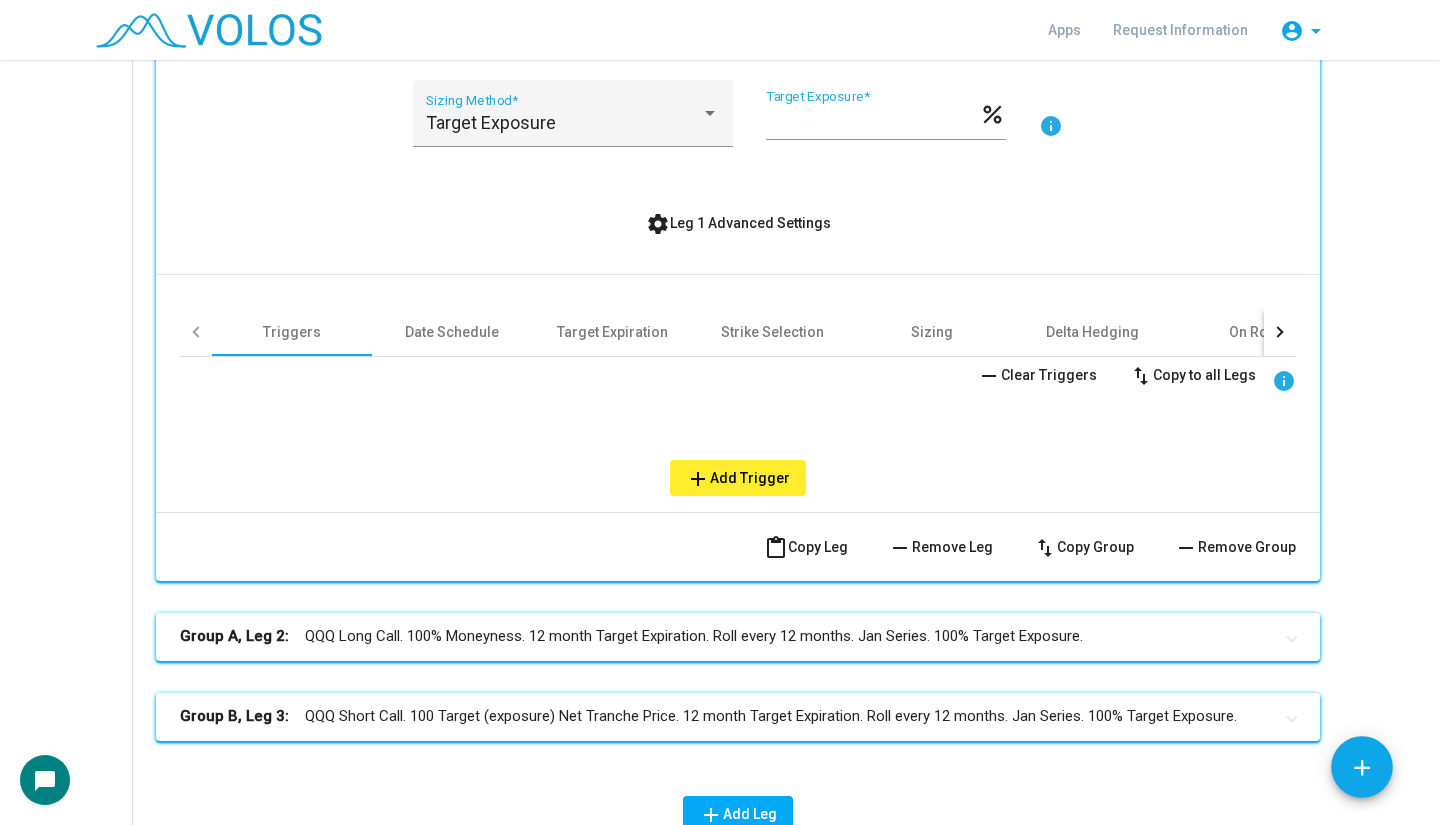scroll, scrollTop: 833, scrollLeft: 0, axis: vertical 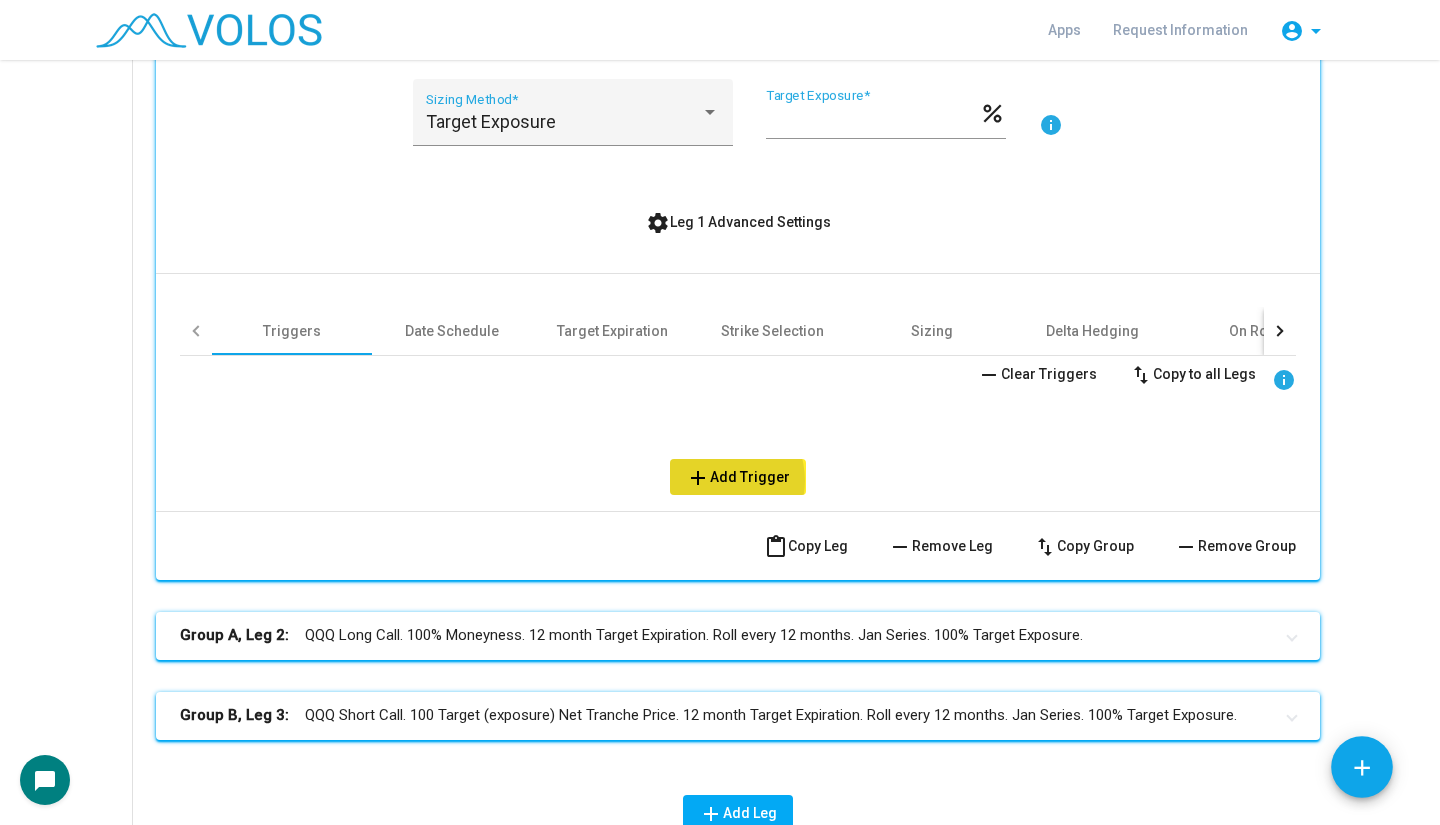 click on "add  Add Trigger" at bounding box center (738, 477) 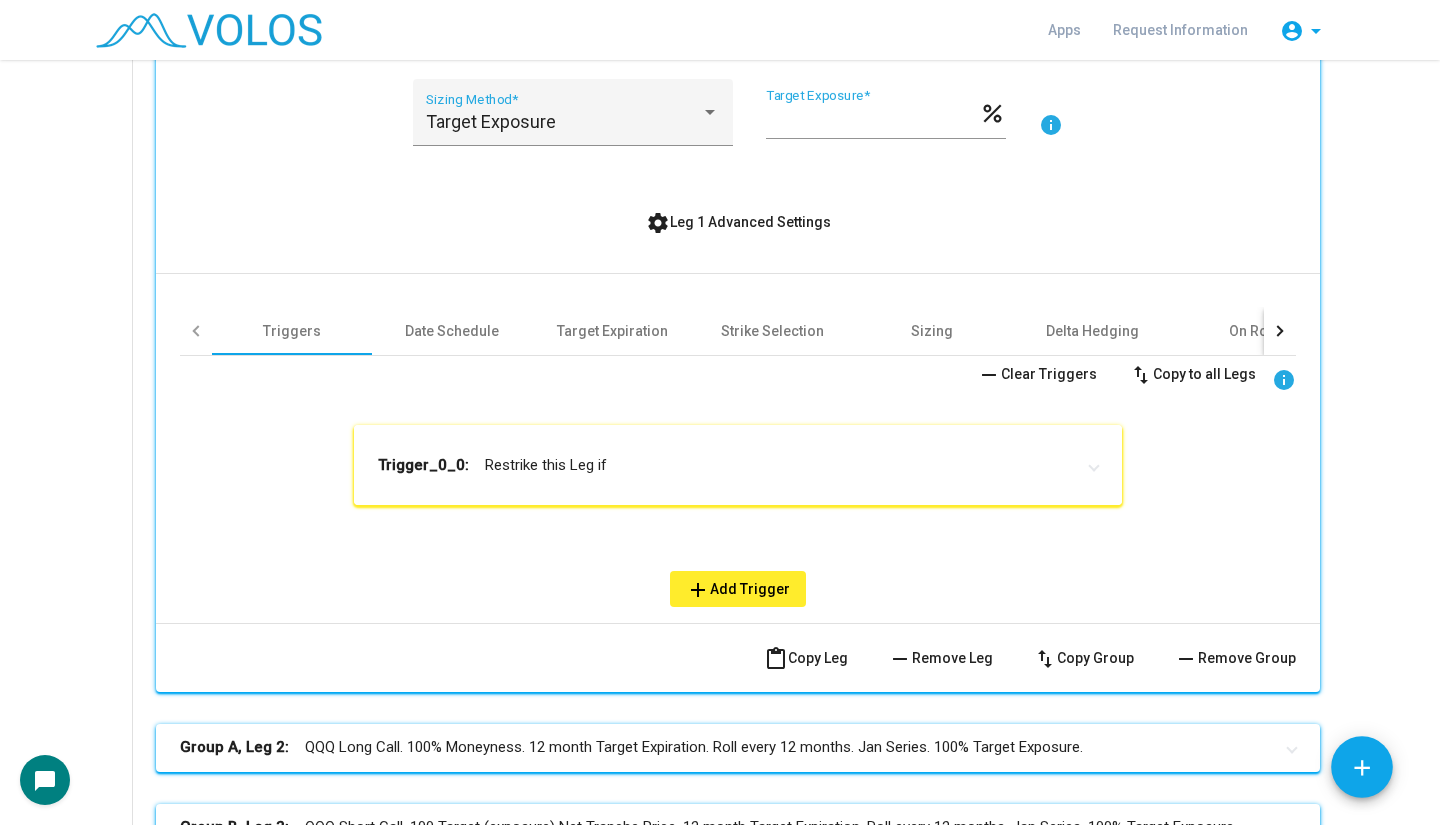 click on "Trigger_0_0:   Restrike this Leg if" at bounding box center [726, 465] 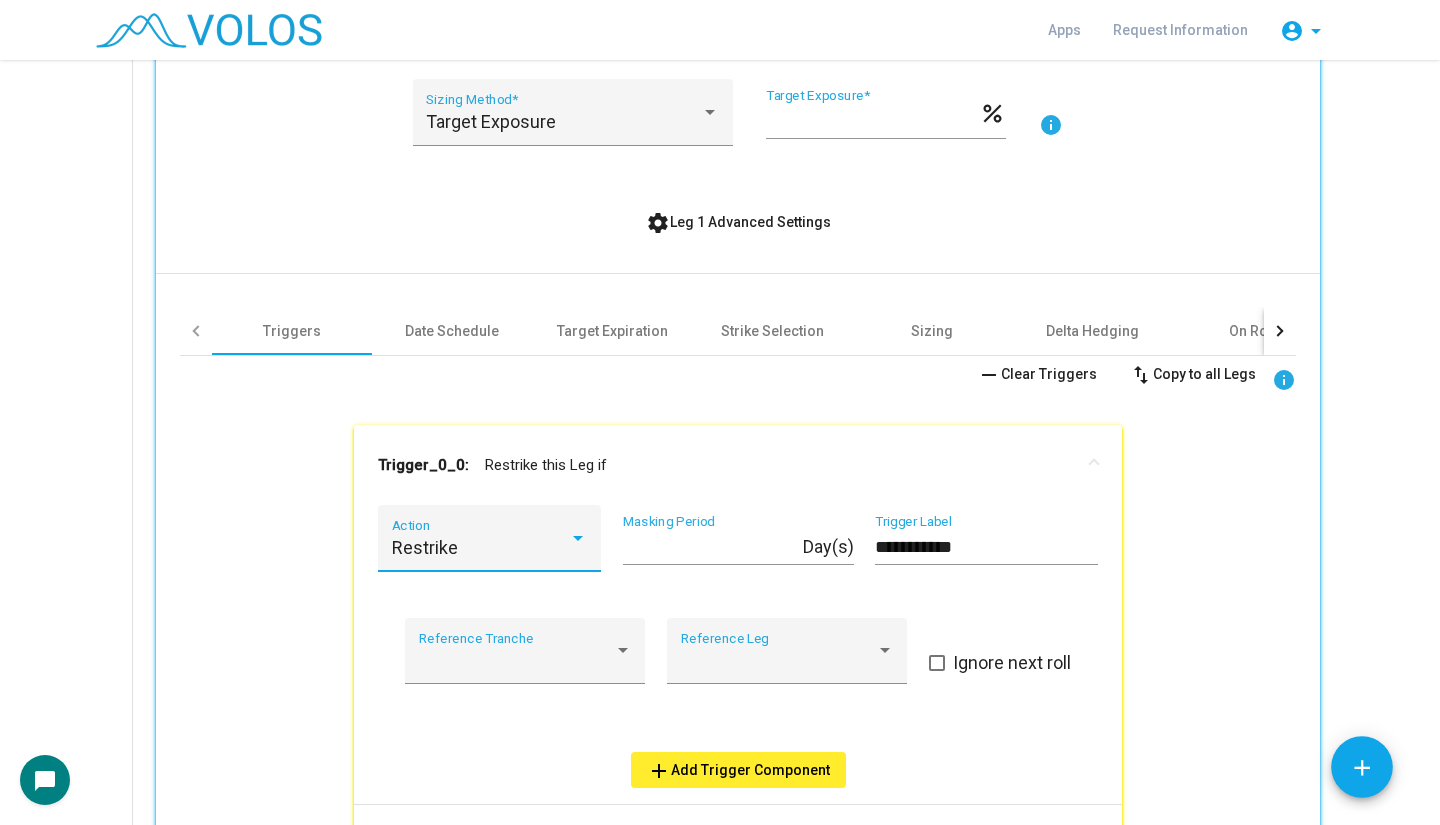 click on "Restrike" at bounding box center [425, 547] 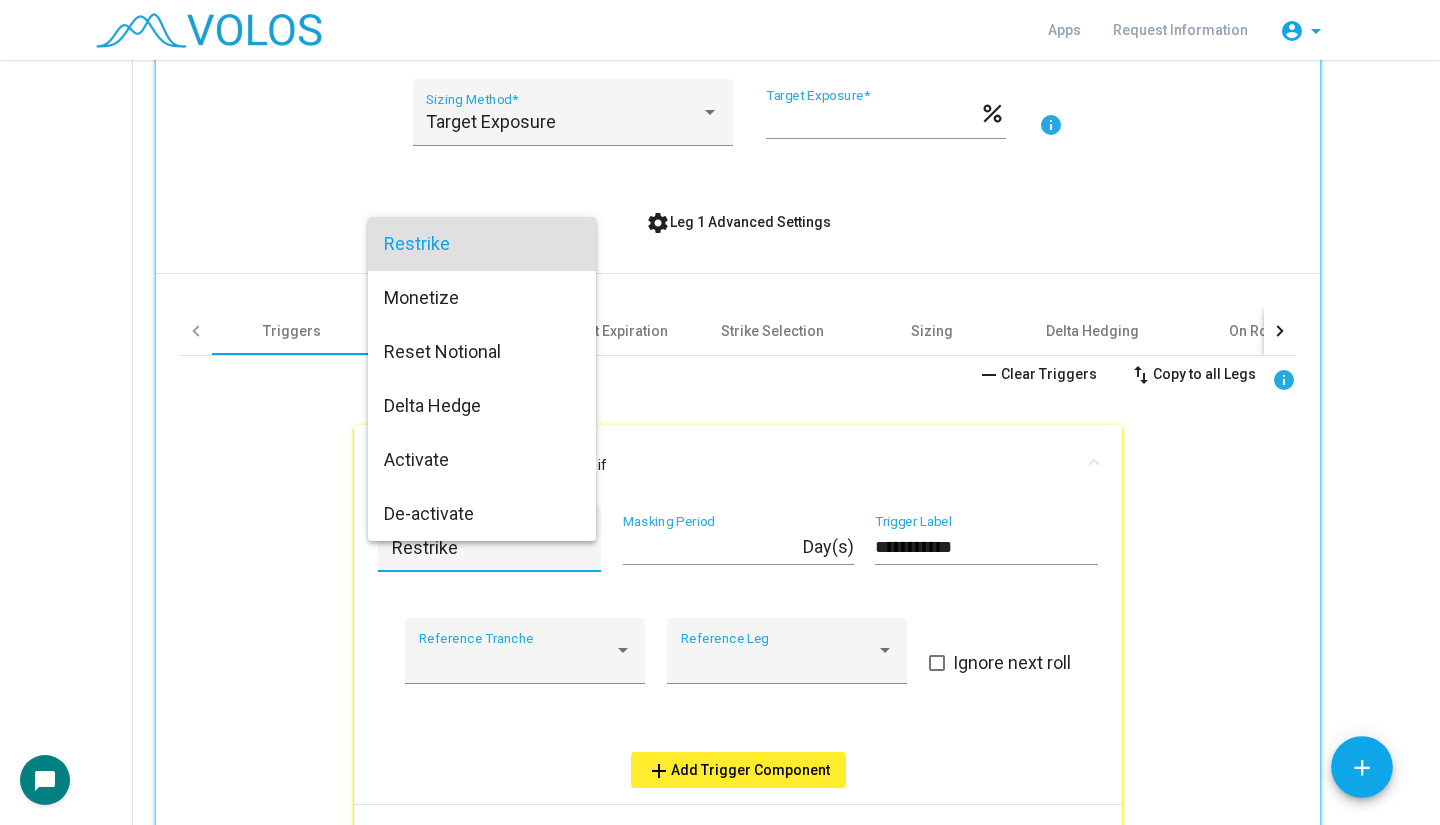 click at bounding box center [720, 412] 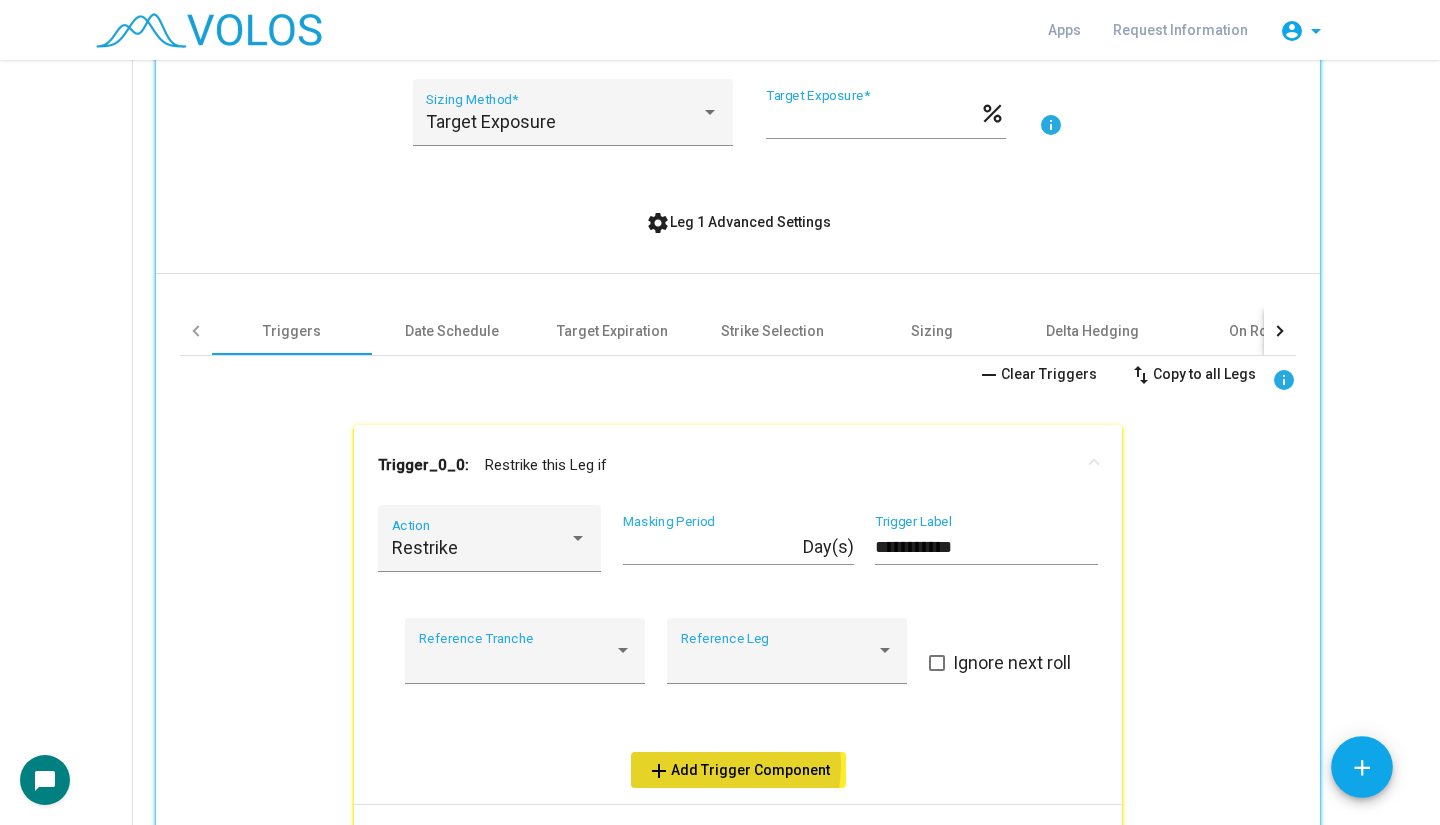 click on "add  Add Trigger Component" at bounding box center [738, 770] 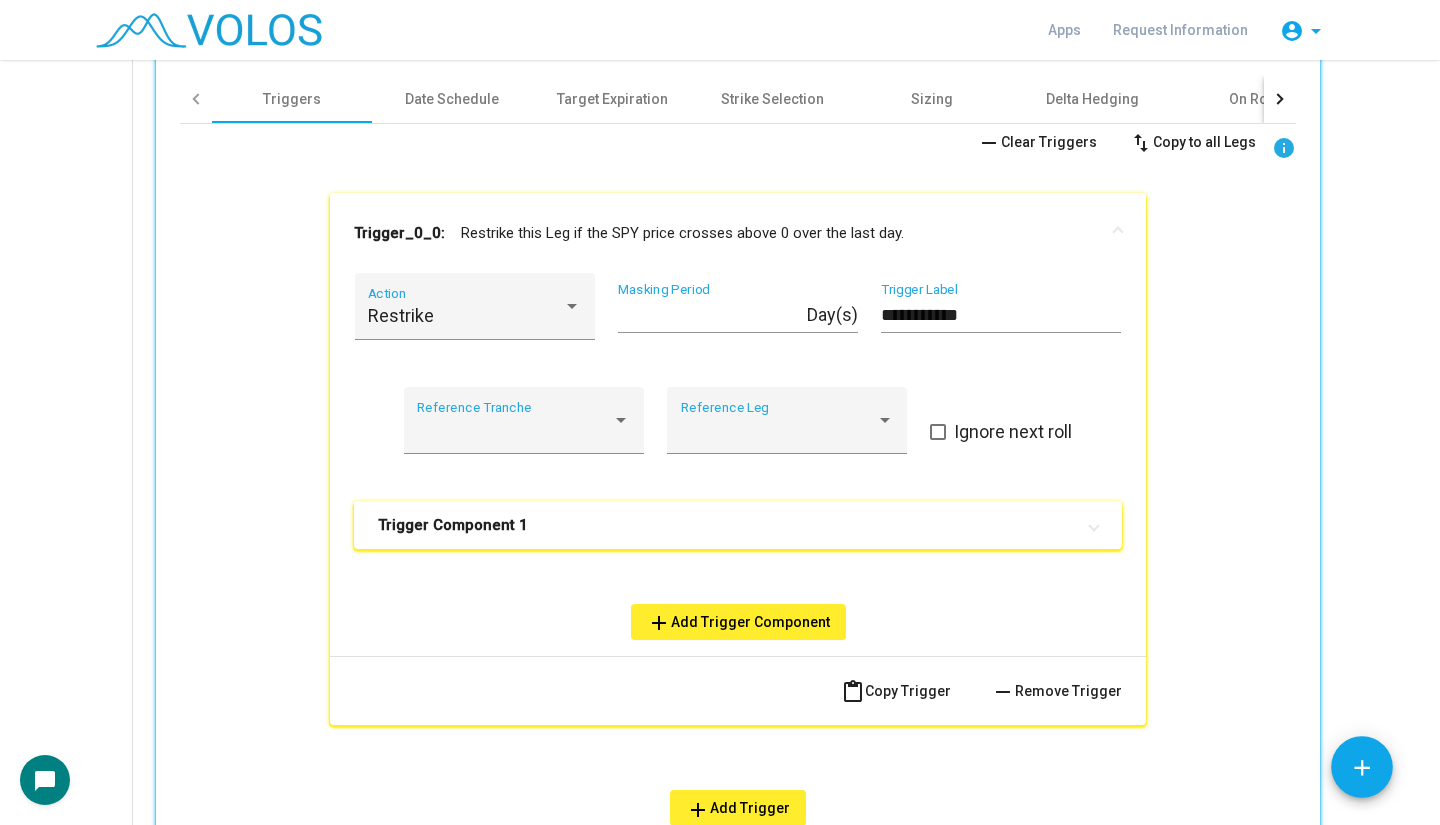 scroll, scrollTop: 1067, scrollLeft: 0, axis: vertical 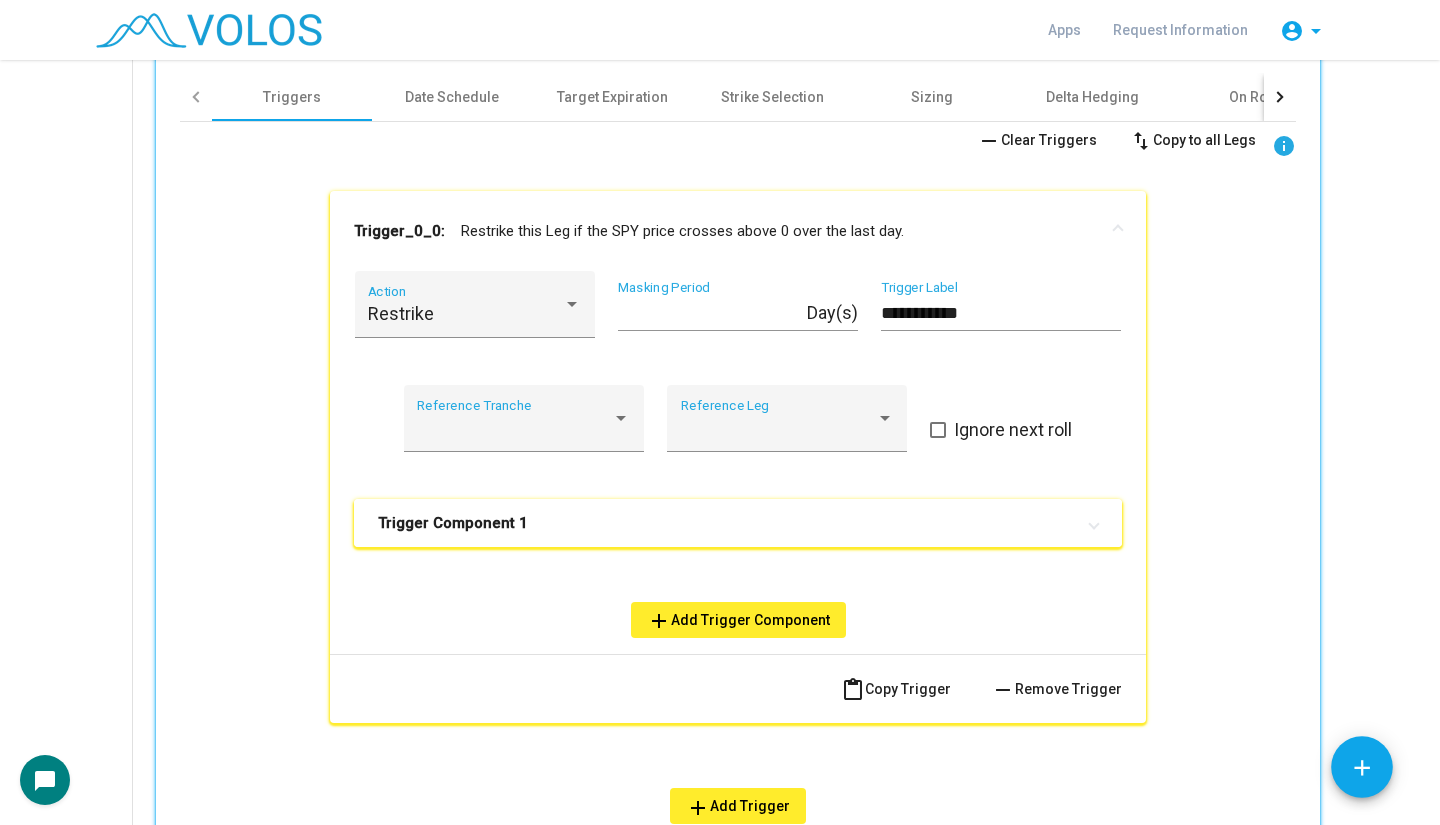 click on "Trigger Component 1" at bounding box center (726, 523) 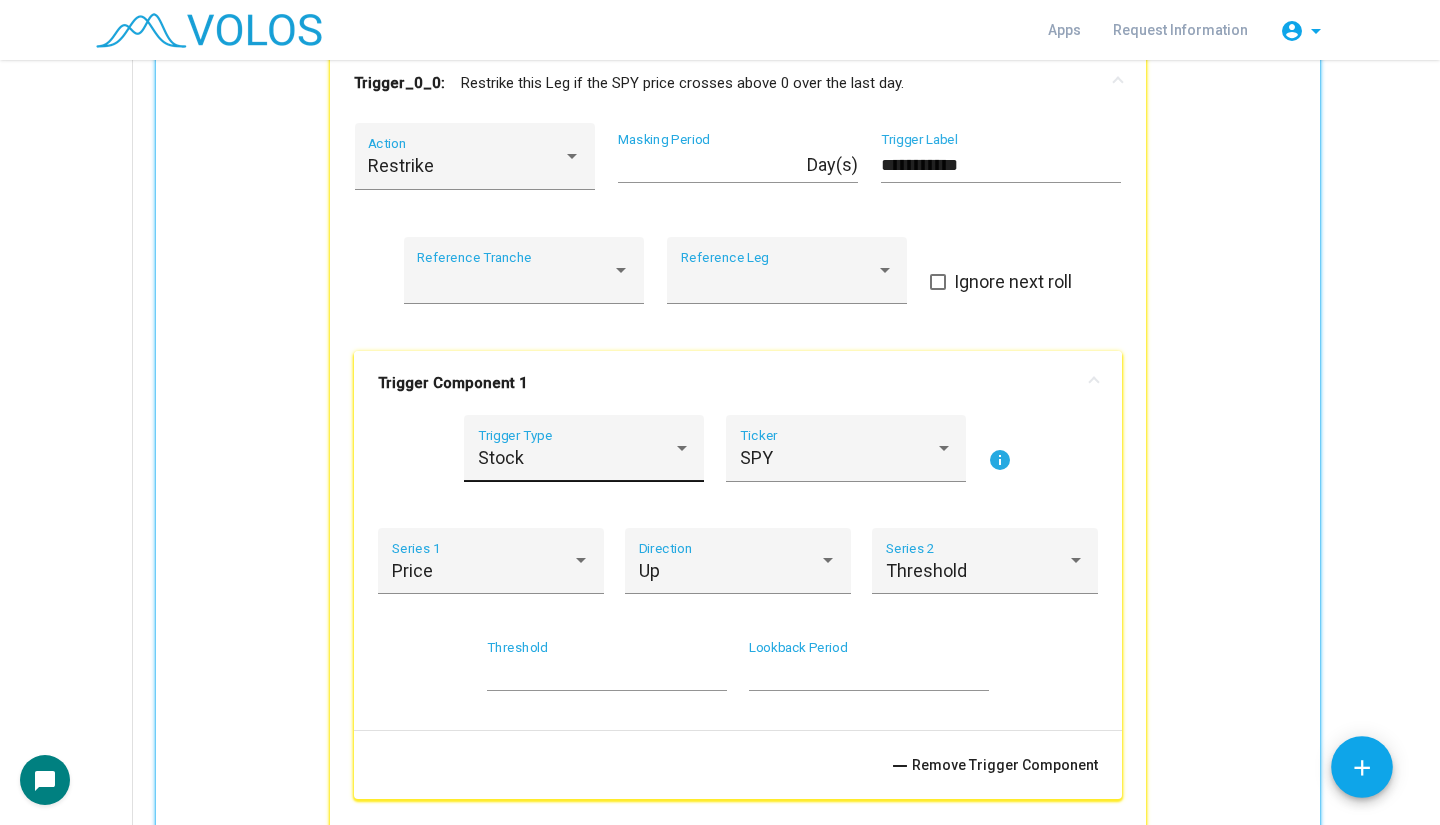scroll, scrollTop: 1217, scrollLeft: 0, axis: vertical 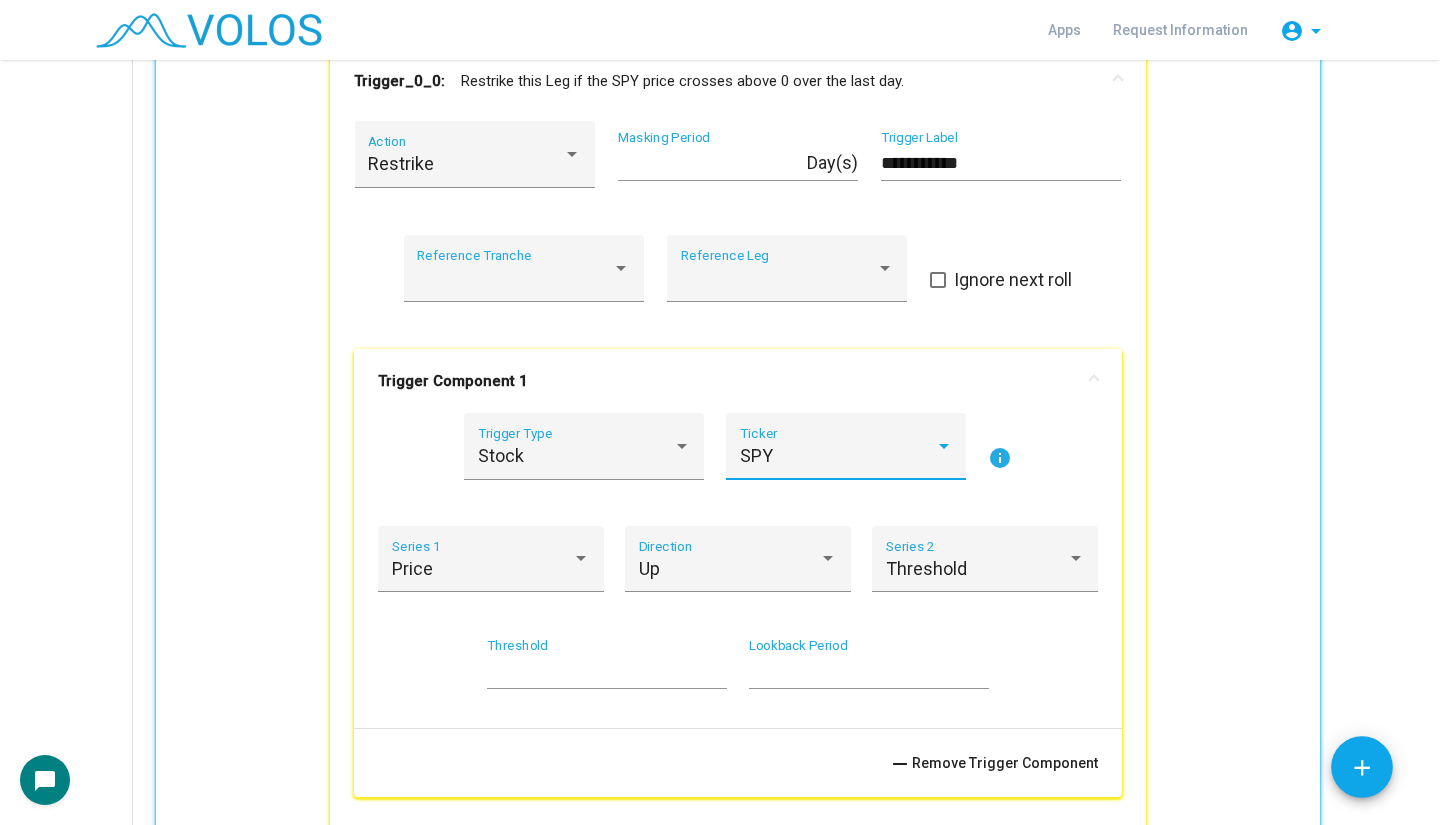 click on "SPY" at bounding box center [837, 456] 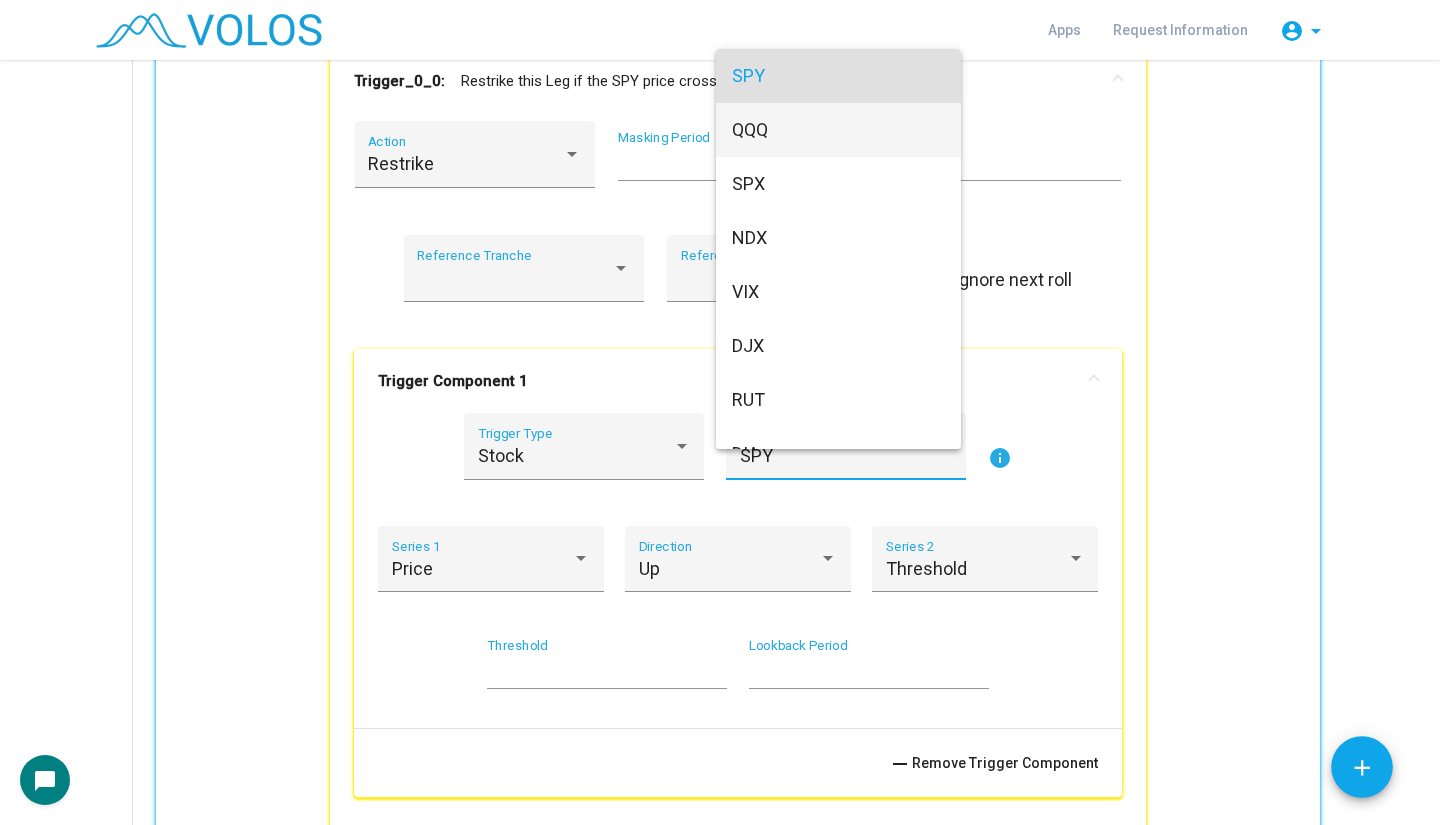 click on "QQQ" at bounding box center (838, 130) 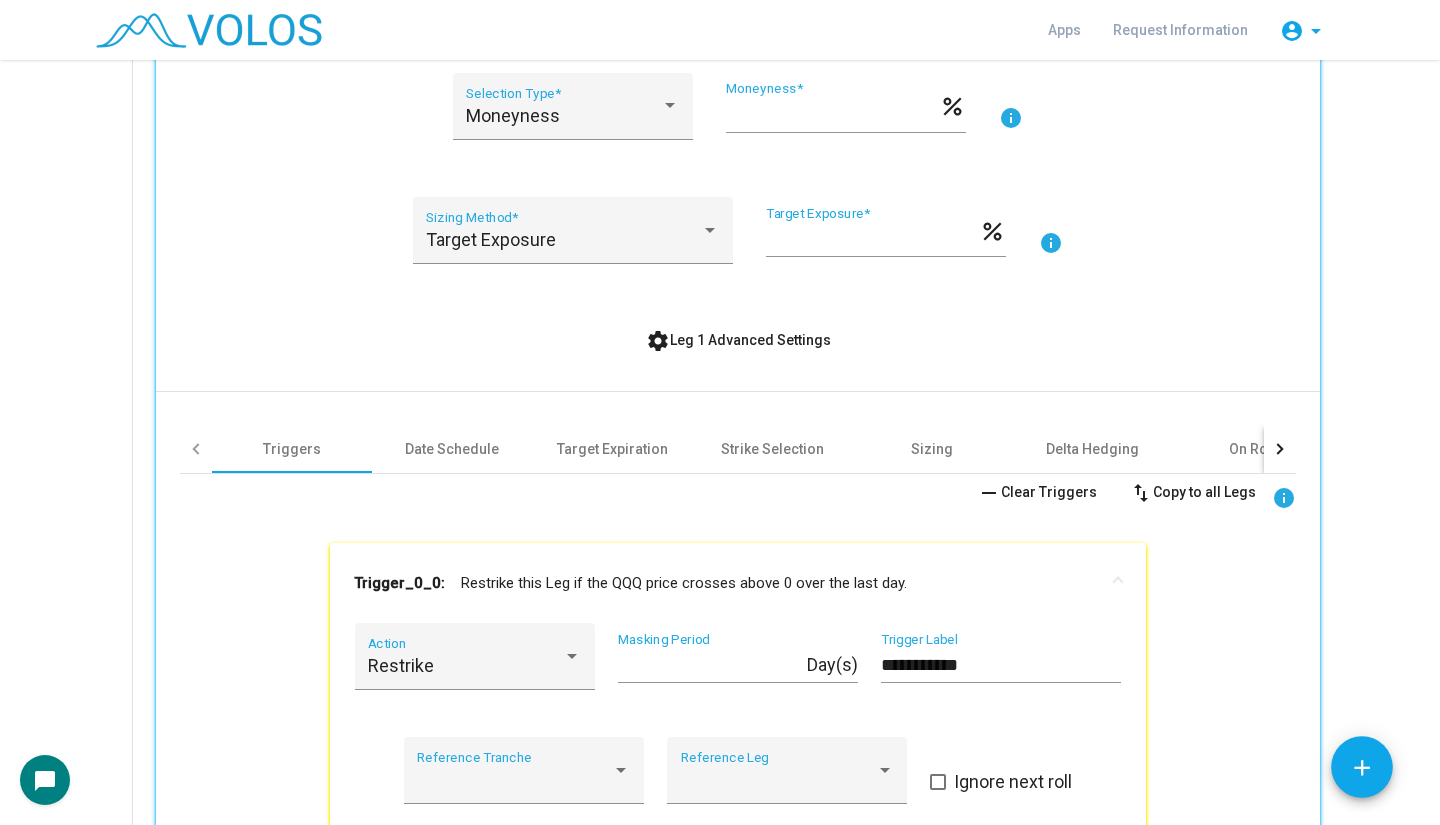 scroll, scrollTop: 714, scrollLeft: 0, axis: vertical 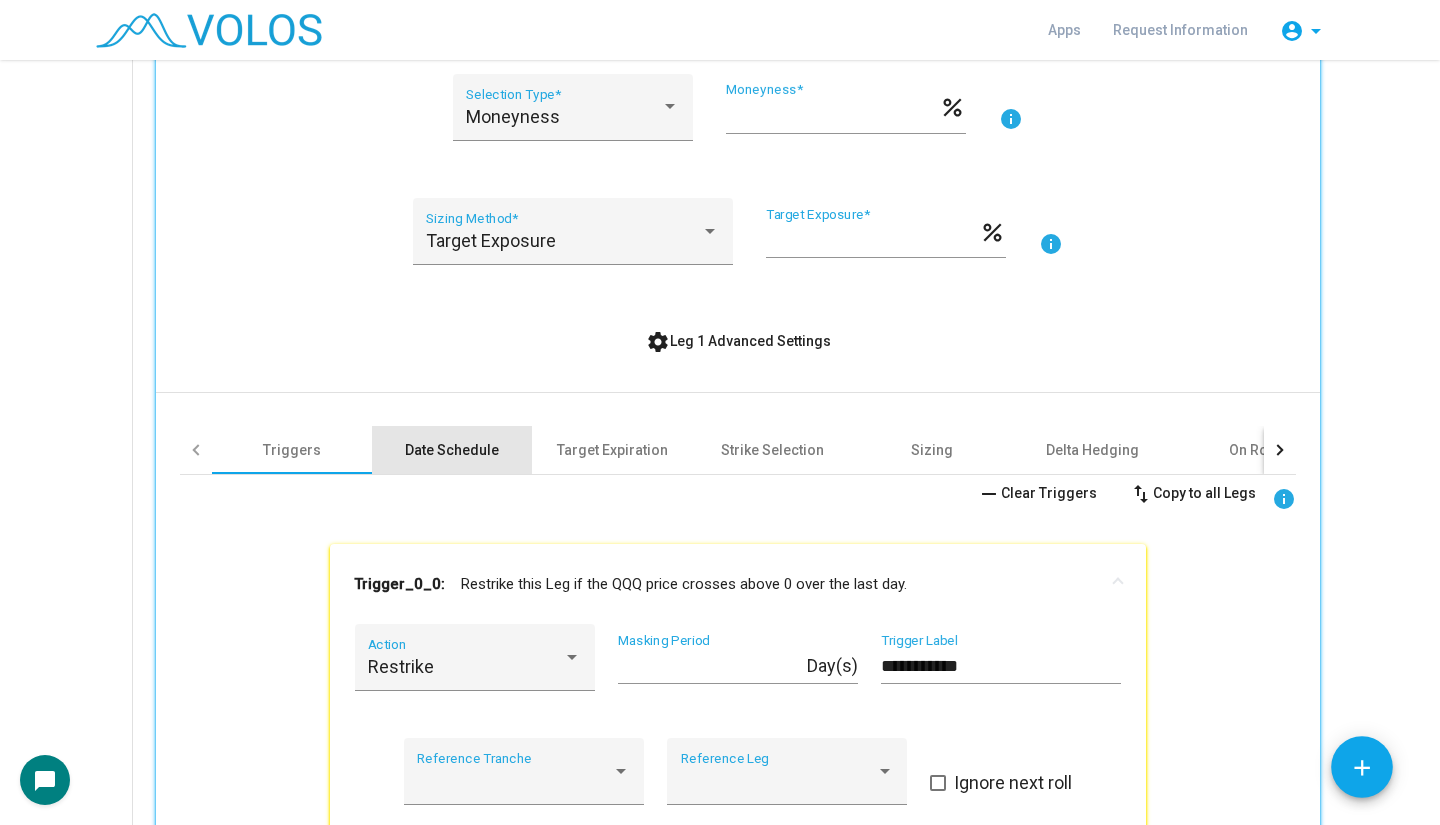 click on "Date Schedule" at bounding box center [452, 450] 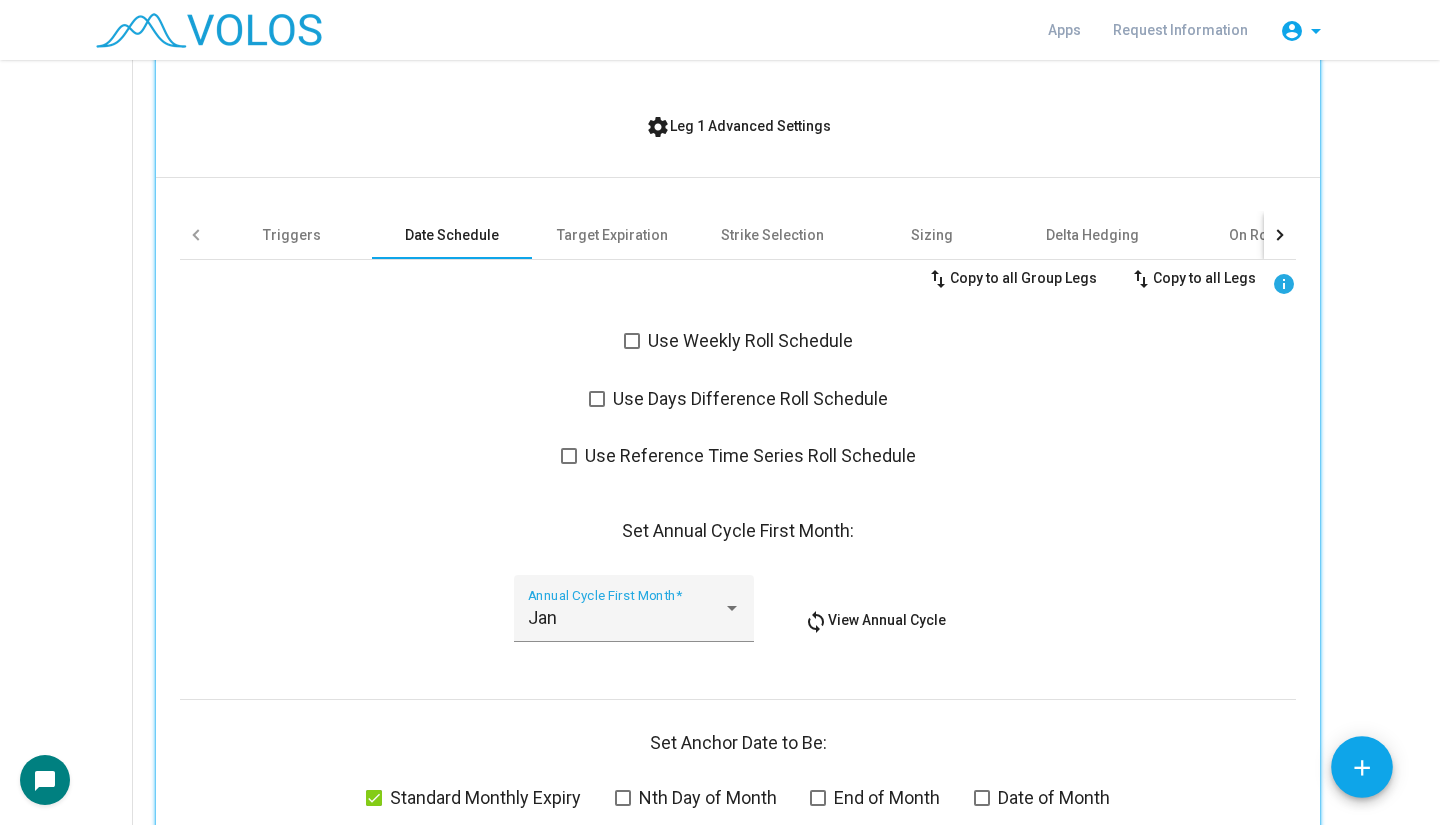 scroll, scrollTop: 936, scrollLeft: 0, axis: vertical 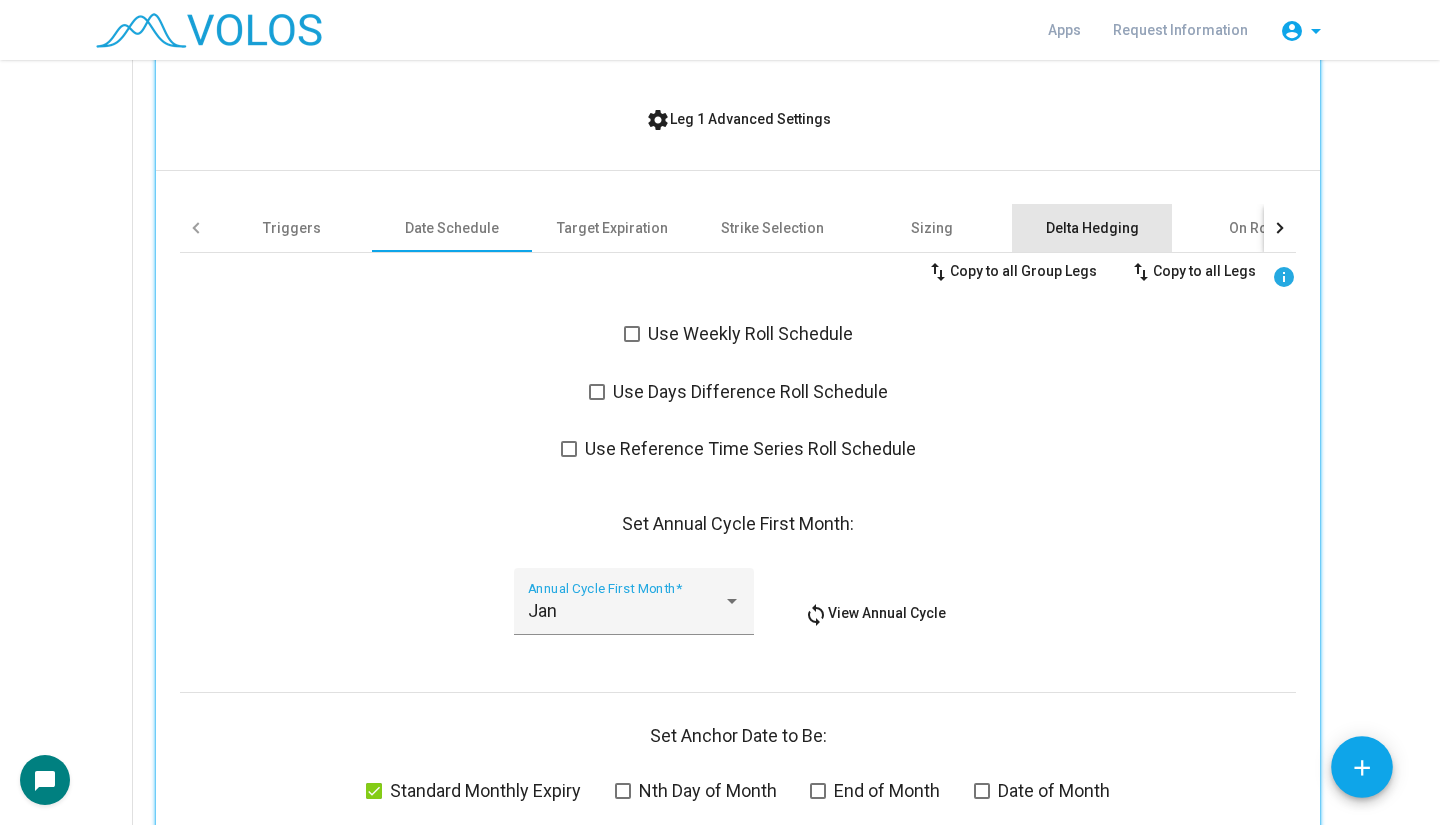 click on "Delta Hedging" at bounding box center (1092, 228) 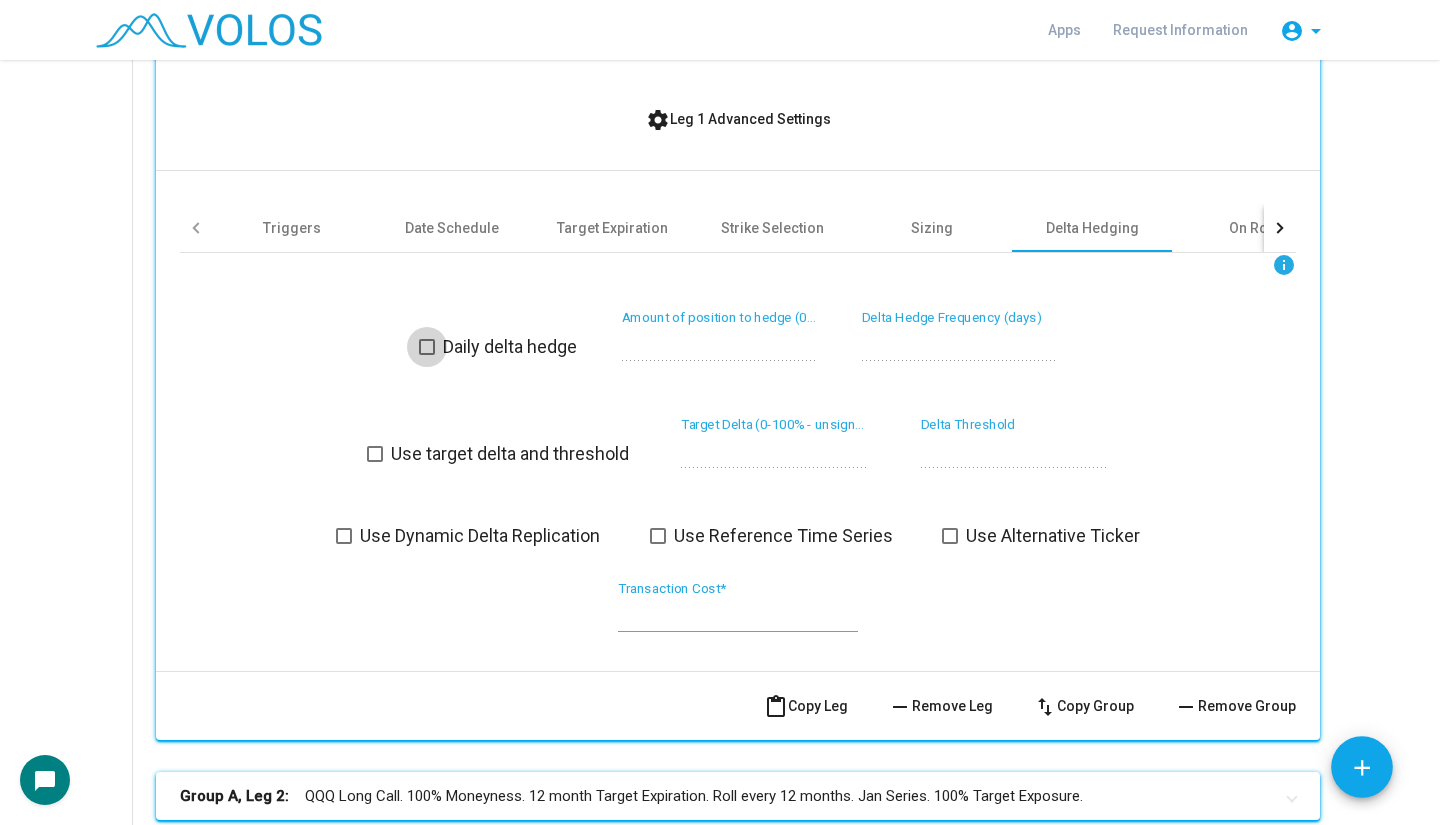 click at bounding box center [427, 347] 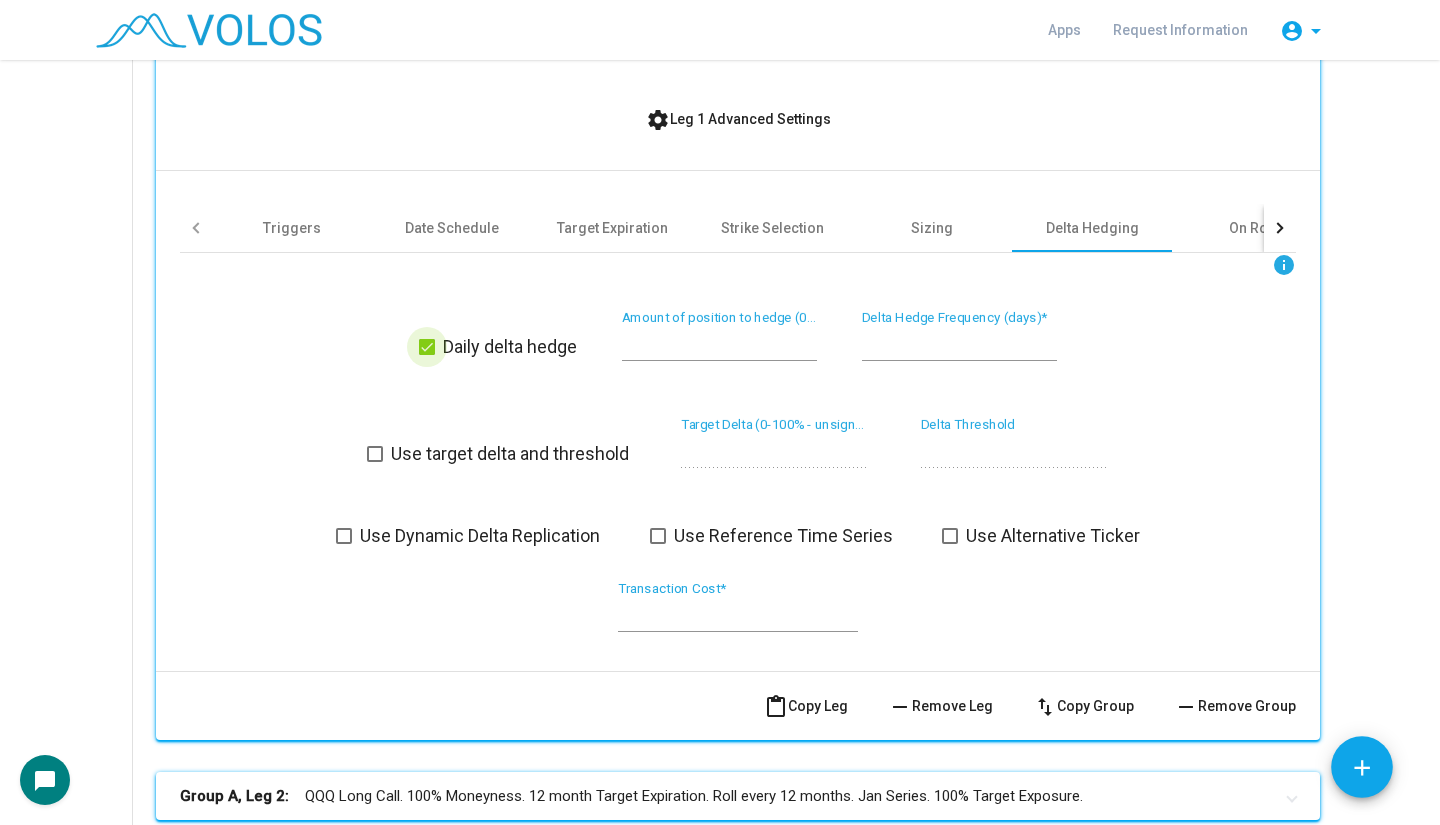 click at bounding box center [427, 347] 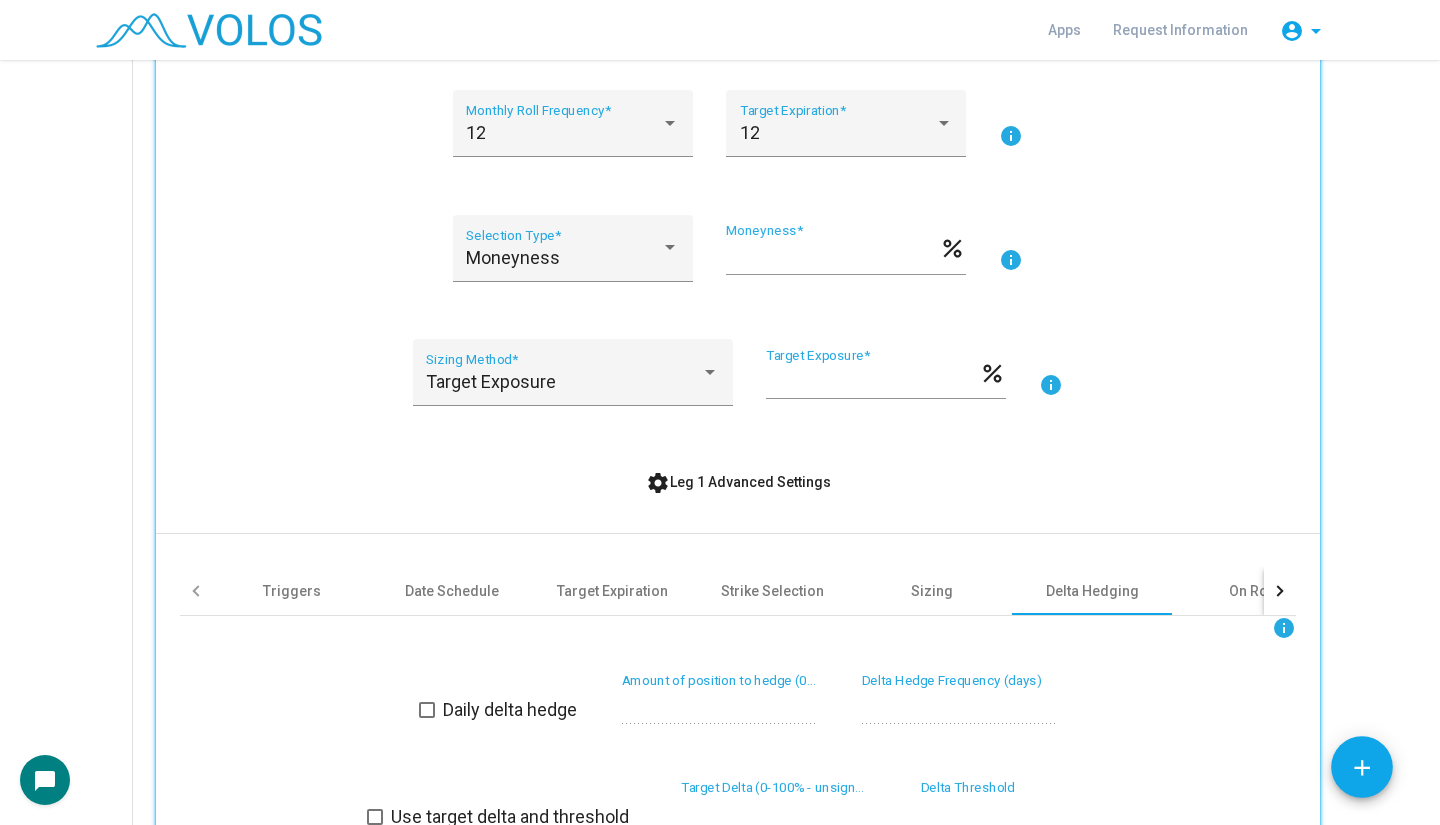 scroll, scrollTop: 0, scrollLeft: 0, axis: both 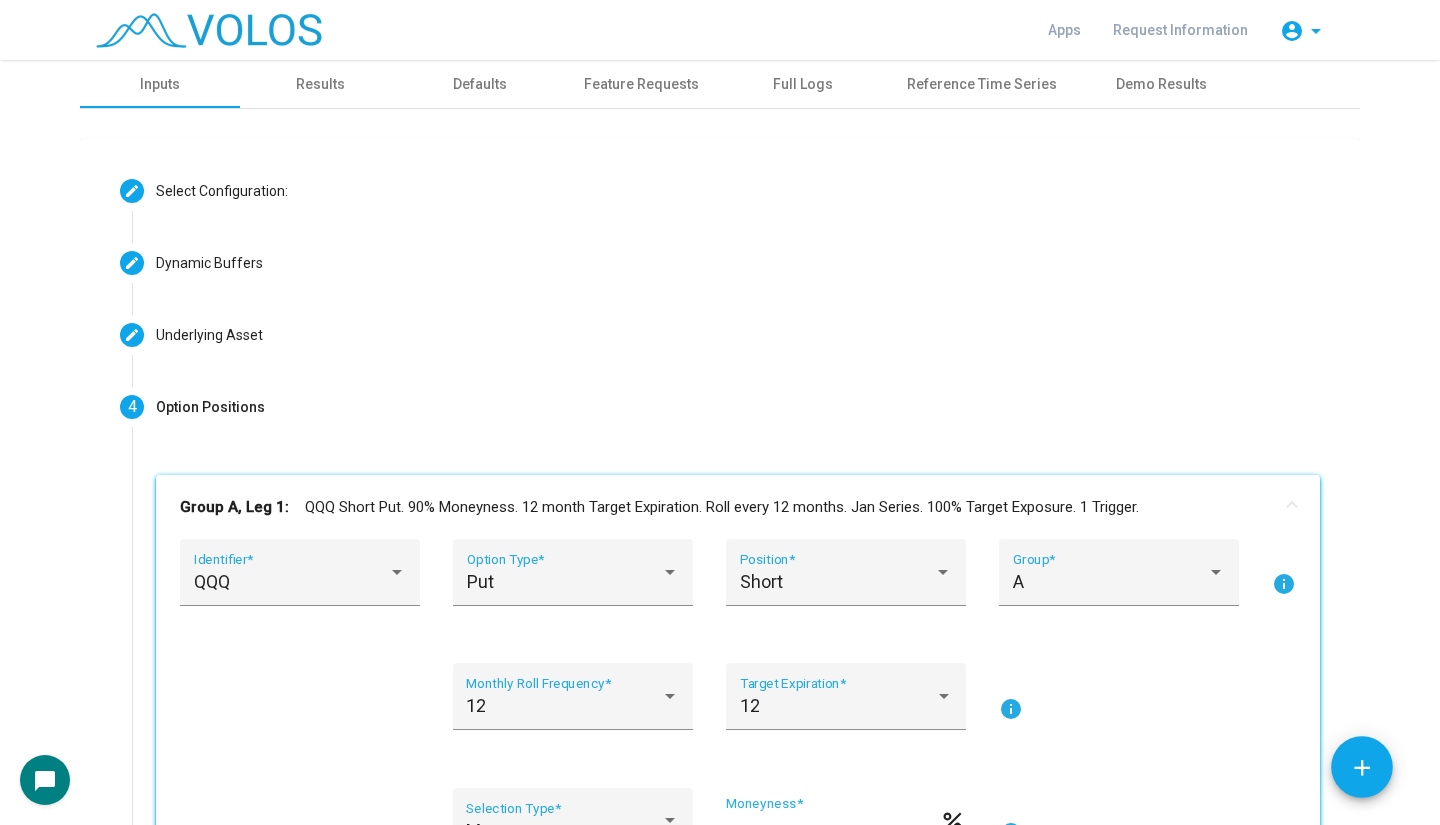 click on "**********" at bounding box center [720, 1079] 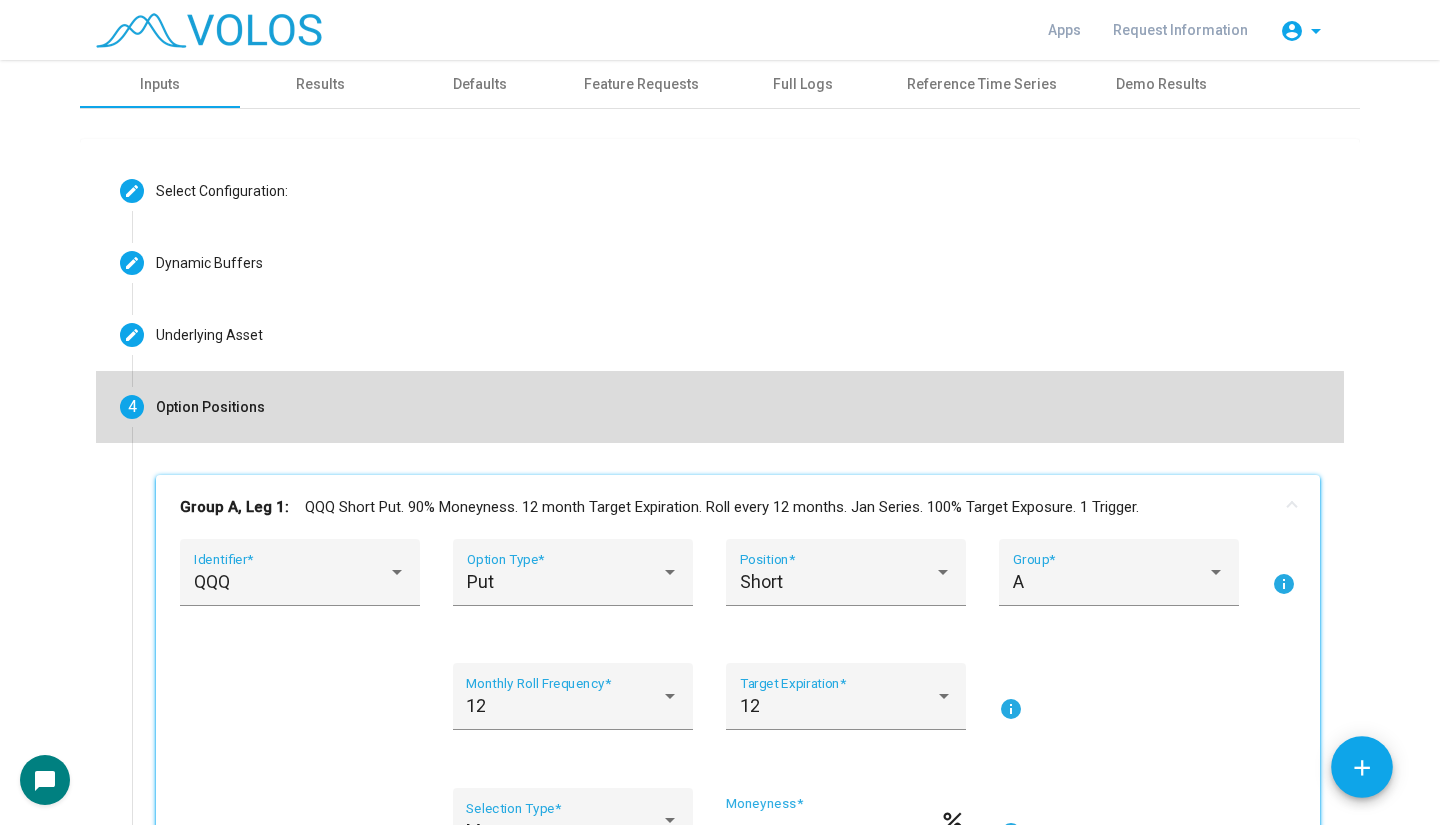 click on "4 Option Positions" at bounding box center (720, 407) 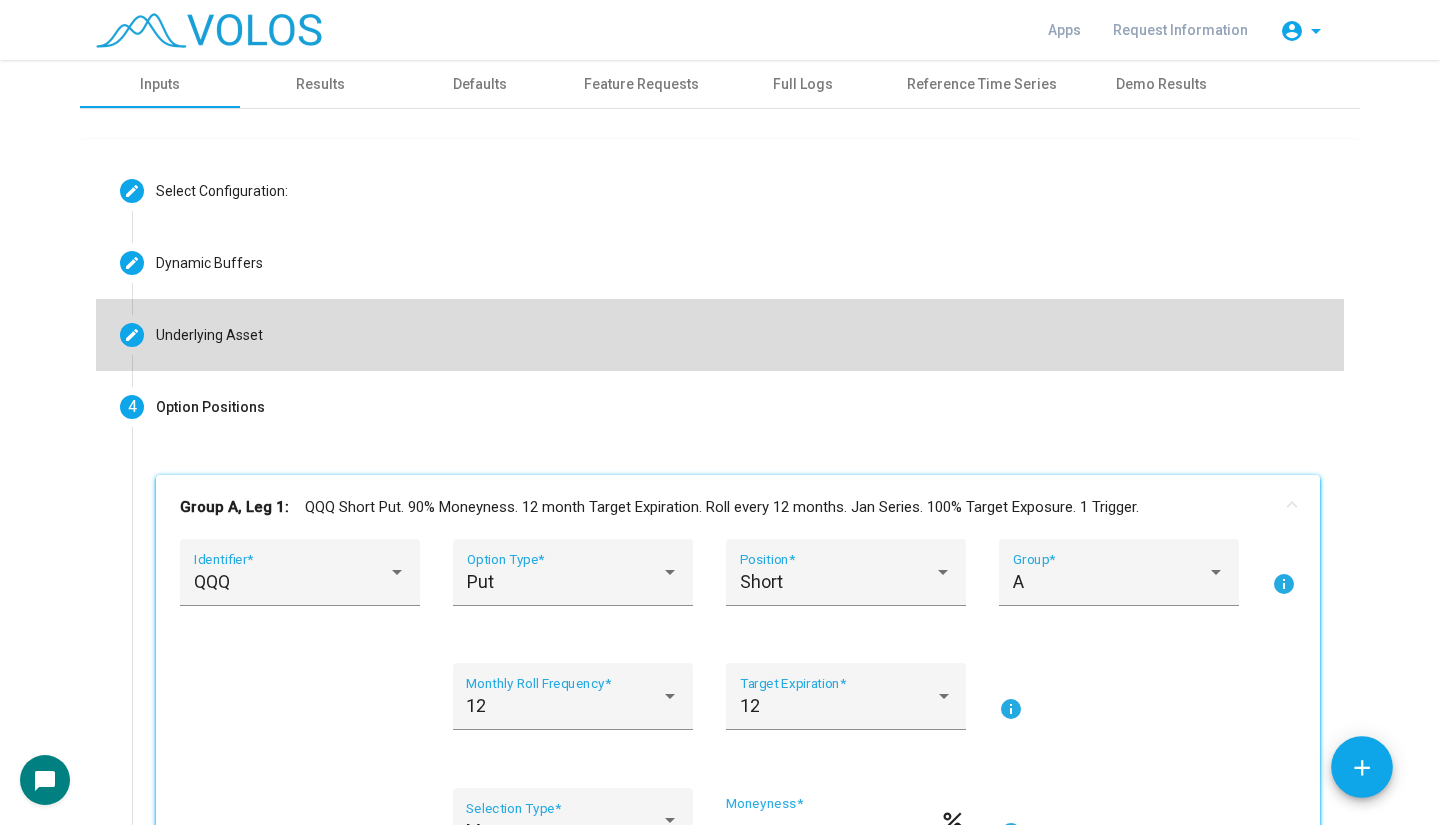 click on "Underlying Asset" at bounding box center (209, 335) 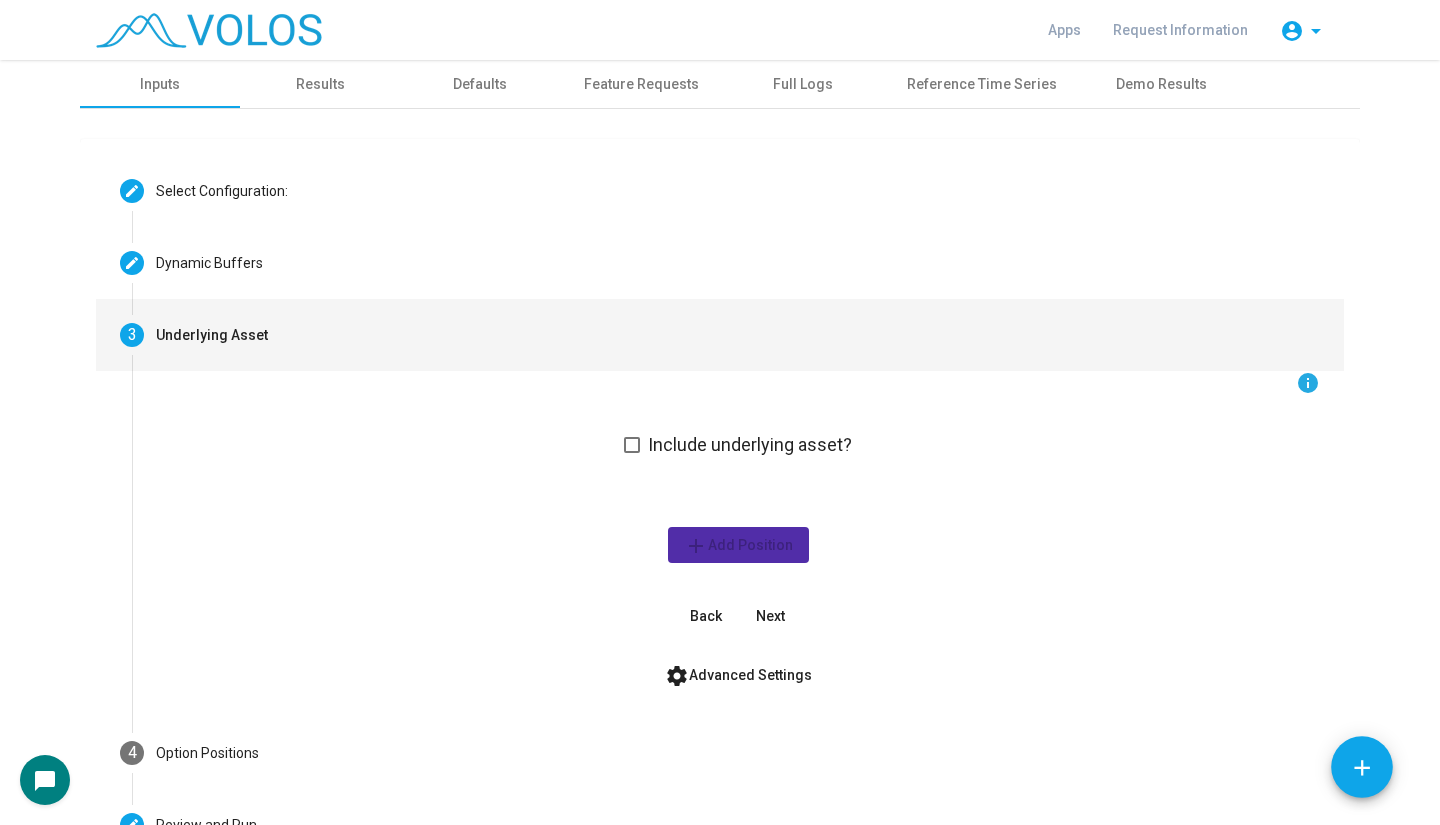 scroll, scrollTop: 132, scrollLeft: 0, axis: vertical 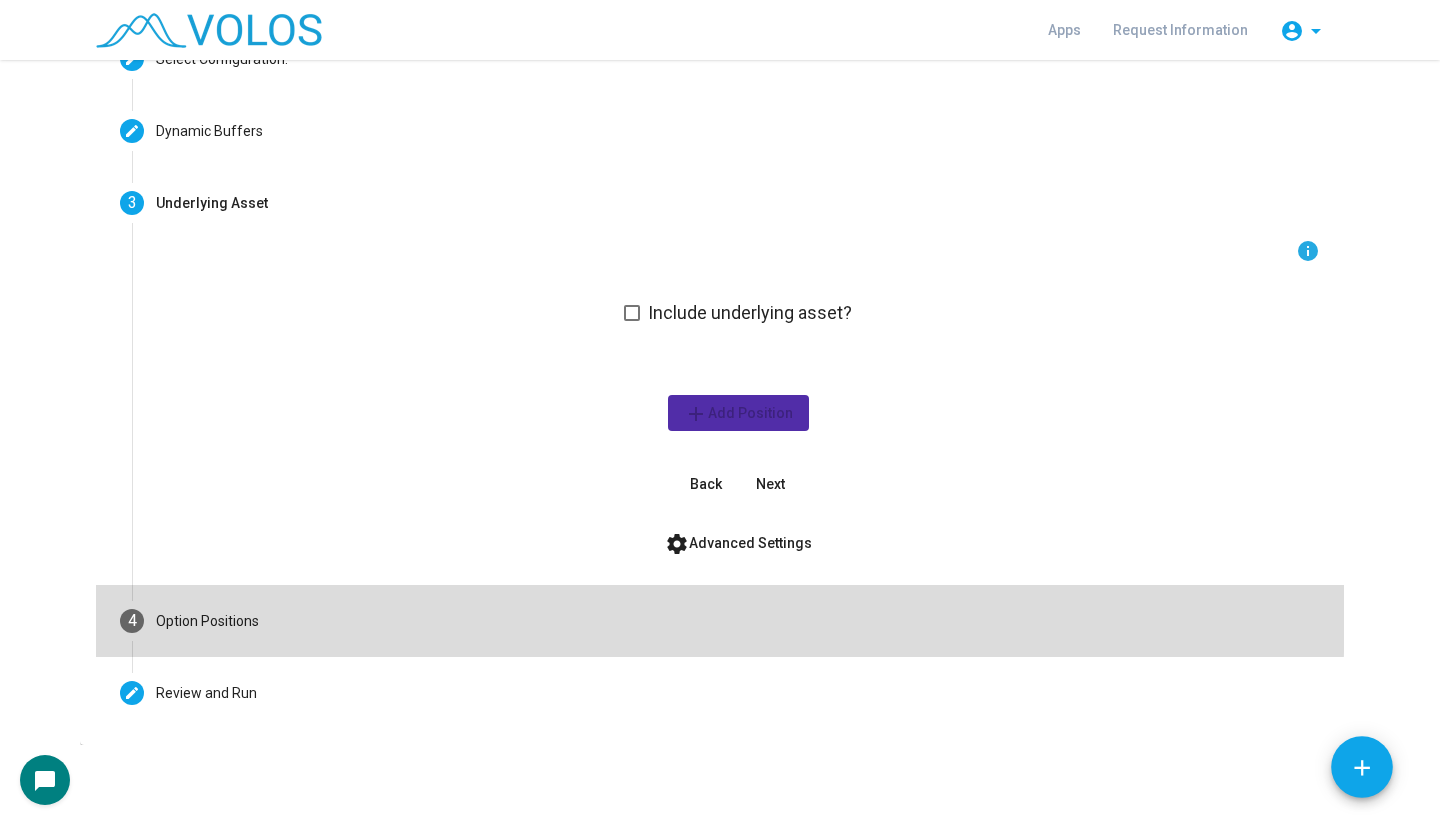 click on "4 Option Positions" at bounding box center (720, 621) 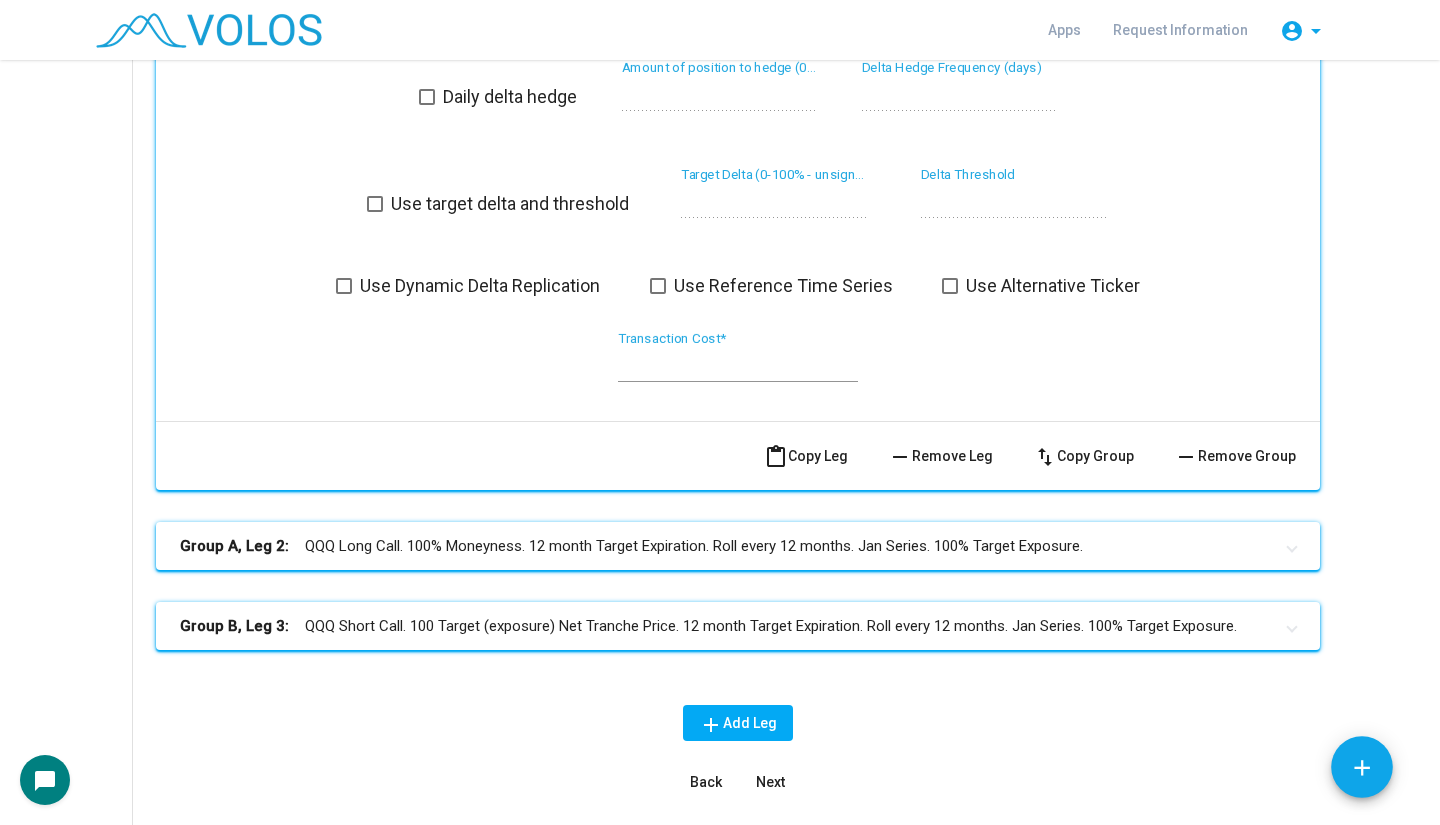 scroll, scrollTop: 1187, scrollLeft: 0, axis: vertical 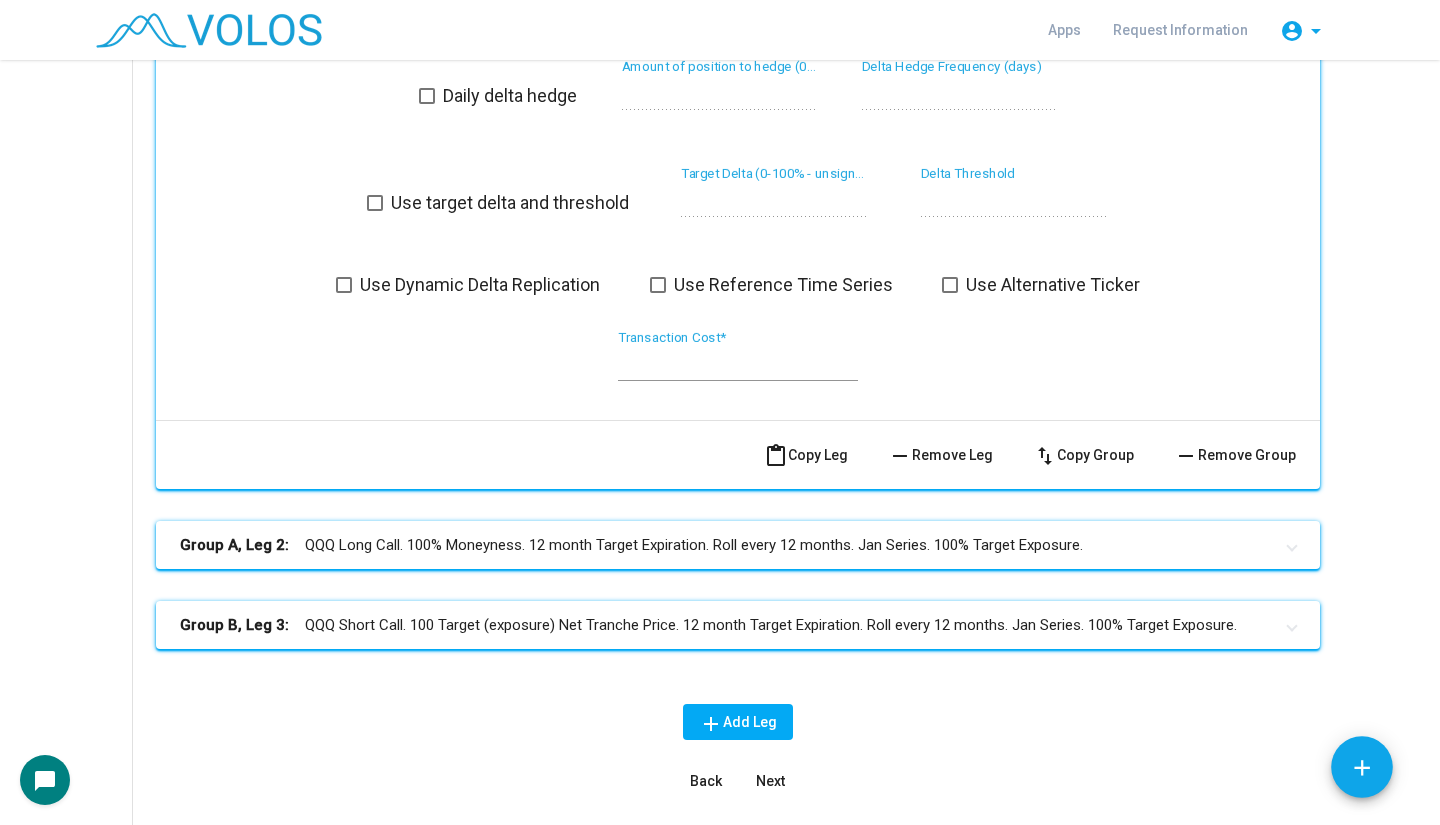 click on "Next" at bounding box center [770, 781] 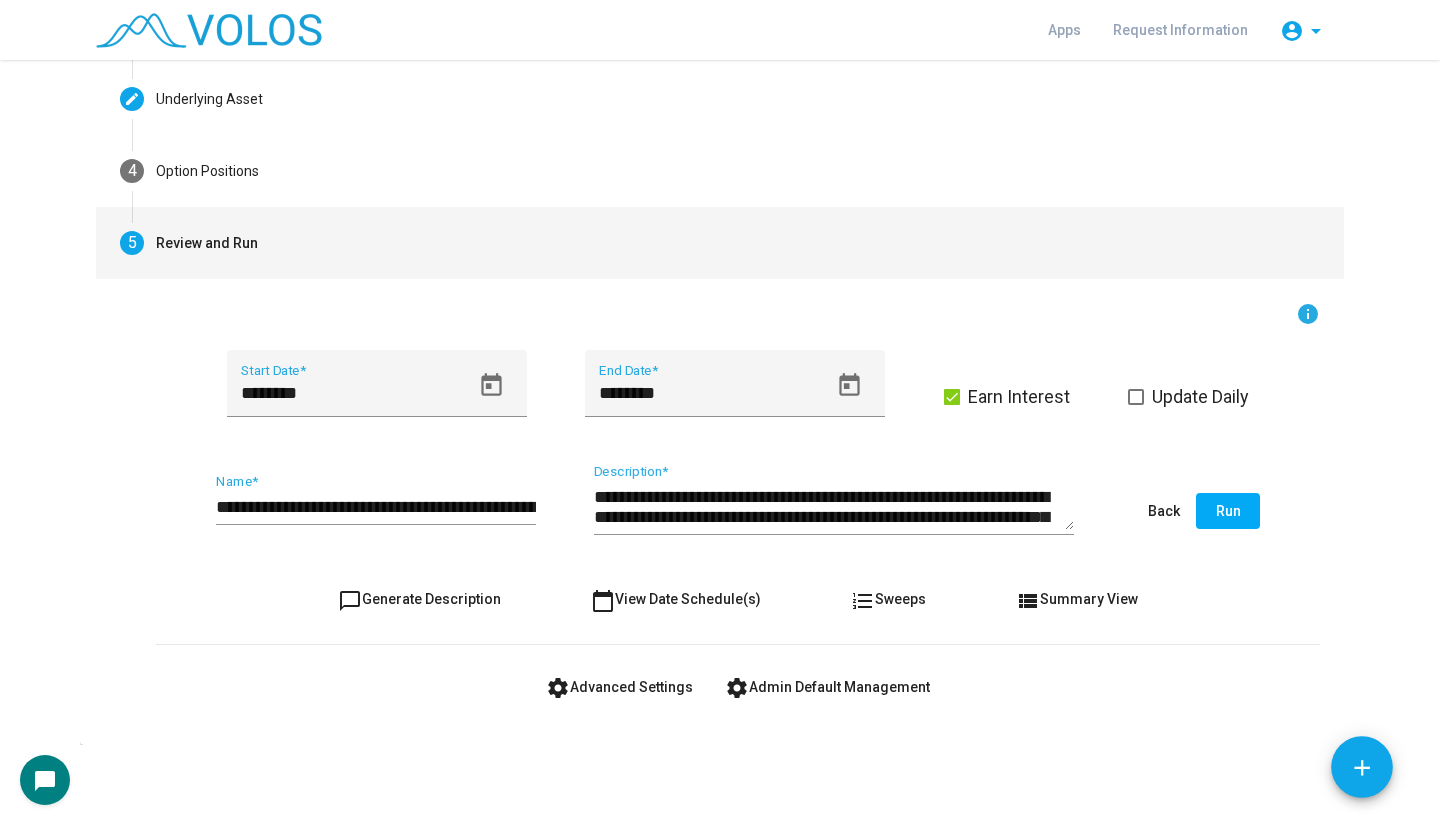 scroll, scrollTop: 235, scrollLeft: 0, axis: vertical 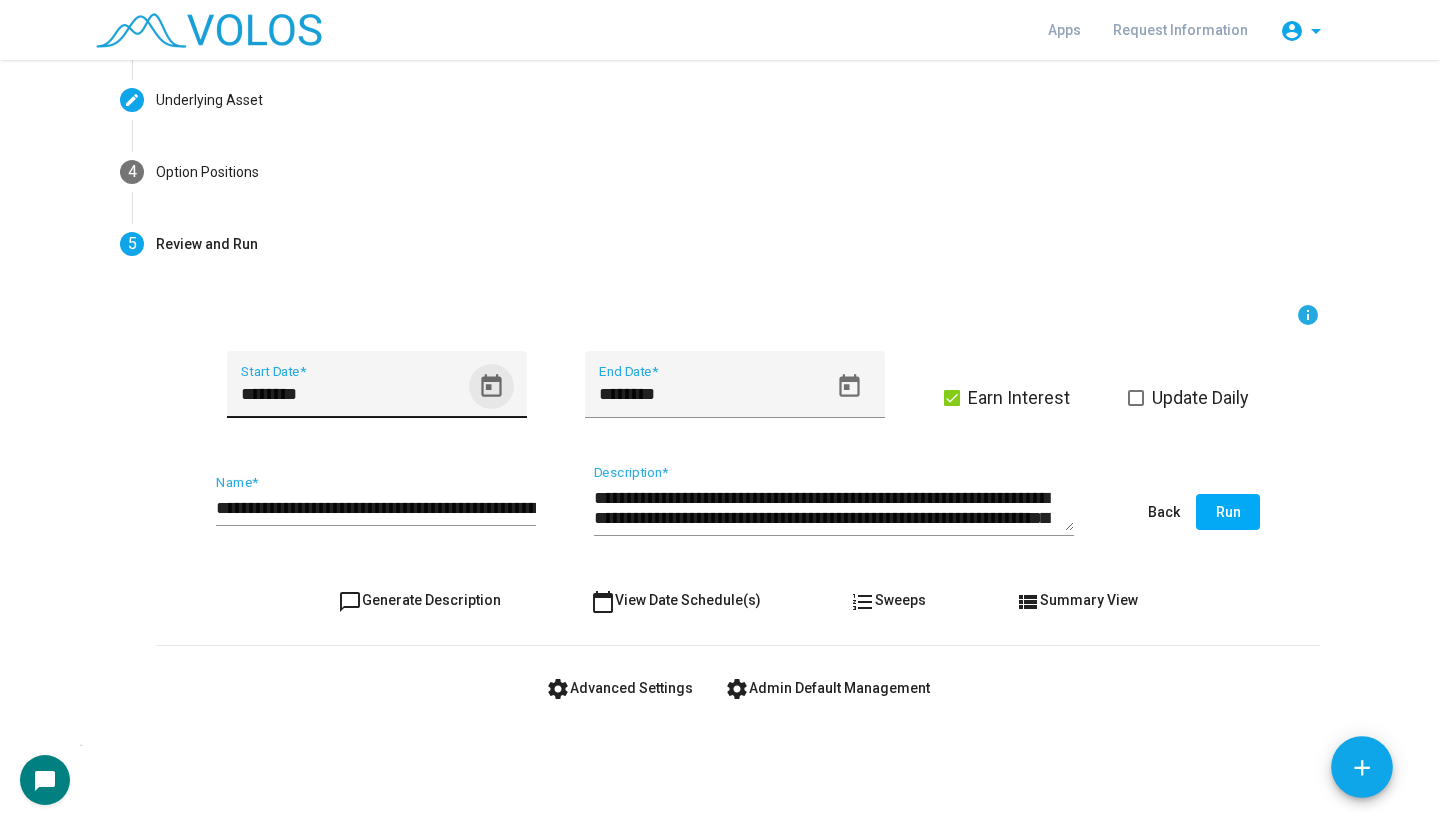 click at bounding box center [491, 385] 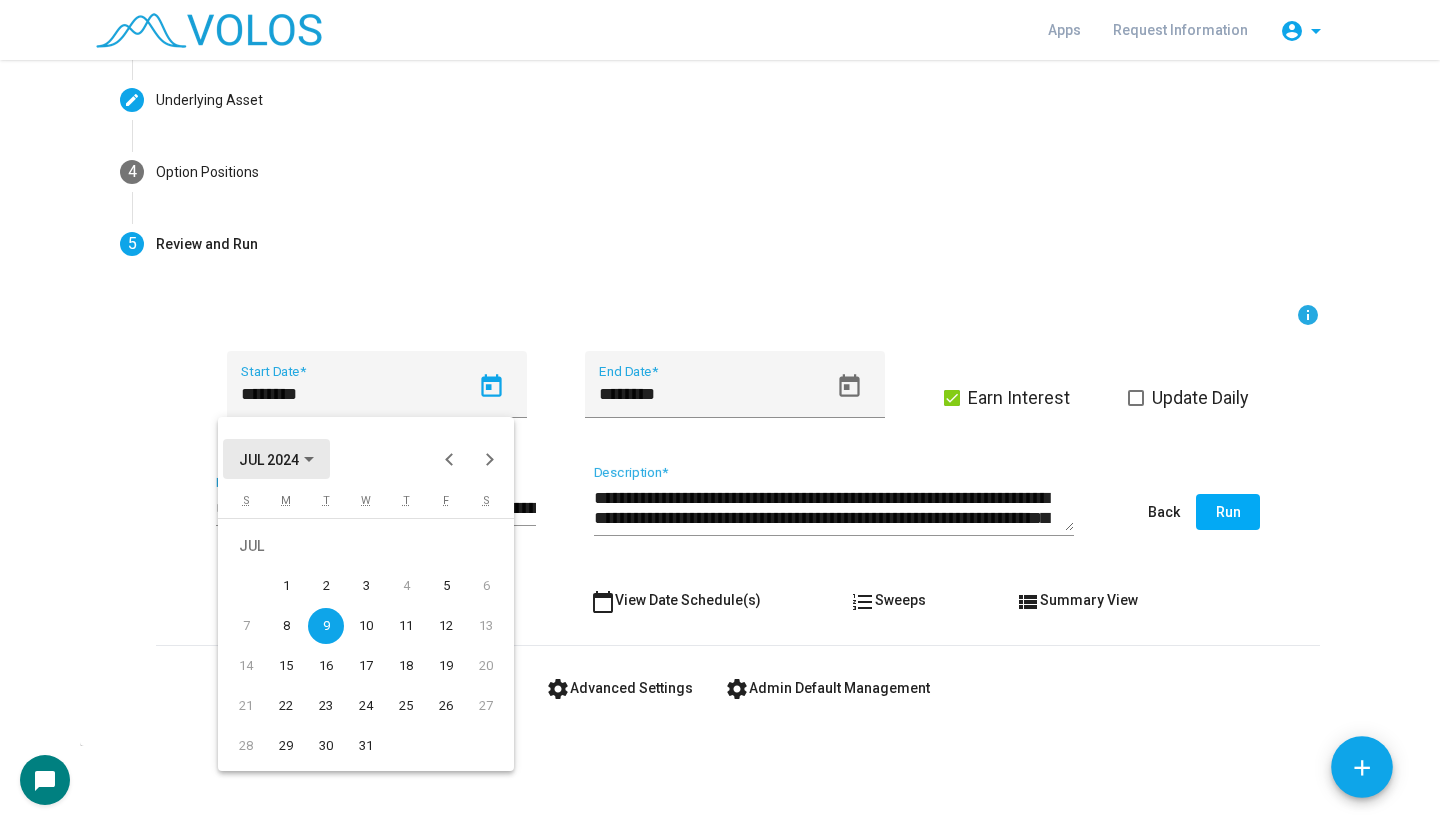 click on "JUL 2024" at bounding box center (269, 460) 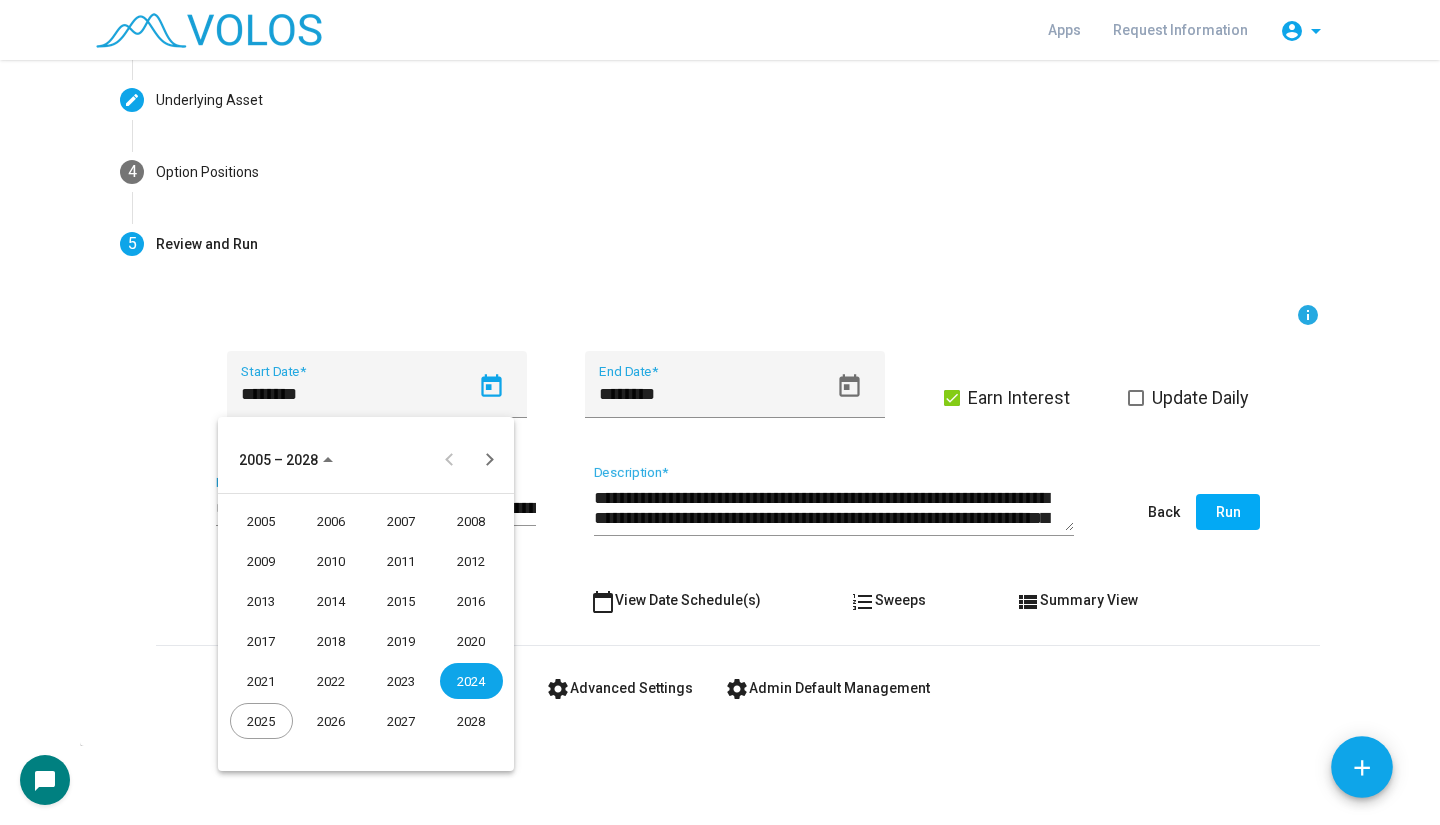click on "2019" at bounding box center (401, 641) 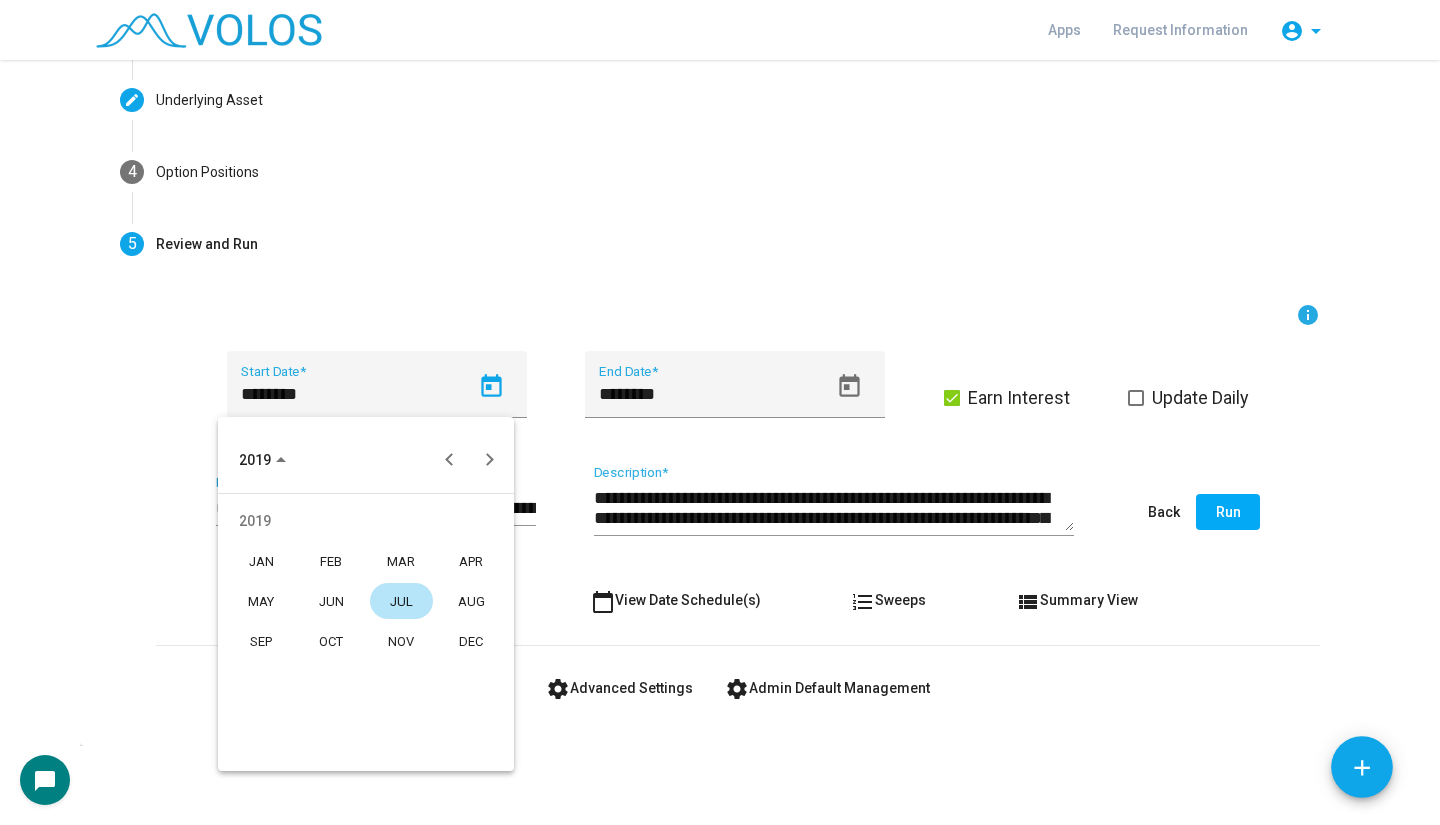 click on "JUL" at bounding box center [401, 601] 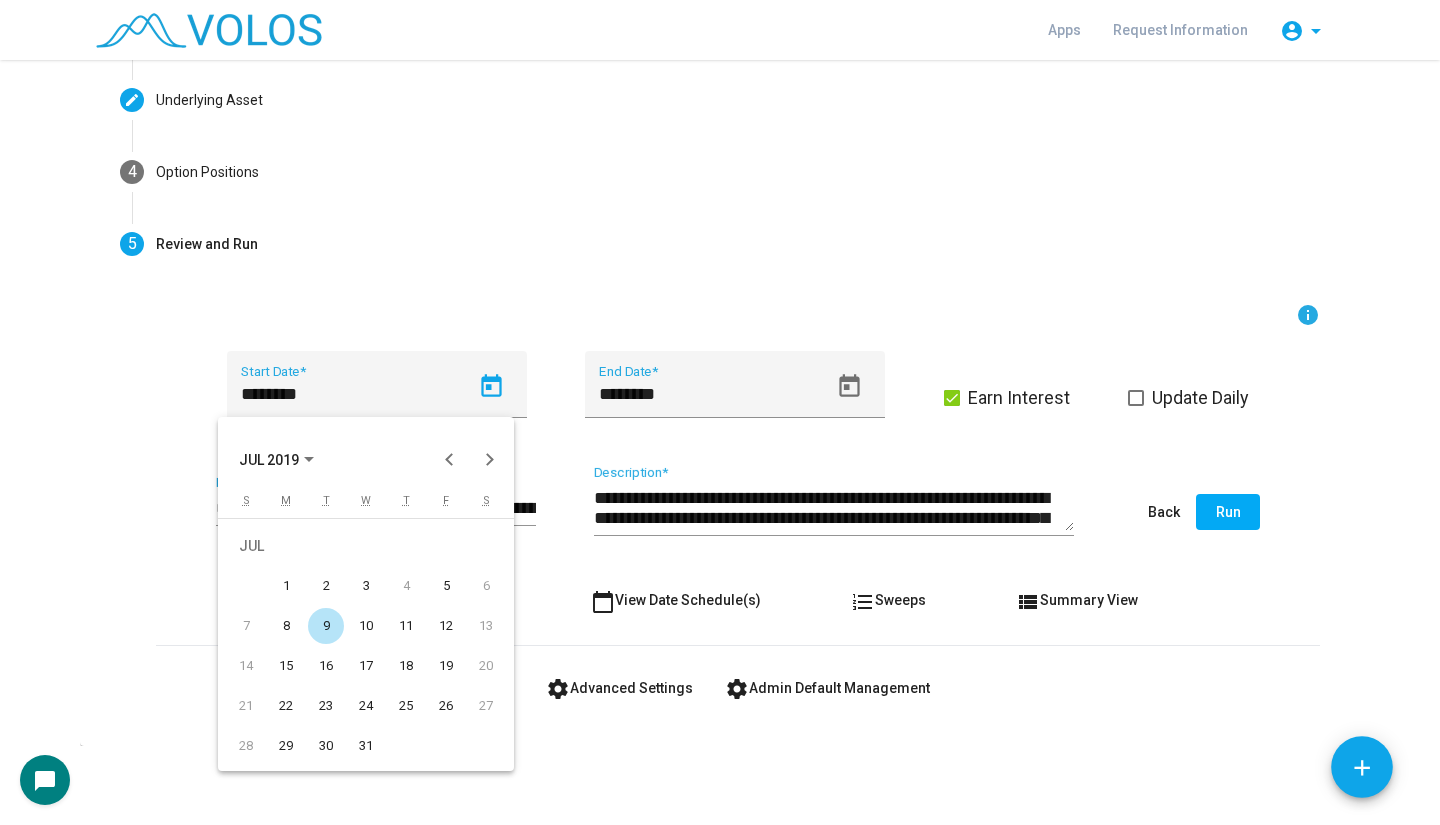 click on "11" at bounding box center [406, 626] 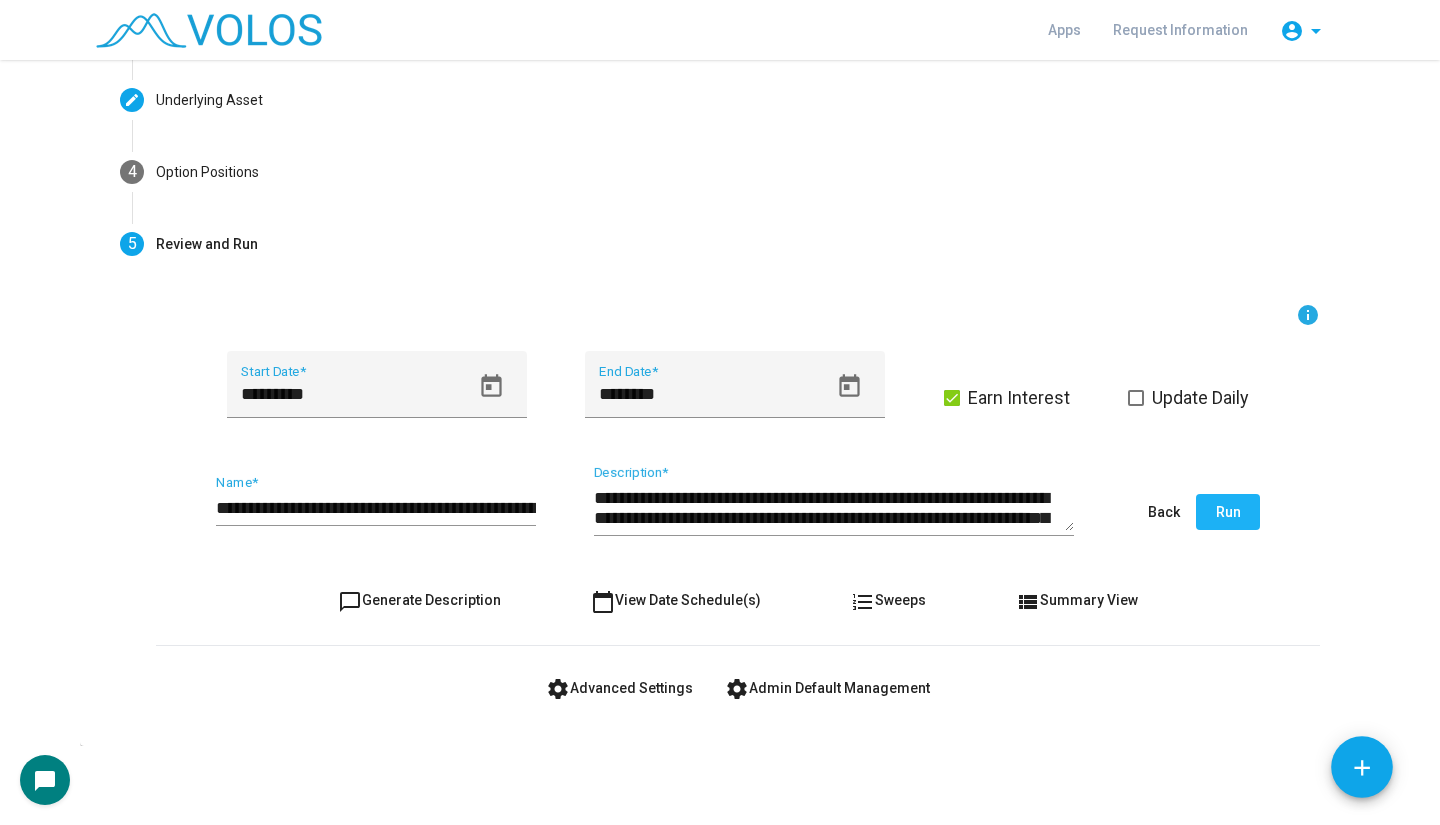 click on "Run" at bounding box center [1228, 512] 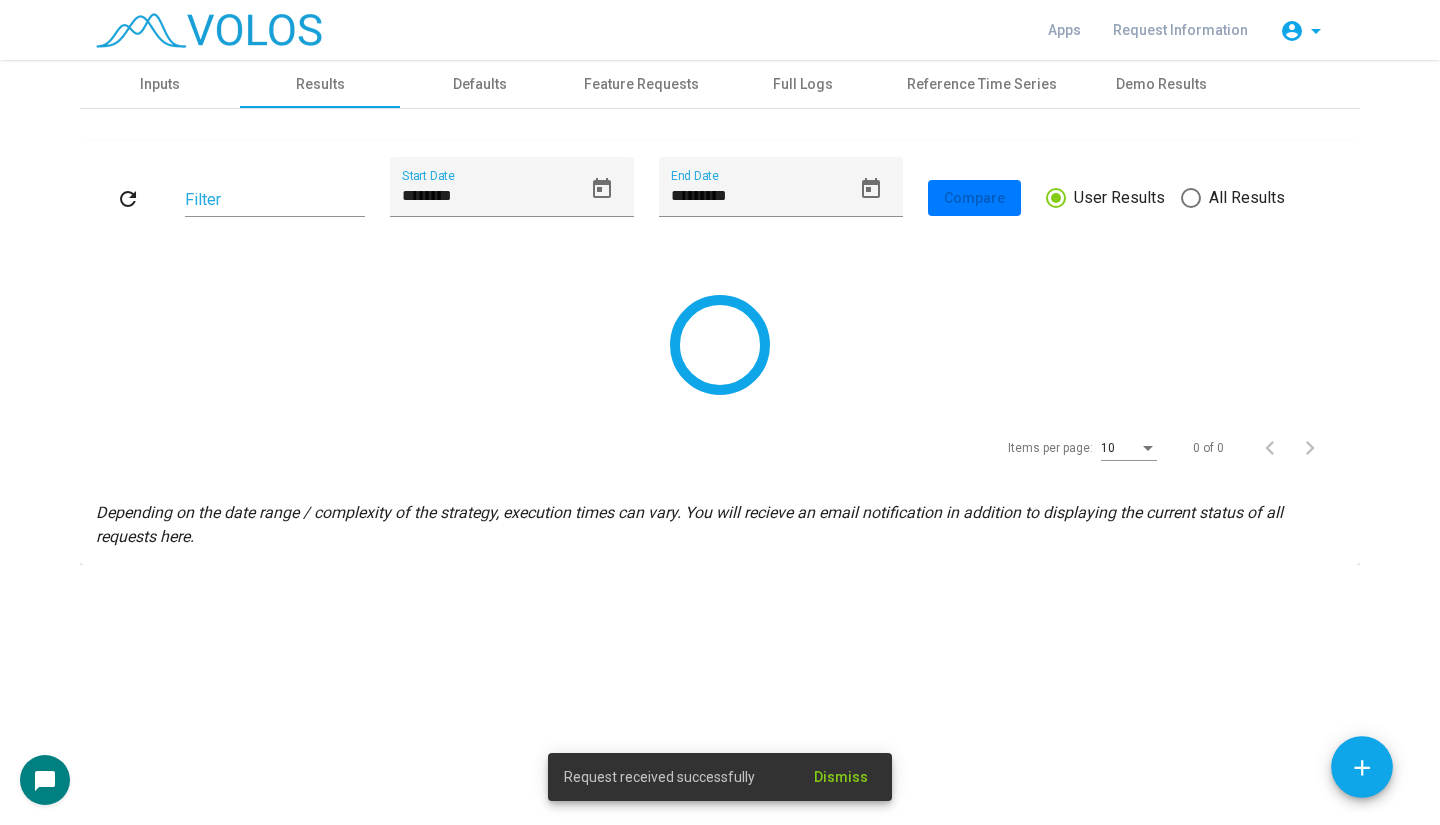 scroll, scrollTop: 0, scrollLeft: 0, axis: both 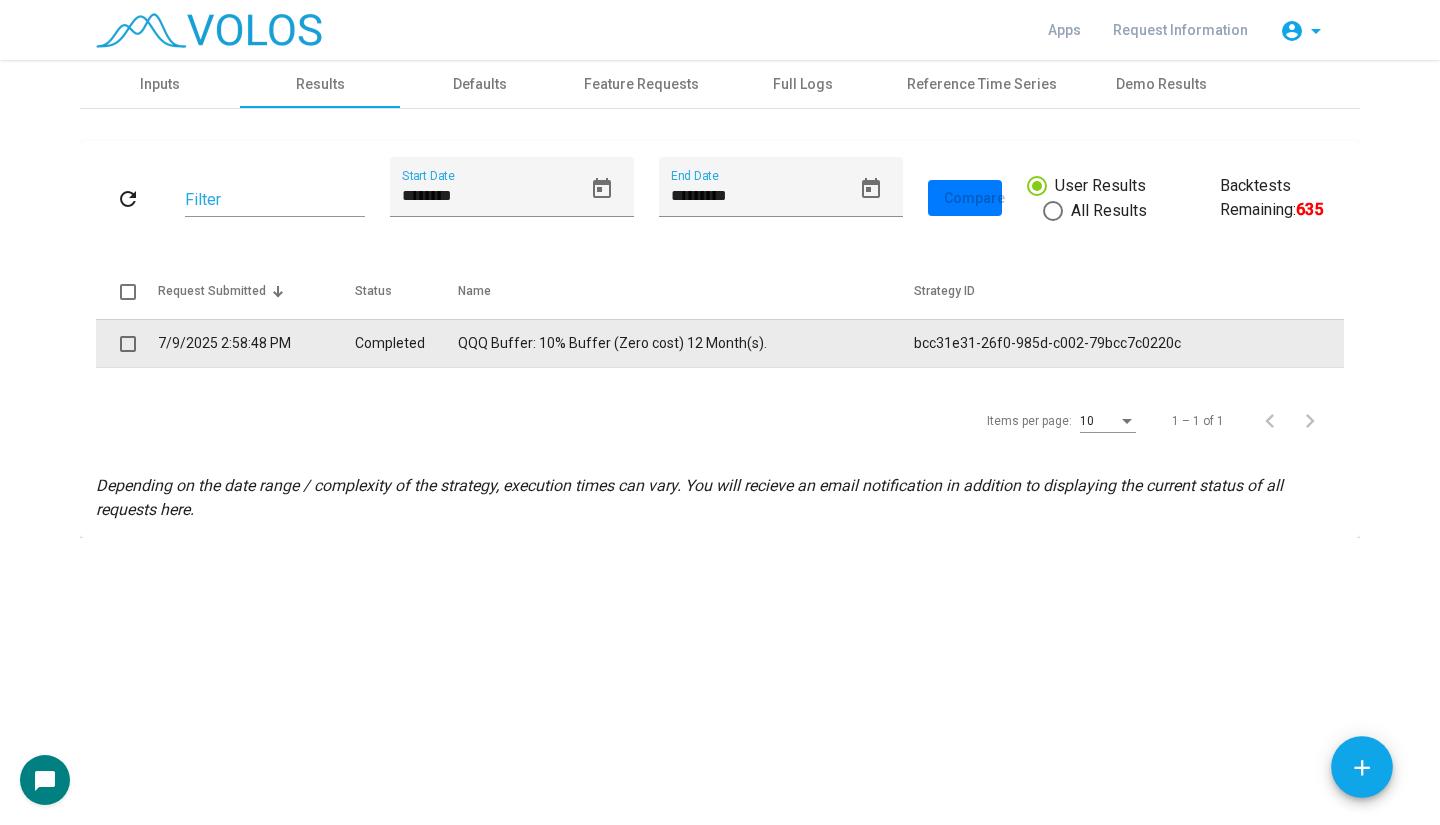 click on "QQQ Buffer: 10% Buffer (Zero cost) 12 Month(s)." at bounding box center [686, 343] 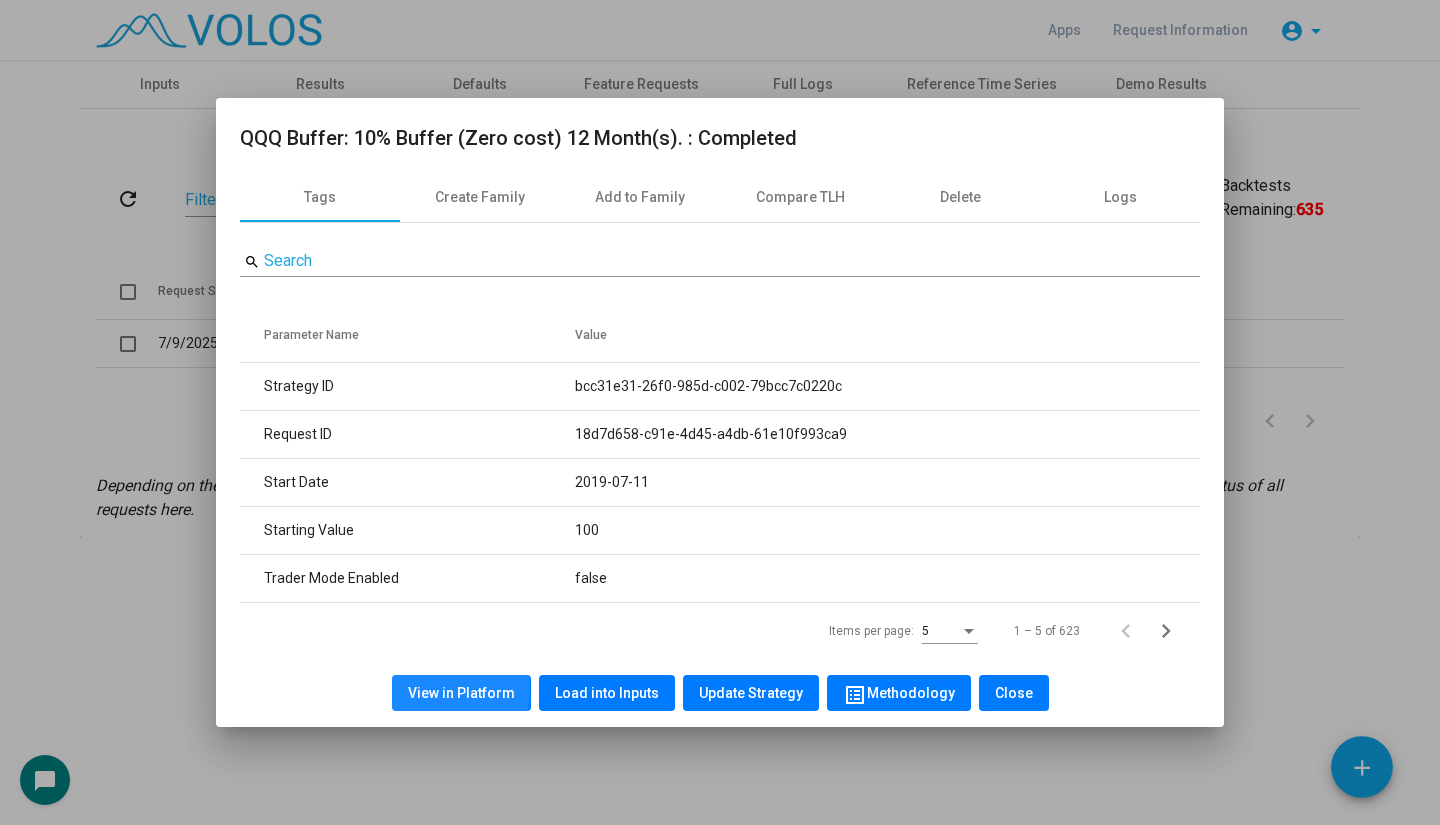 click on "View in Platform" at bounding box center [461, 693] 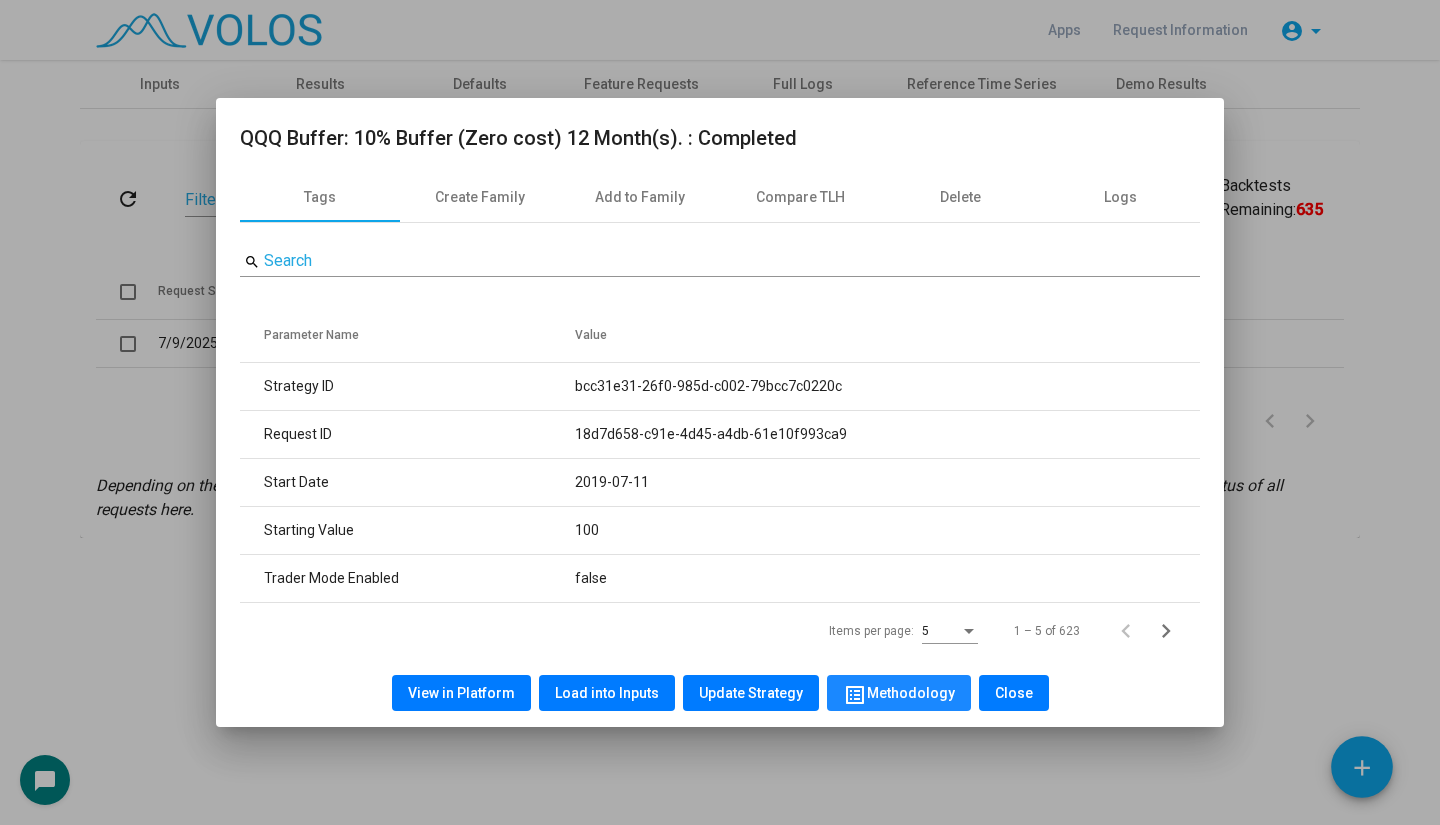 click on "list_alt  Methodology" at bounding box center (899, 693) 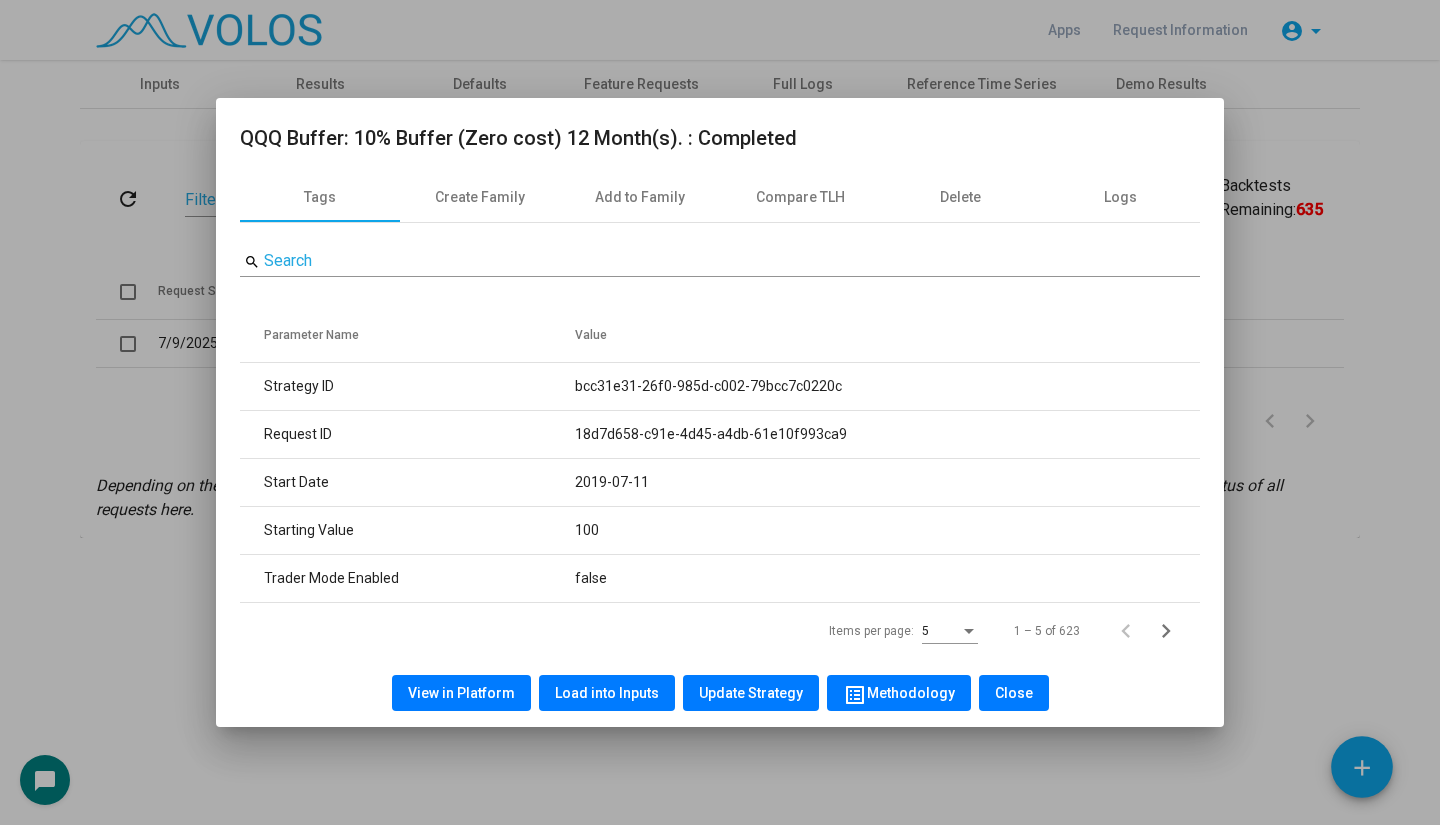 click at bounding box center (720, 412) 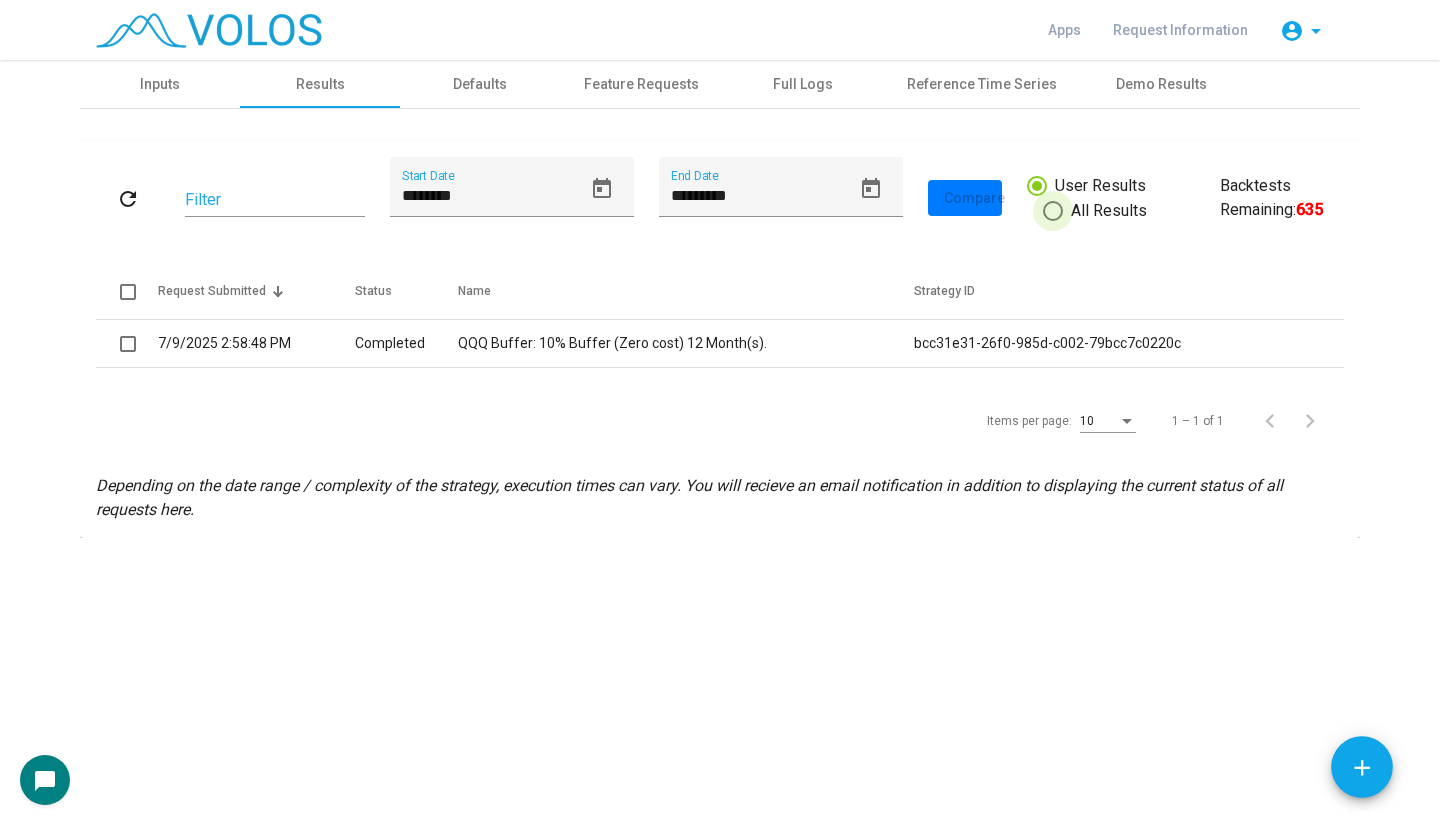 click at bounding box center [1053, 211] 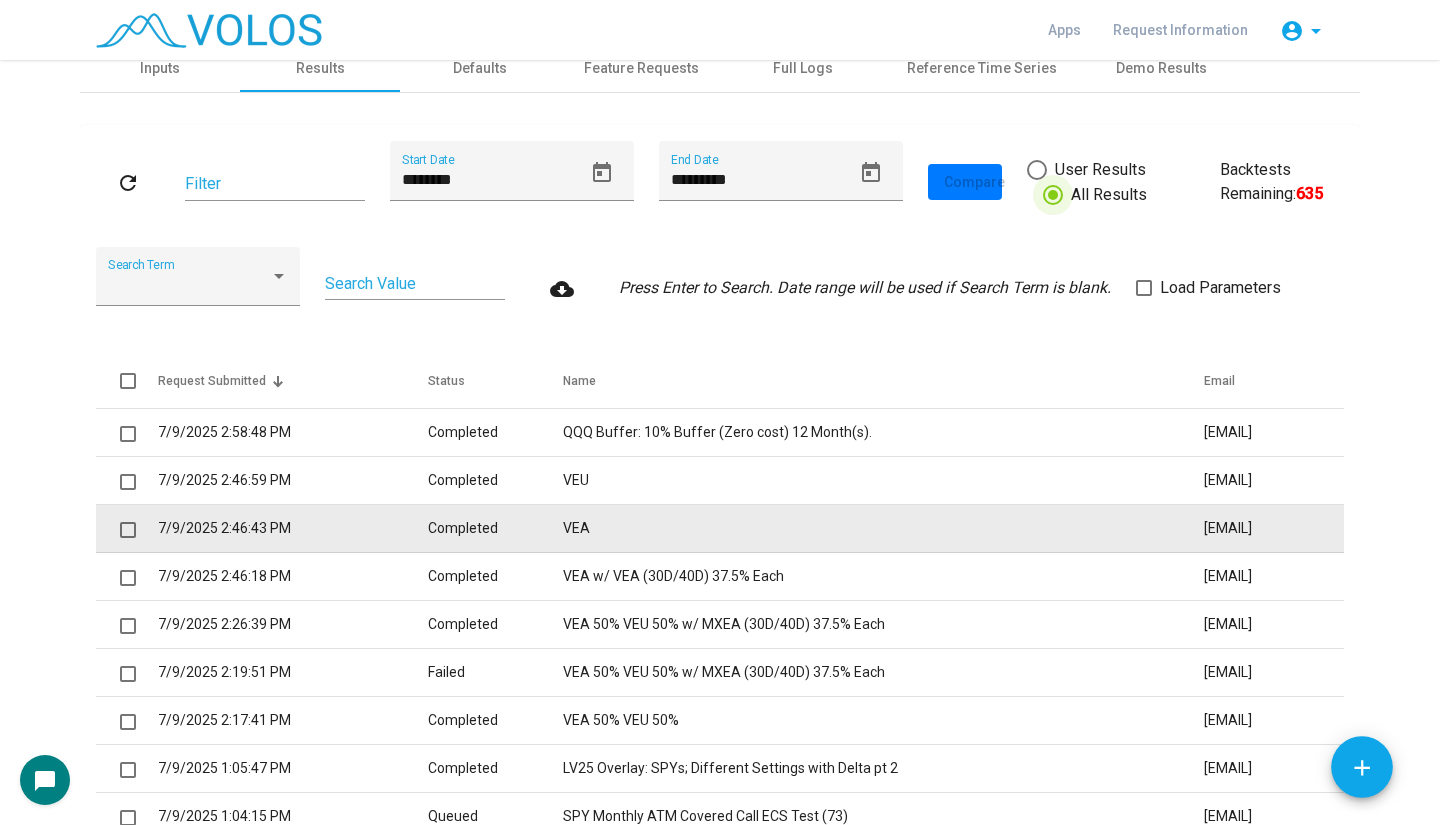 scroll, scrollTop: 0, scrollLeft: 0, axis: both 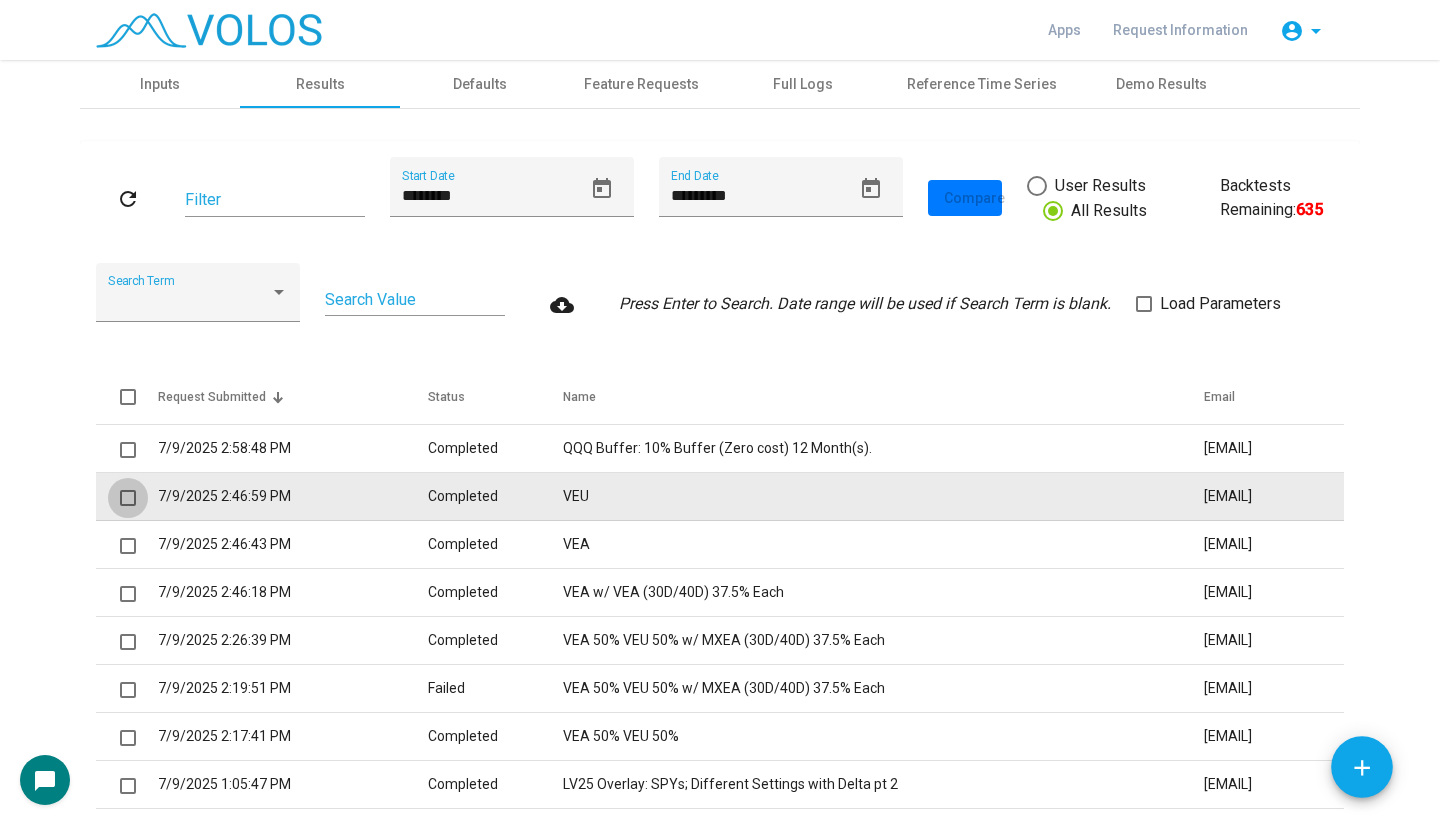 click at bounding box center [128, 498] 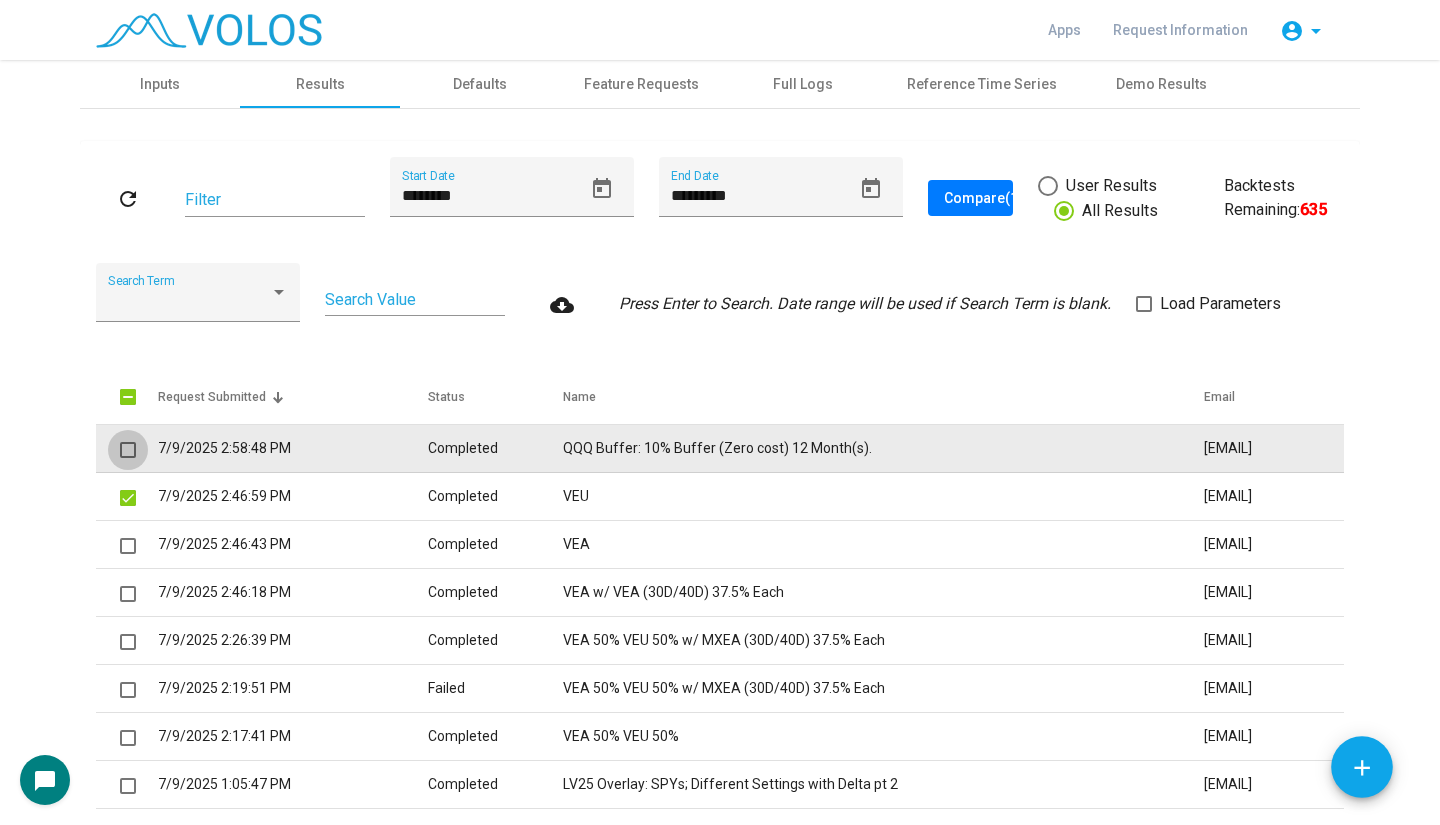 click at bounding box center [128, 450] 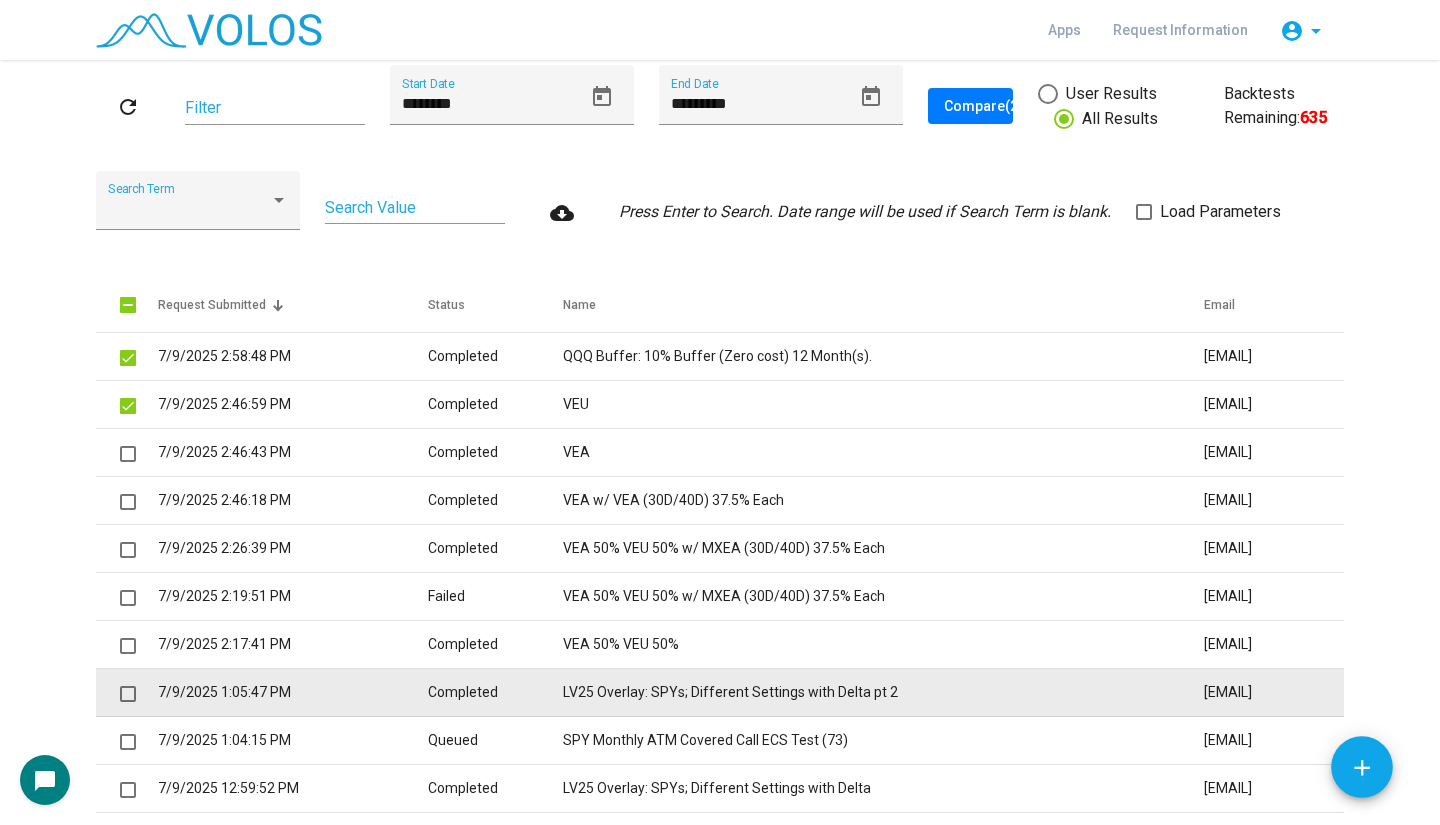 scroll, scrollTop: 0, scrollLeft: 0, axis: both 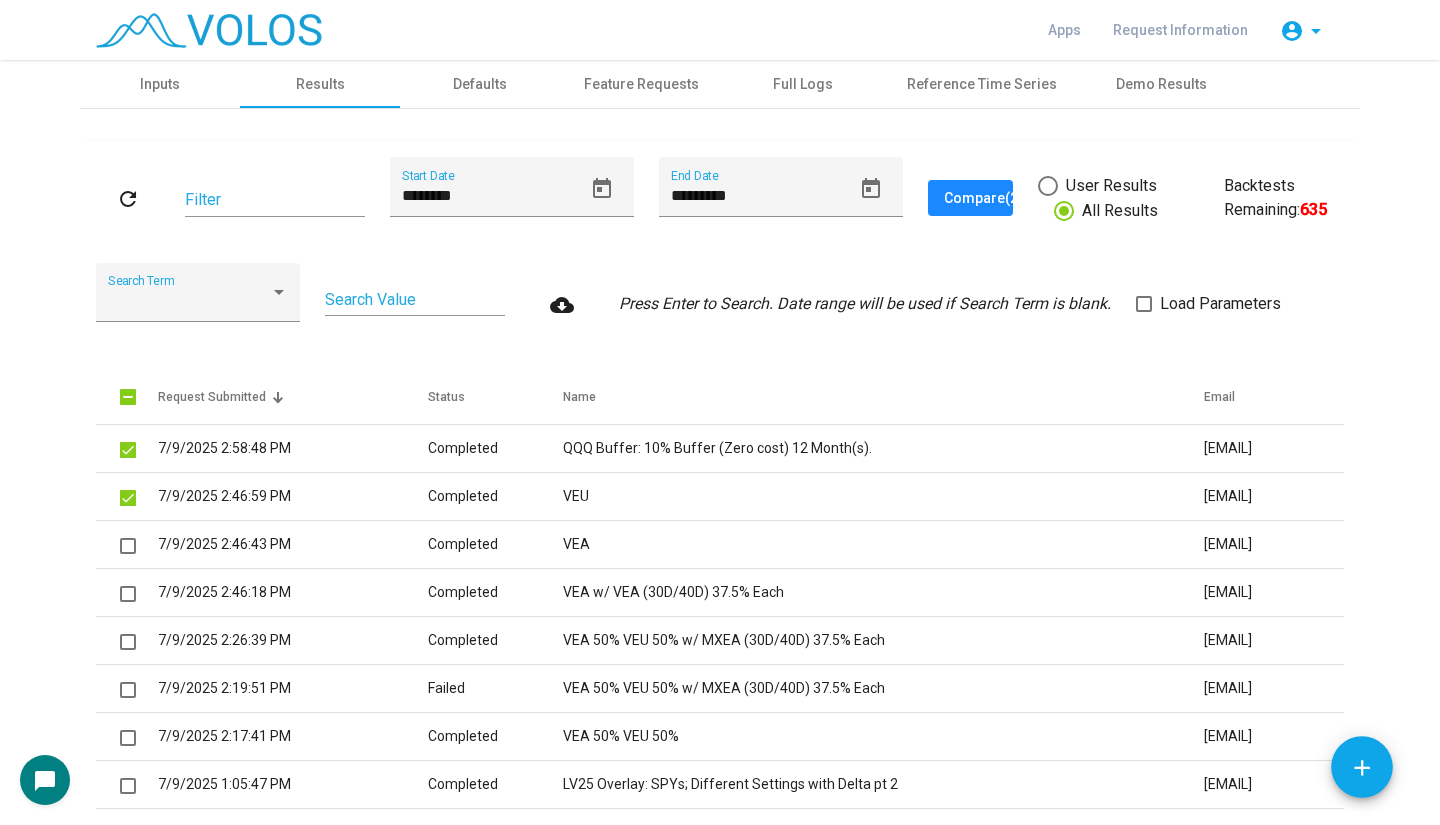 click on "Compare  (2)" at bounding box center [983, 198] 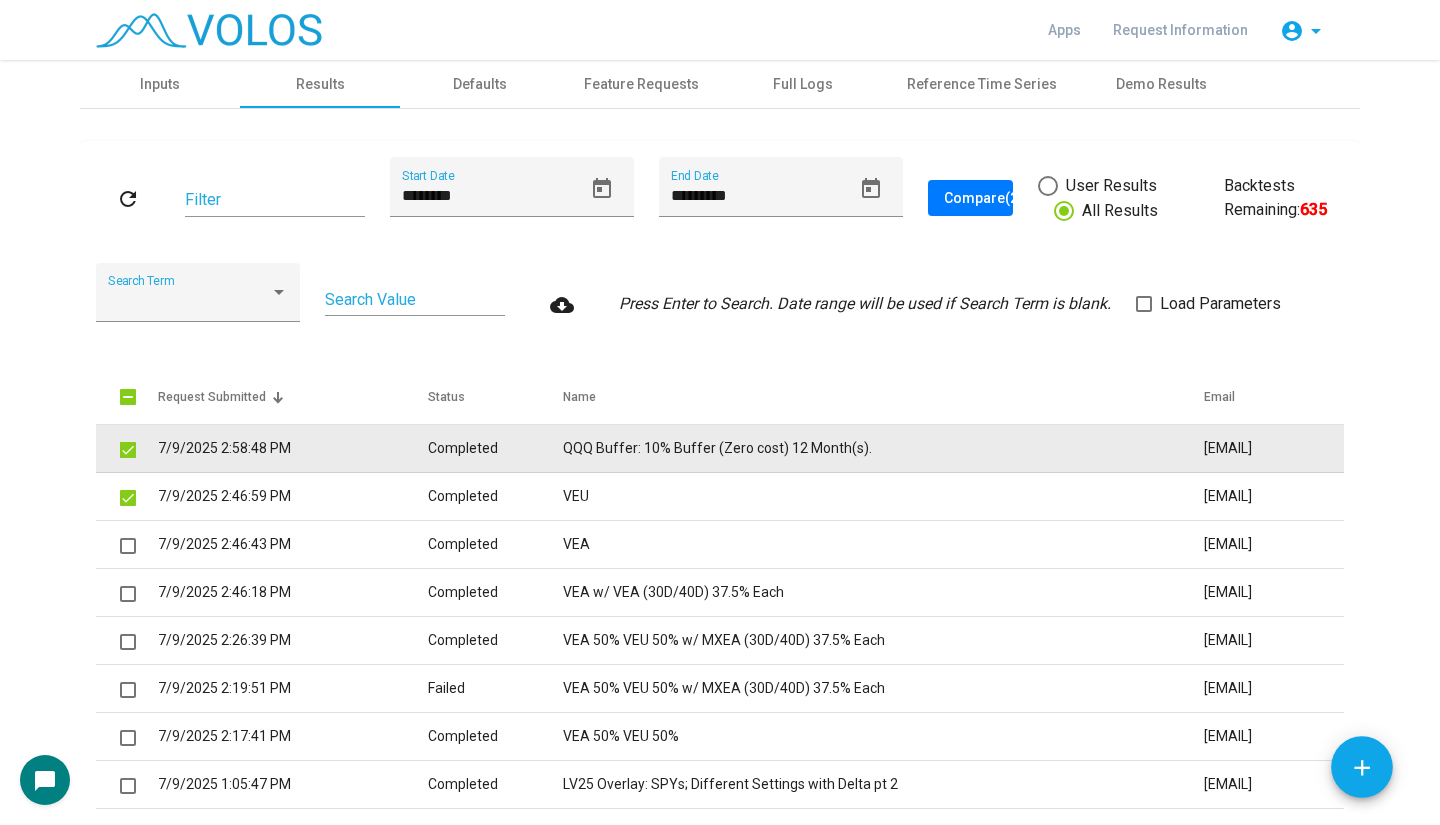 click on "Completed" at bounding box center (495, 449) 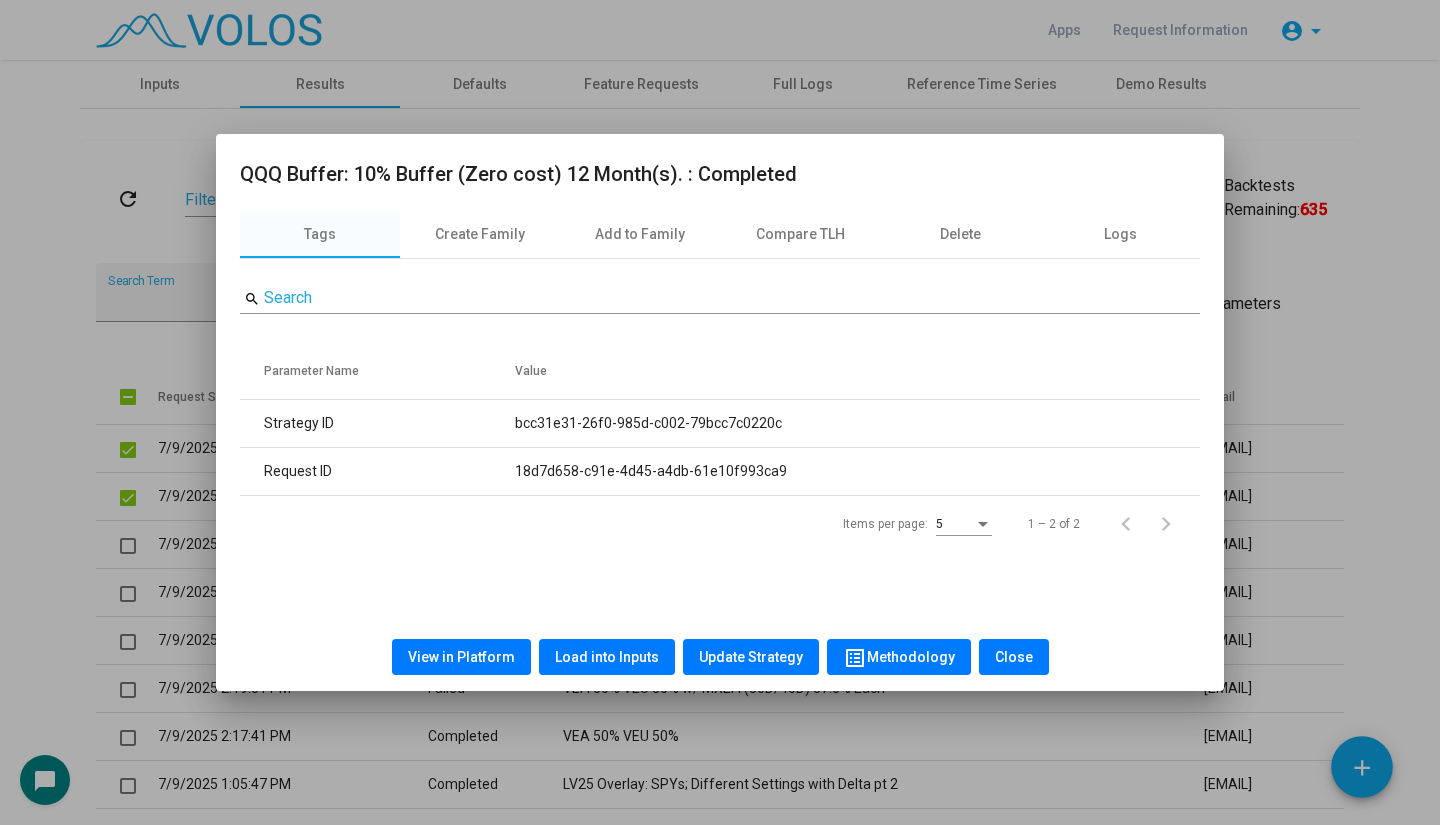 click on "View in Platform" at bounding box center [461, 657] 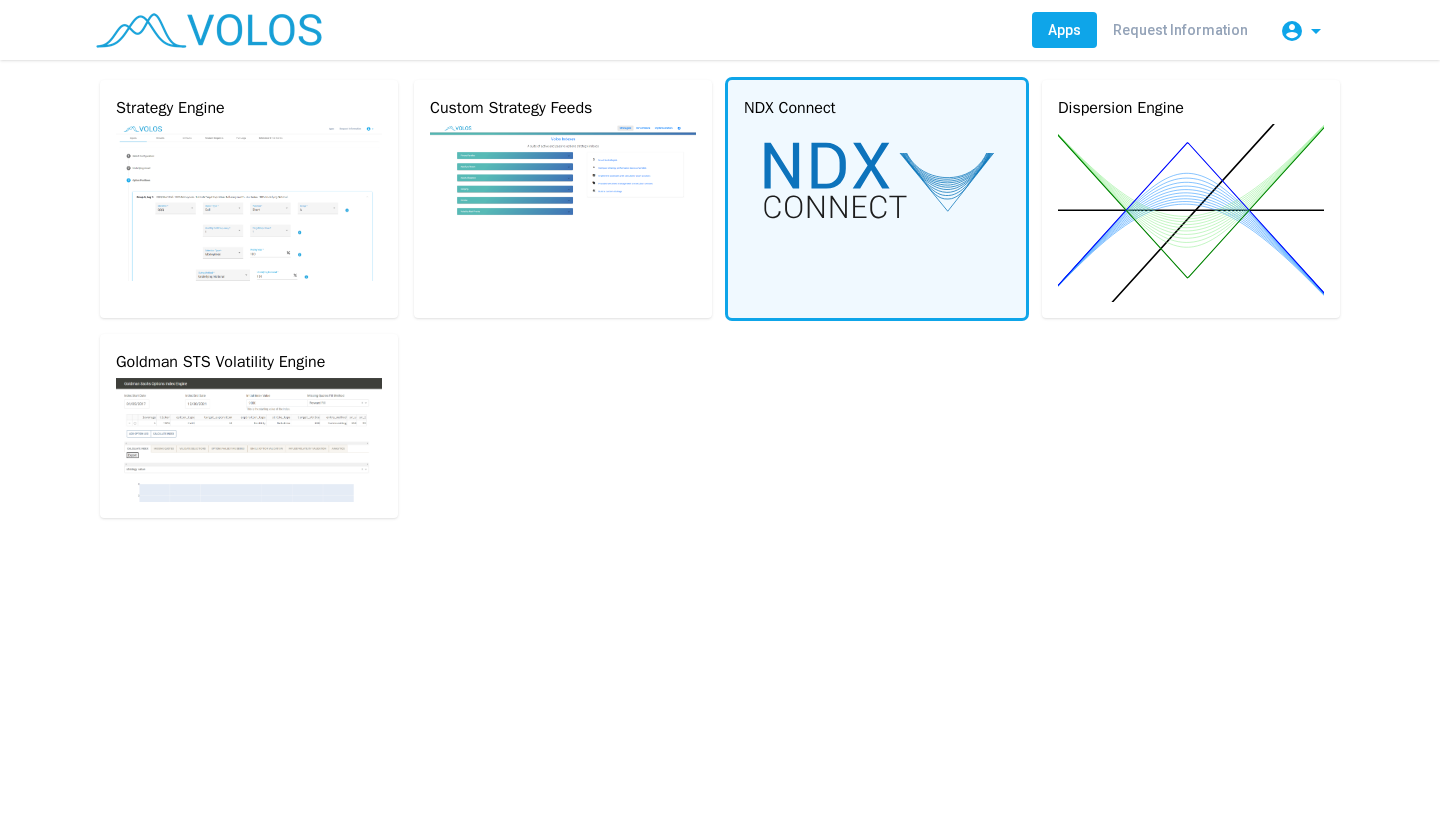 click at bounding box center [249, 202] 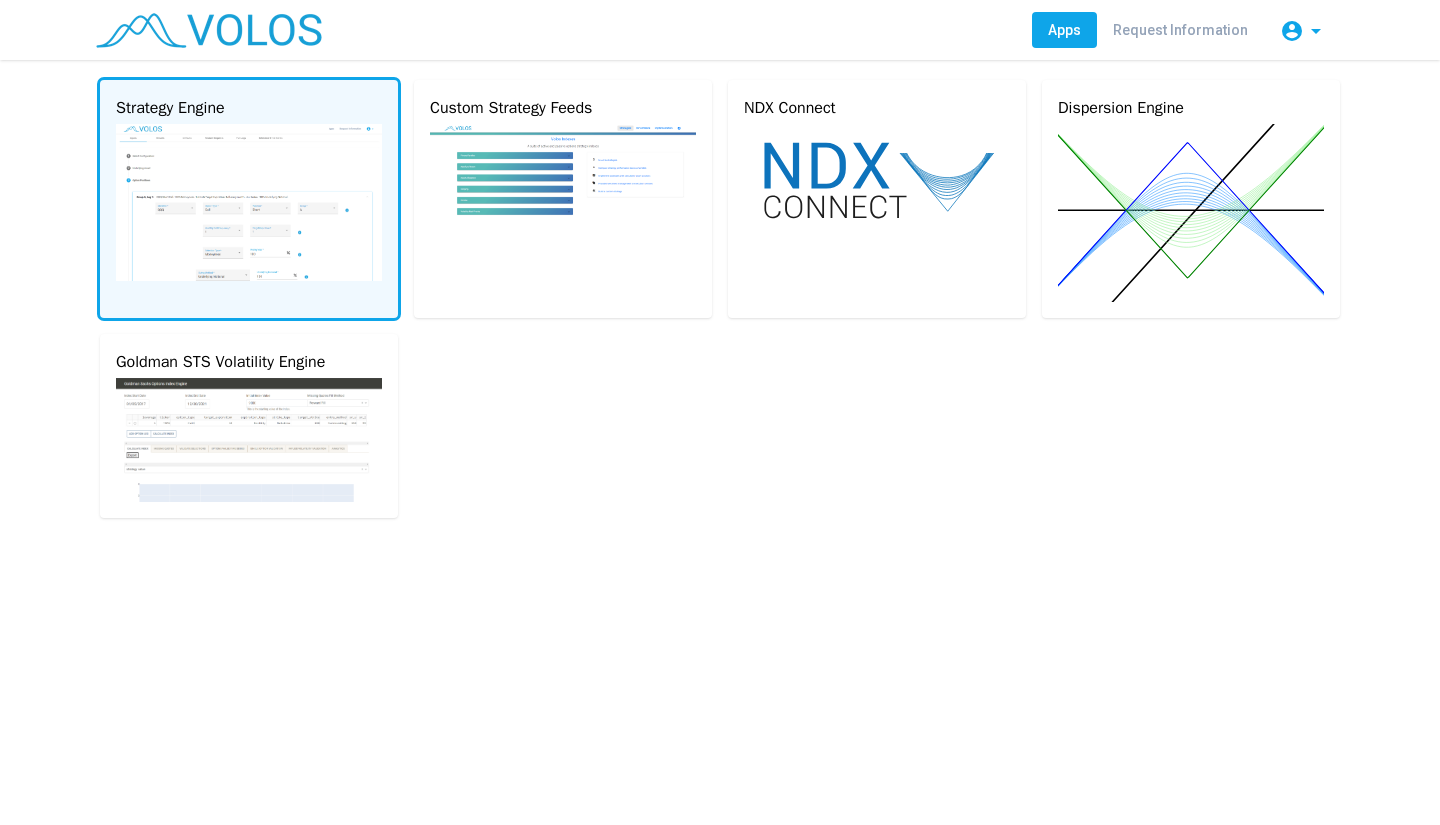 click at bounding box center [249, 202] 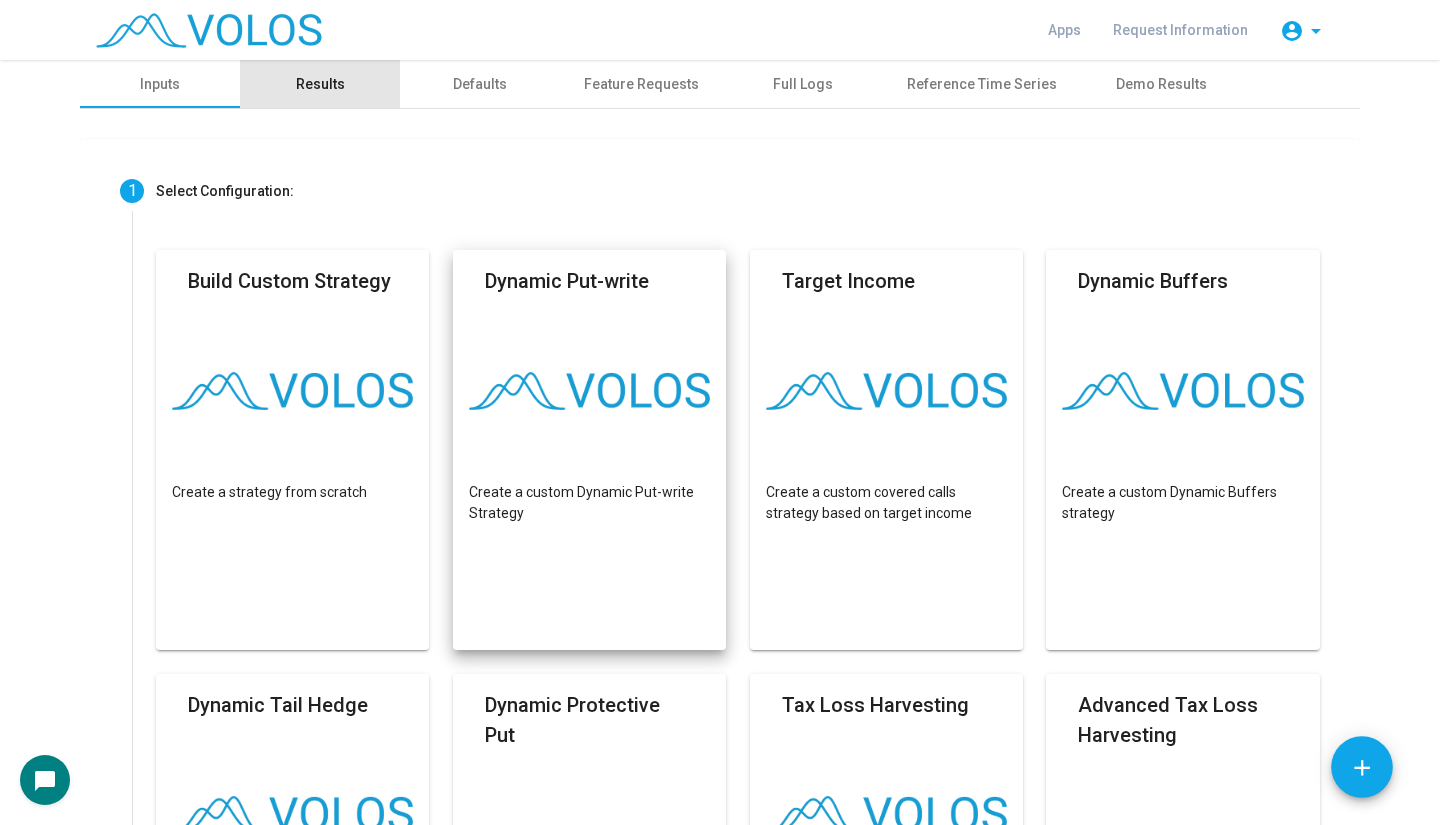 click on "Results" at bounding box center [320, 84] 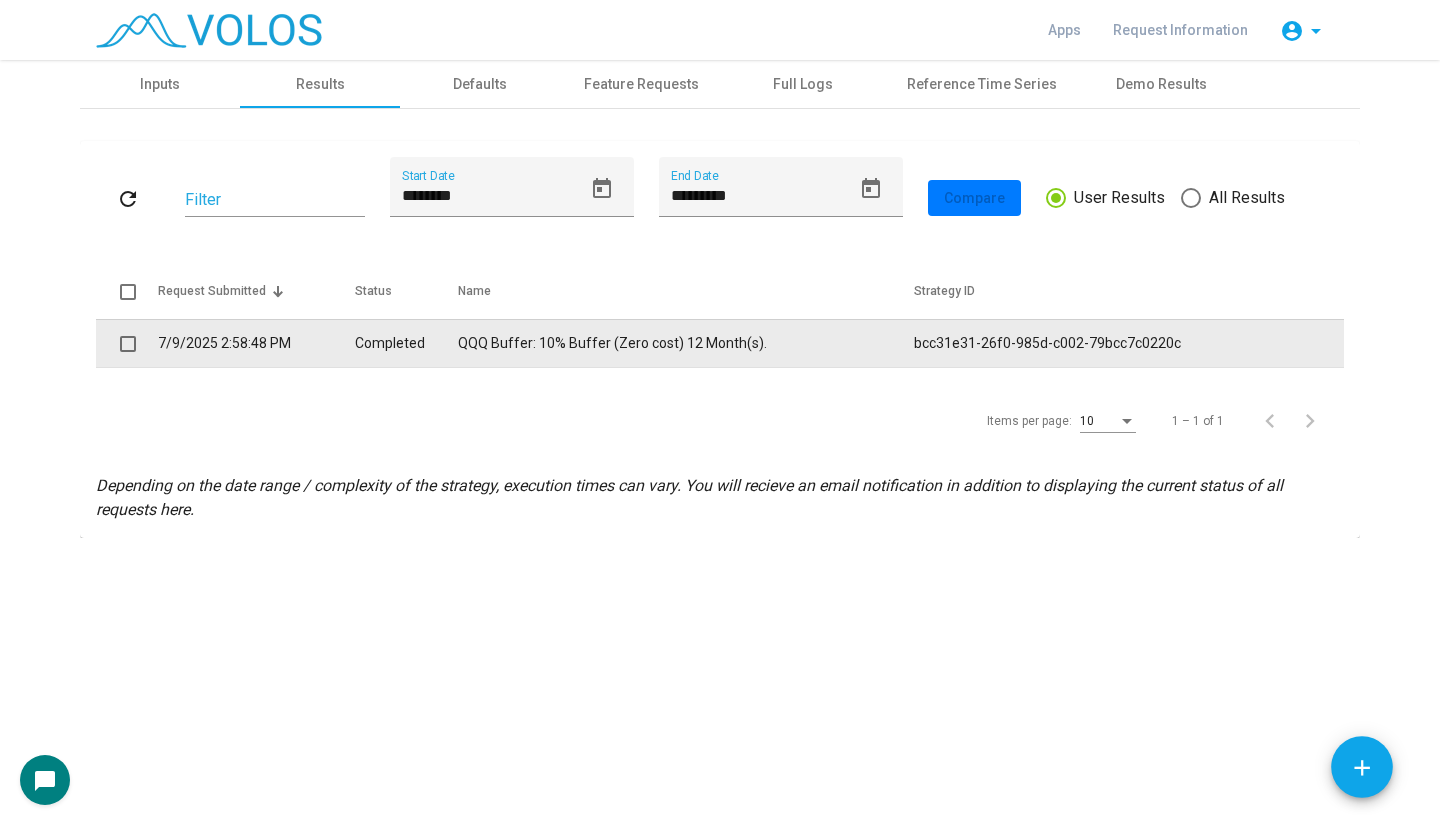 click on "Completed" at bounding box center [406, 343] 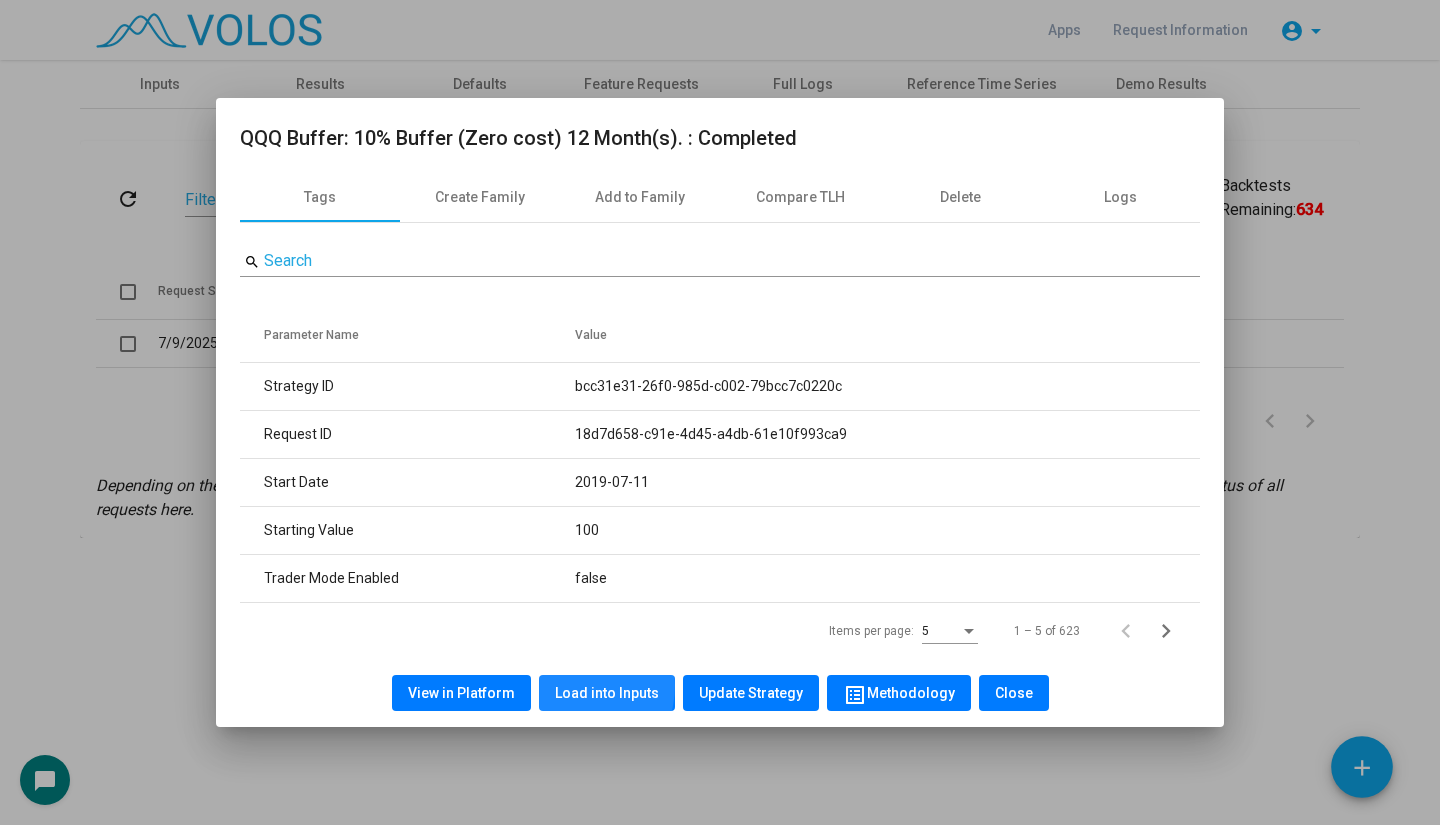 click on "Load into Inputs" at bounding box center (607, 693) 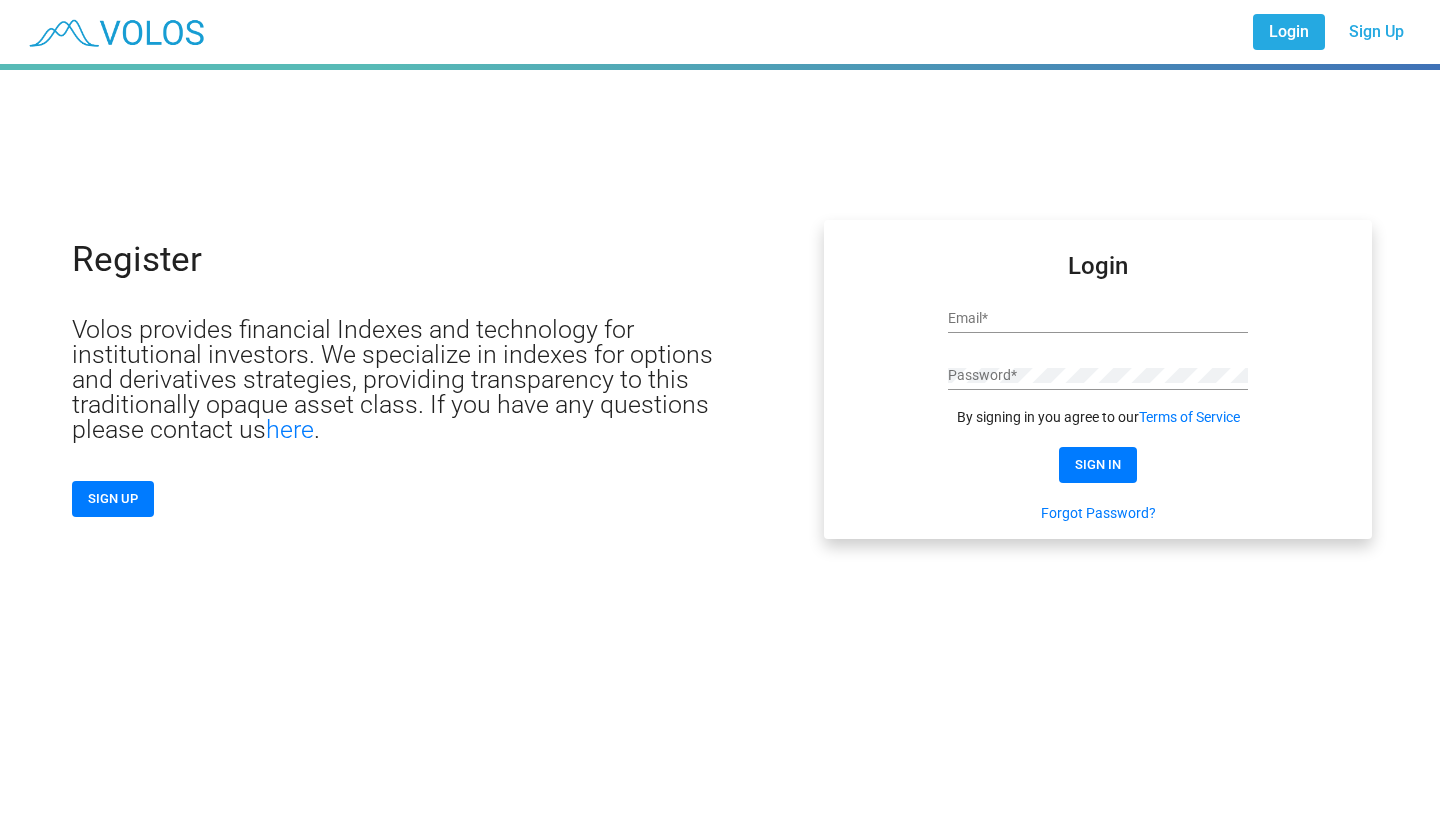 scroll, scrollTop: 0, scrollLeft: 0, axis: both 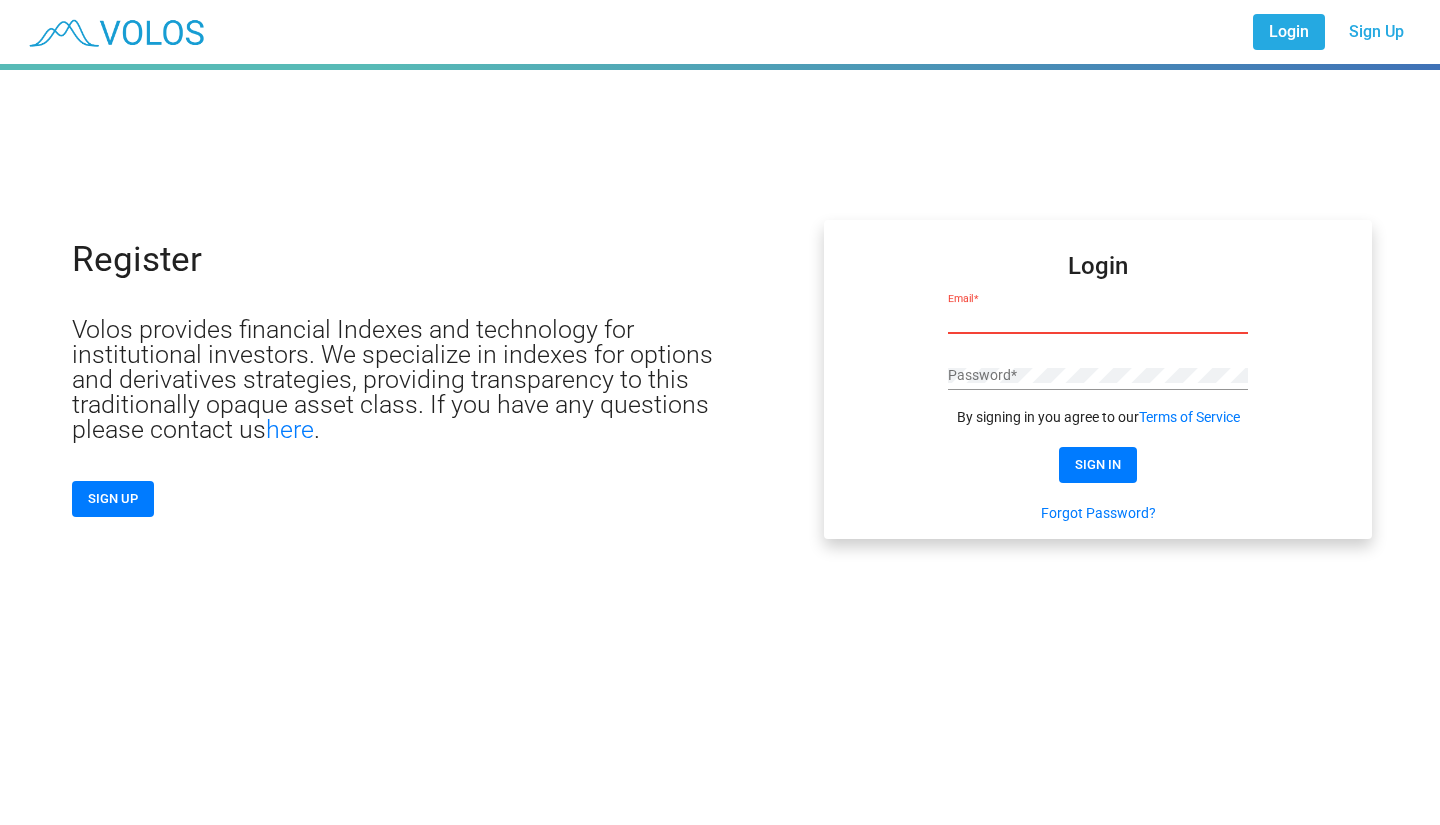 type on "**********" 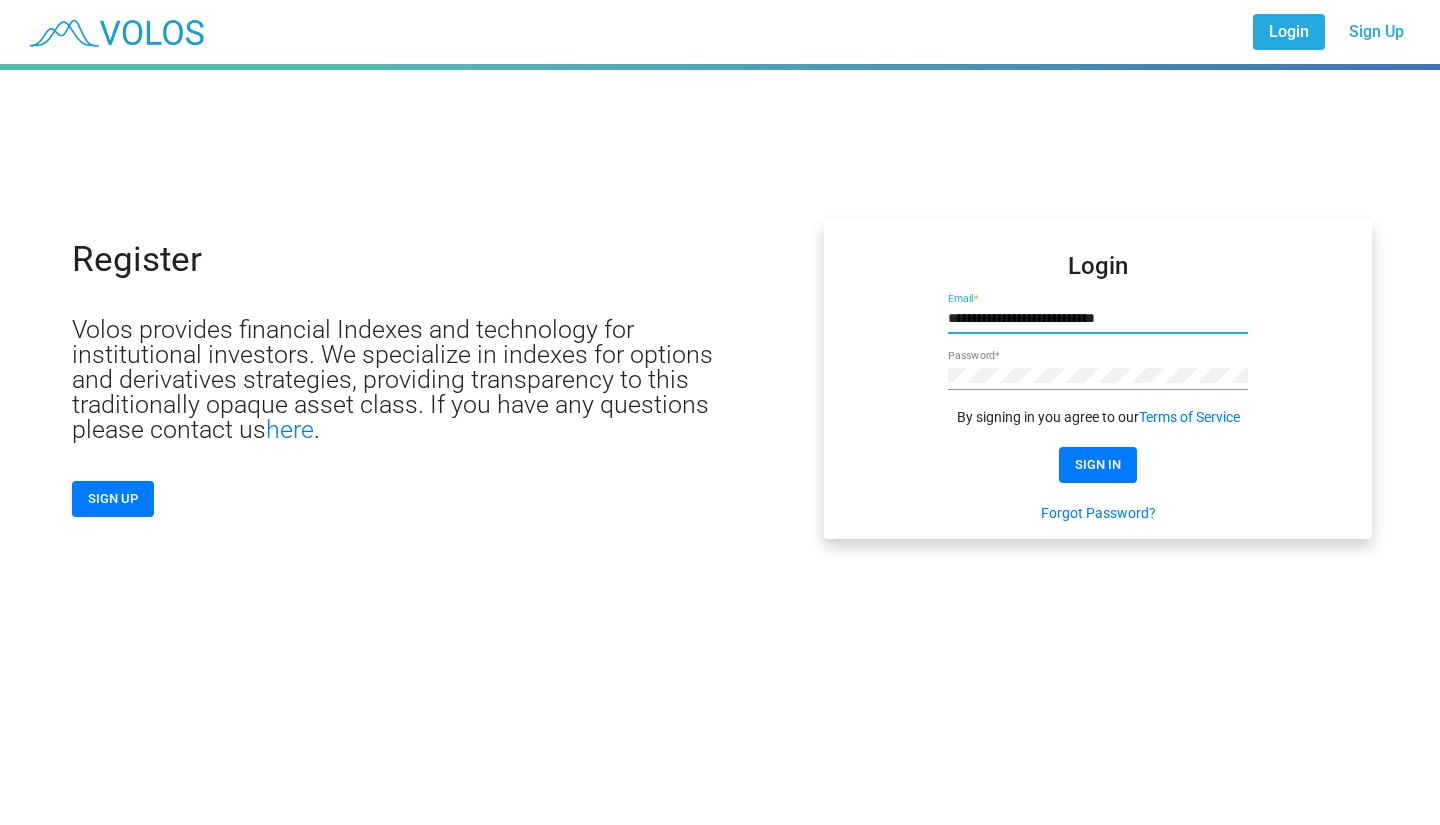 click on "SIGN IN" at bounding box center [1098, 464] 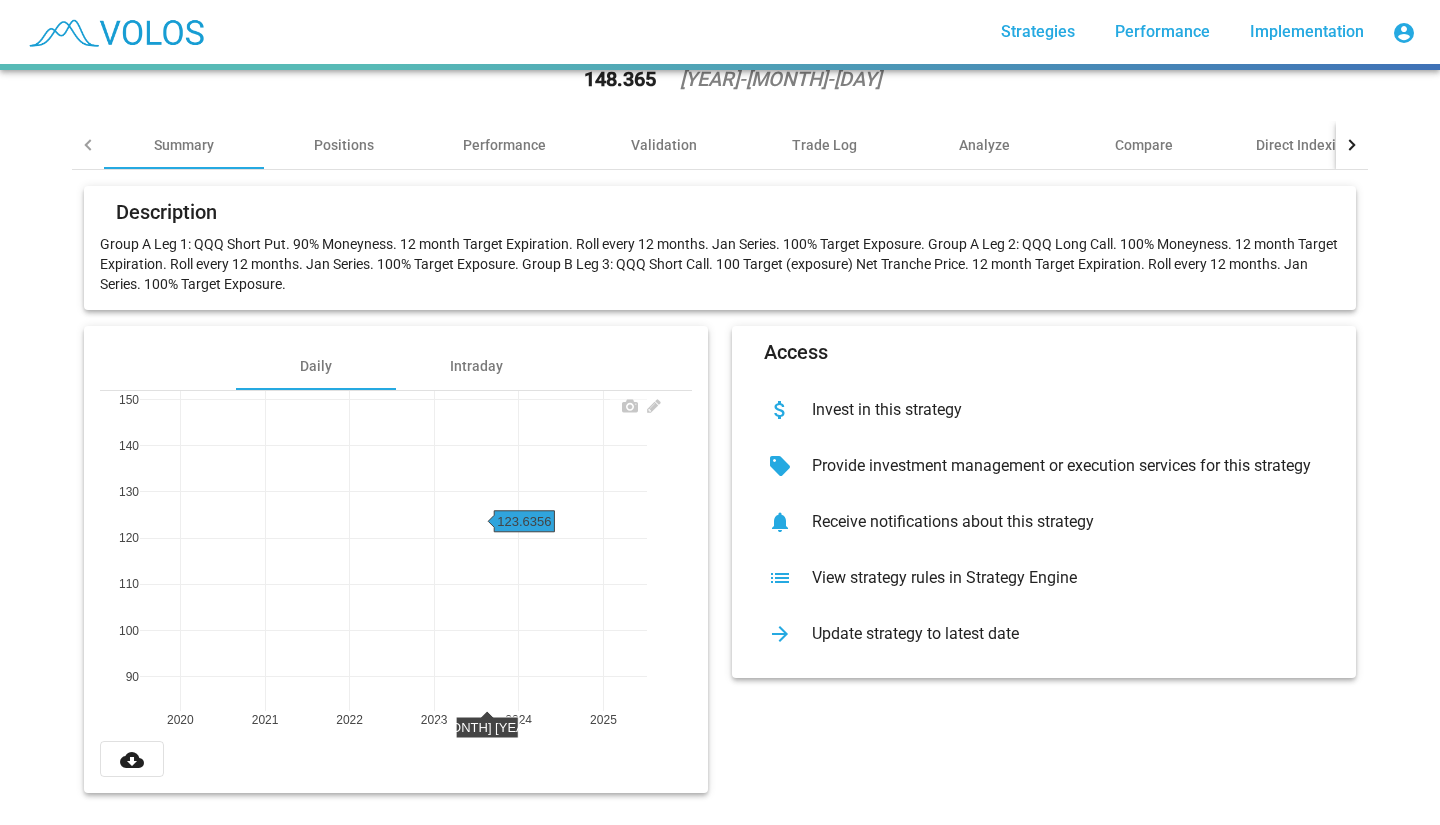 scroll, scrollTop: 94, scrollLeft: 0, axis: vertical 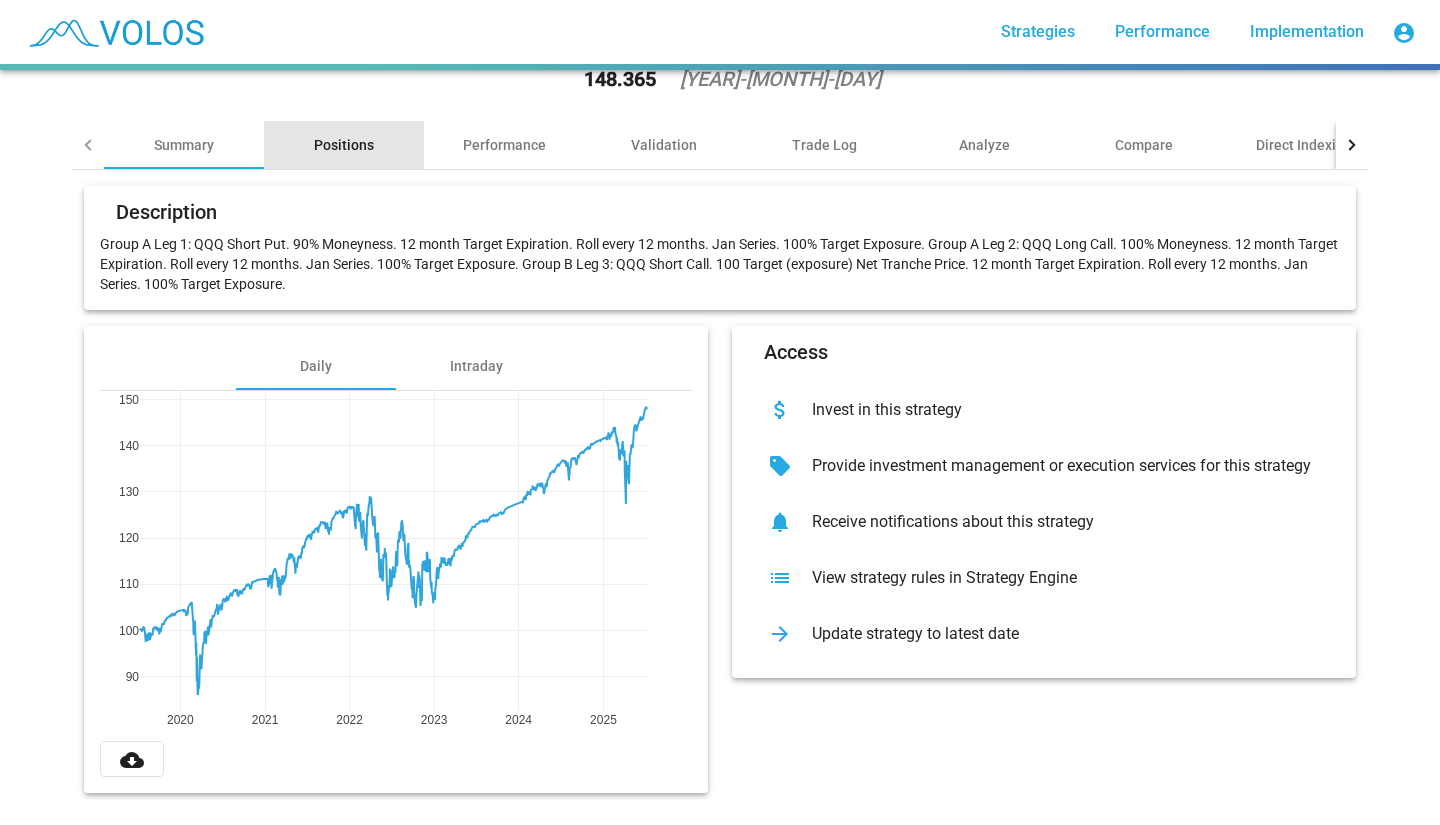 click on "Positions" at bounding box center [344, 145] 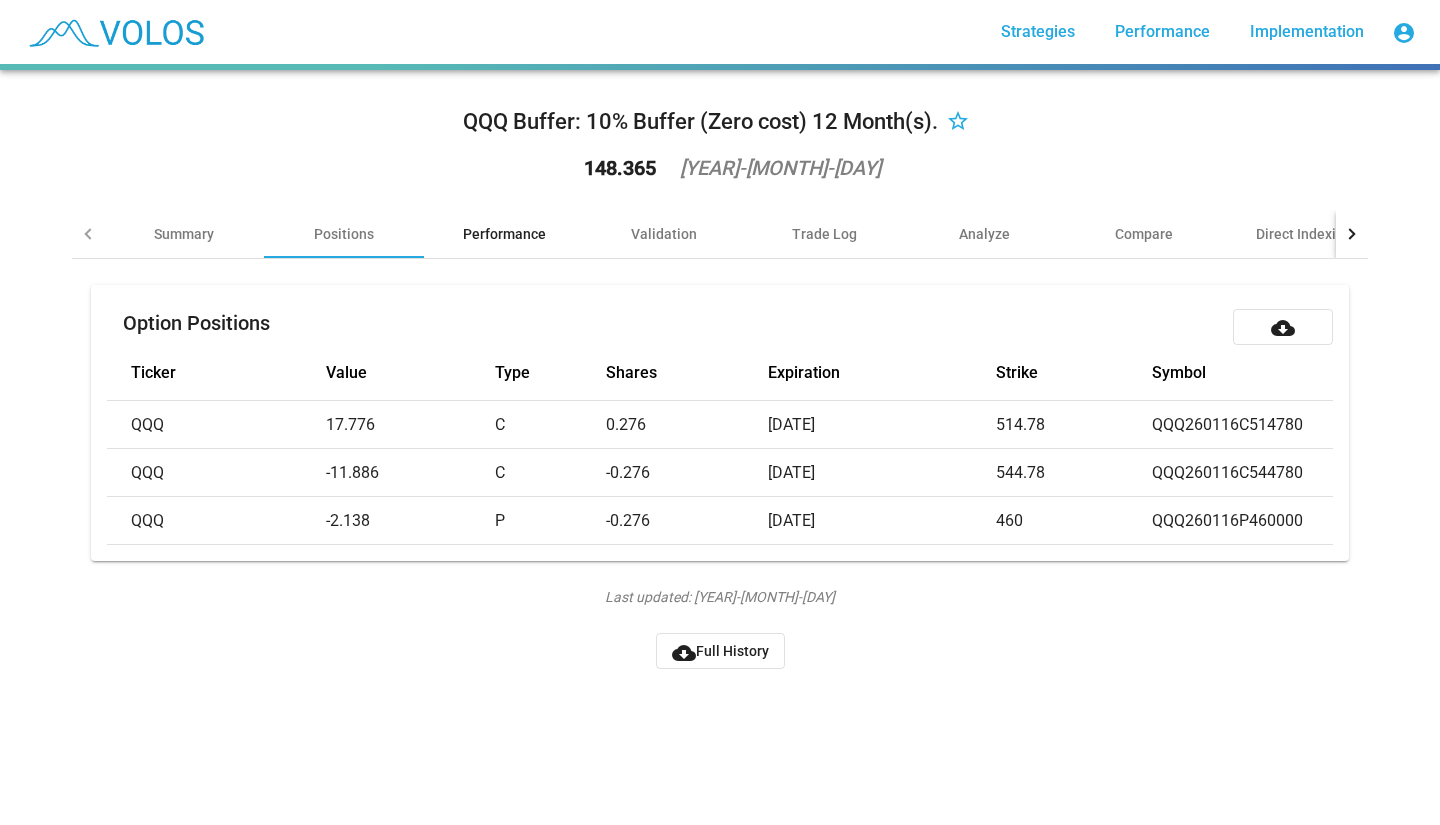 click on "Performance" at bounding box center [504, 234] 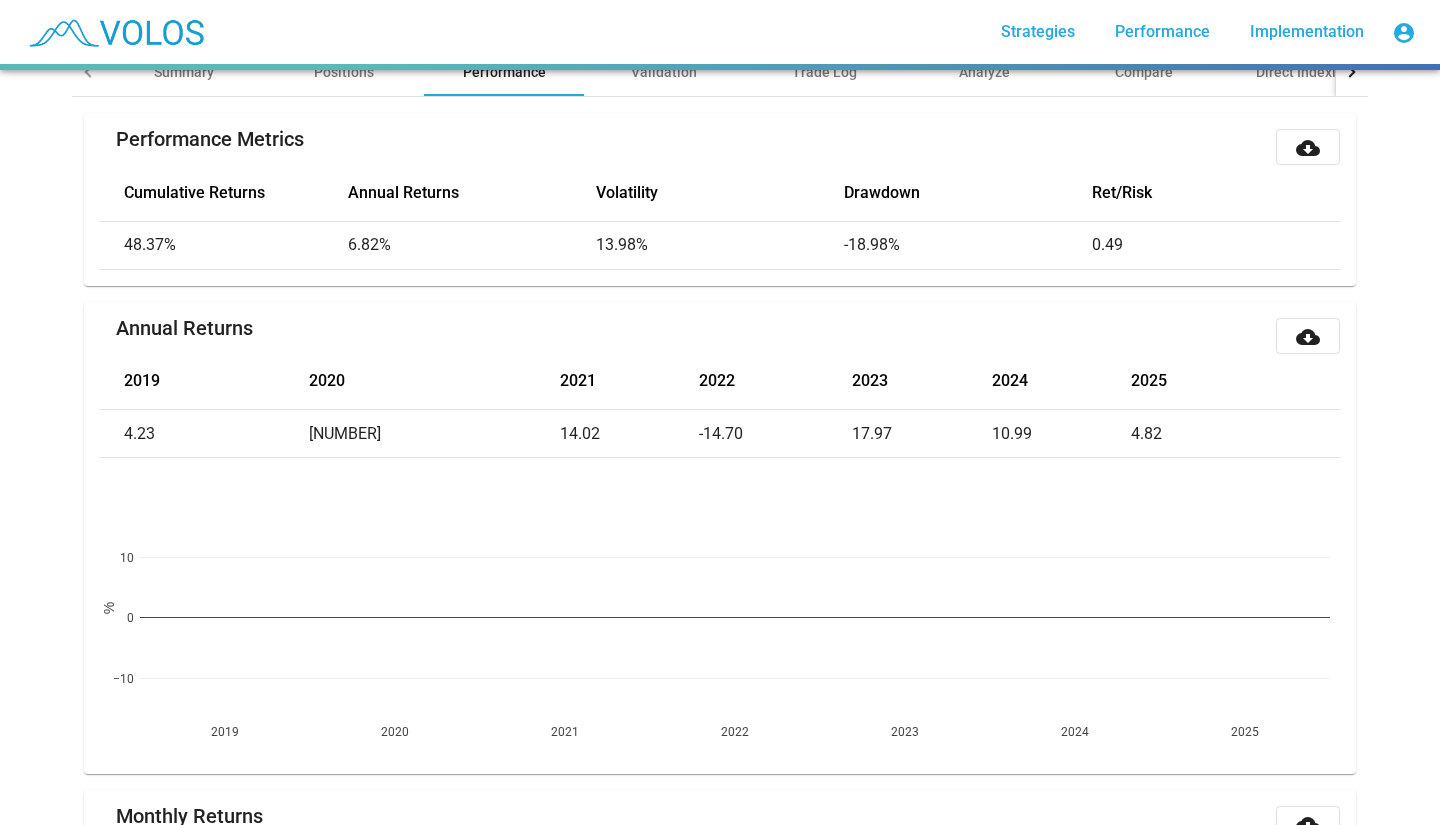scroll, scrollTop: 0, scrollLeft: 0, axis: both 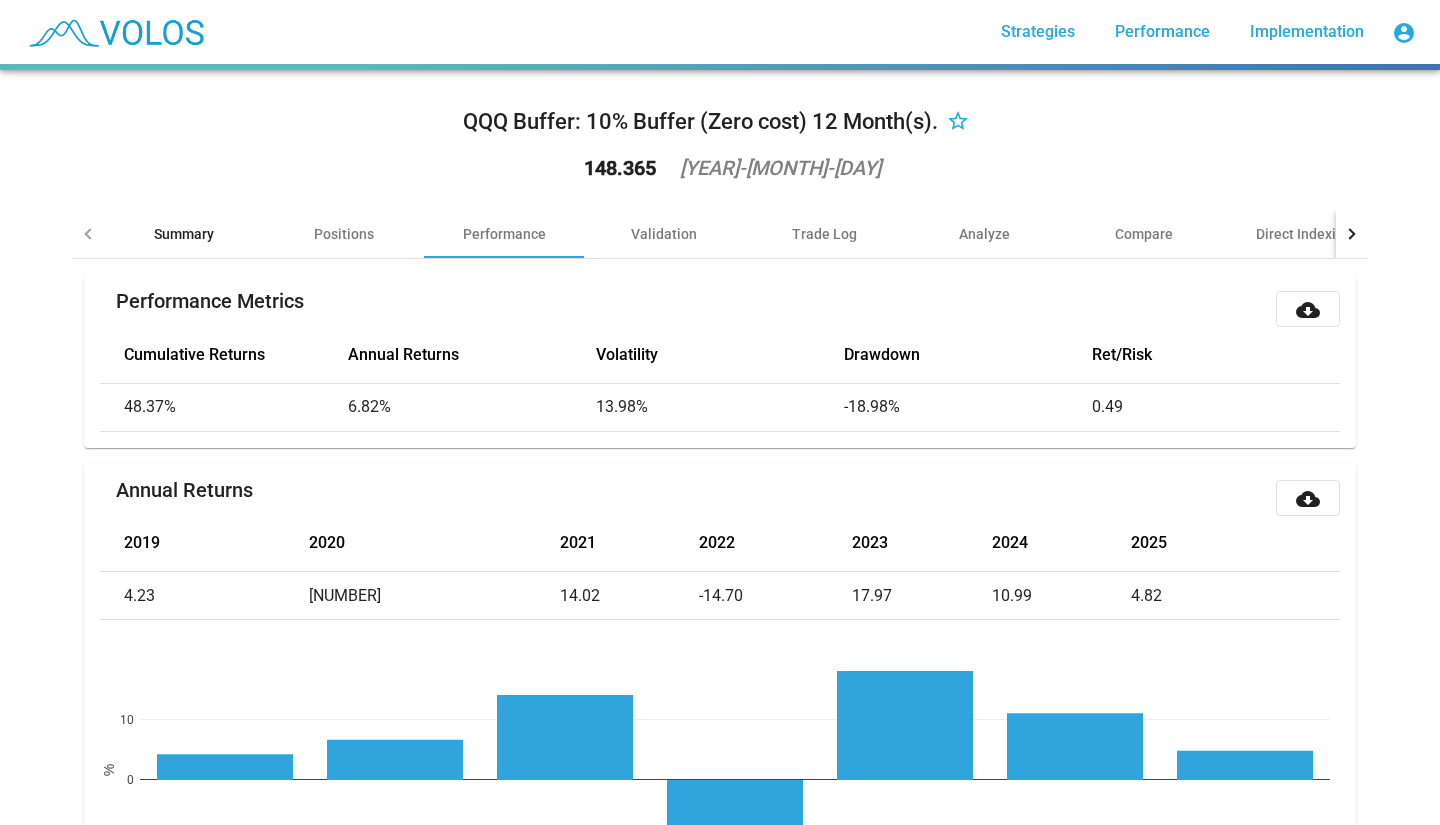 click on "Summary" at bounding box center [184, 234] 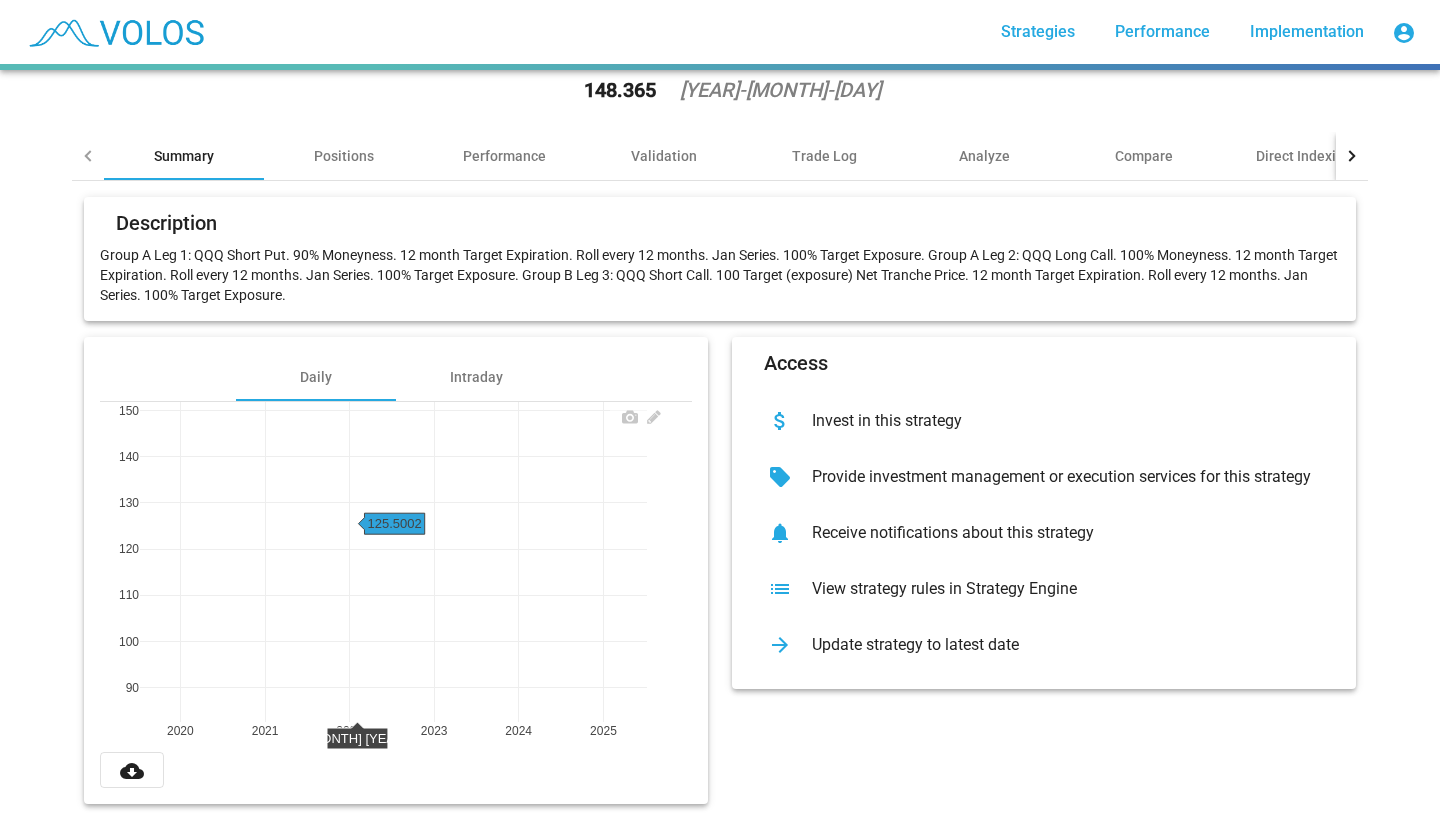 scroll, scrollTop: 0, scrollLeft: 0, axis: both 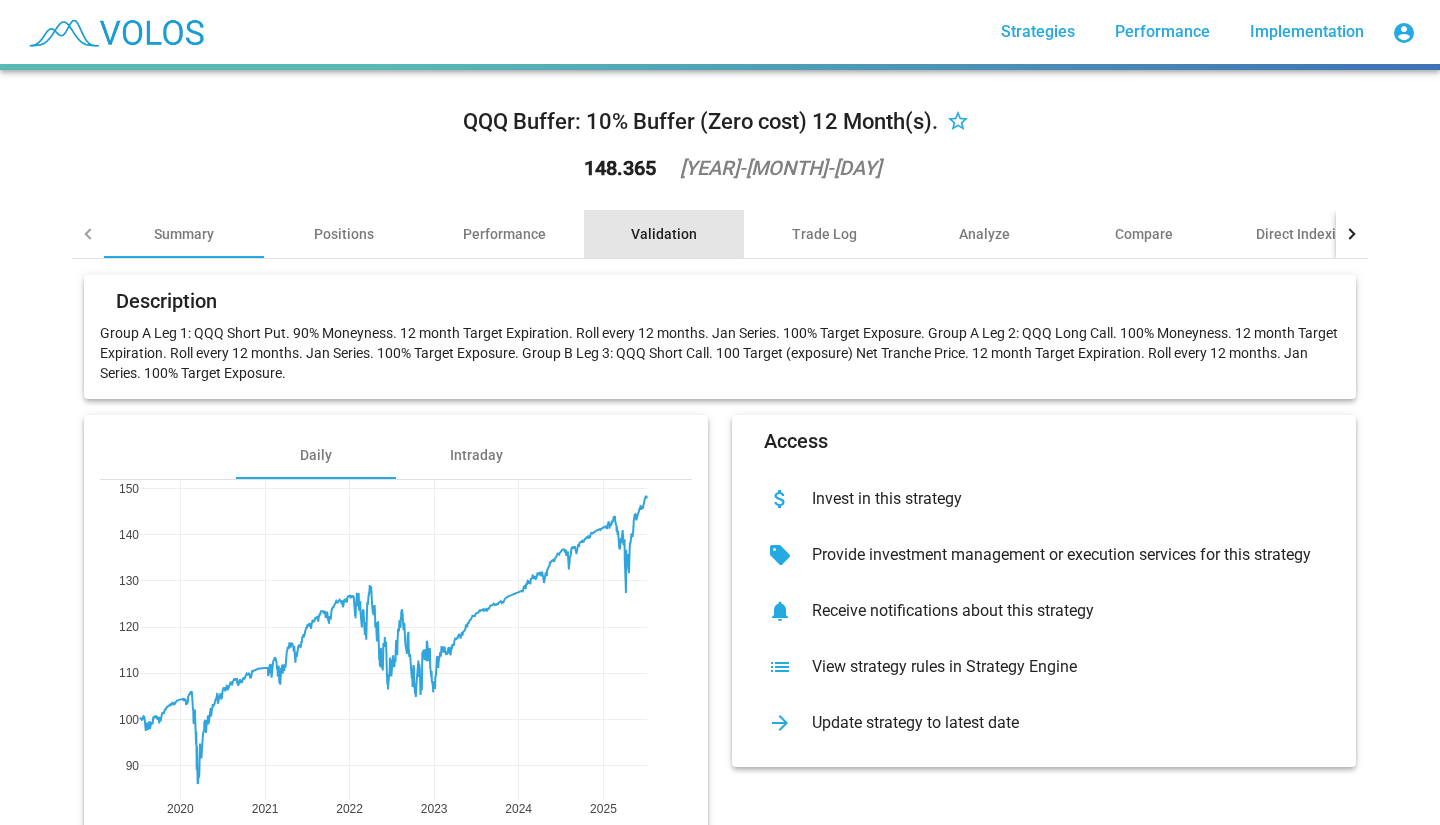 click on "Validation" at bounding box center [664, 234] 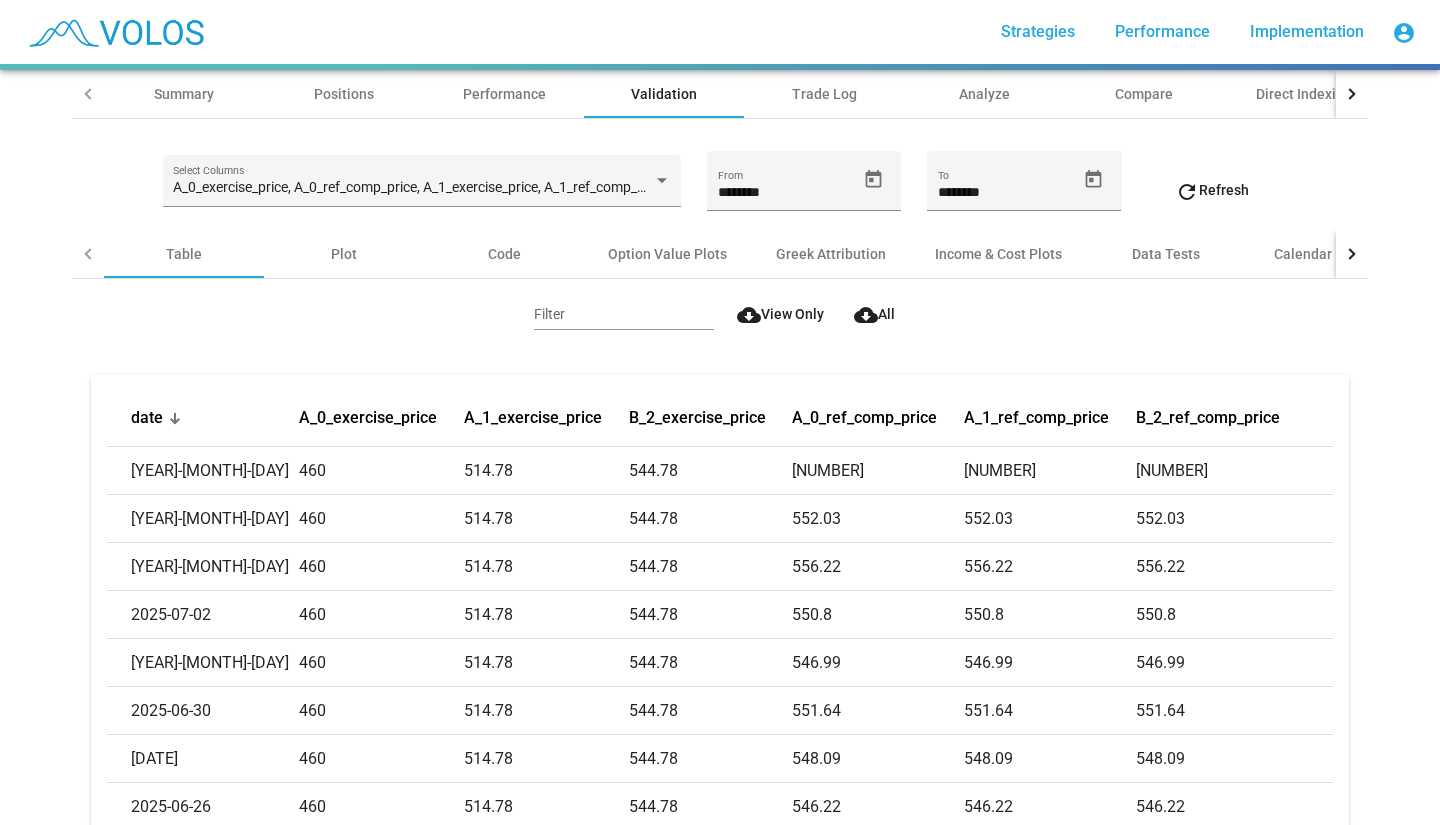 scroll, scrollTop: 141, scrollLeft: 0, axis: vertical 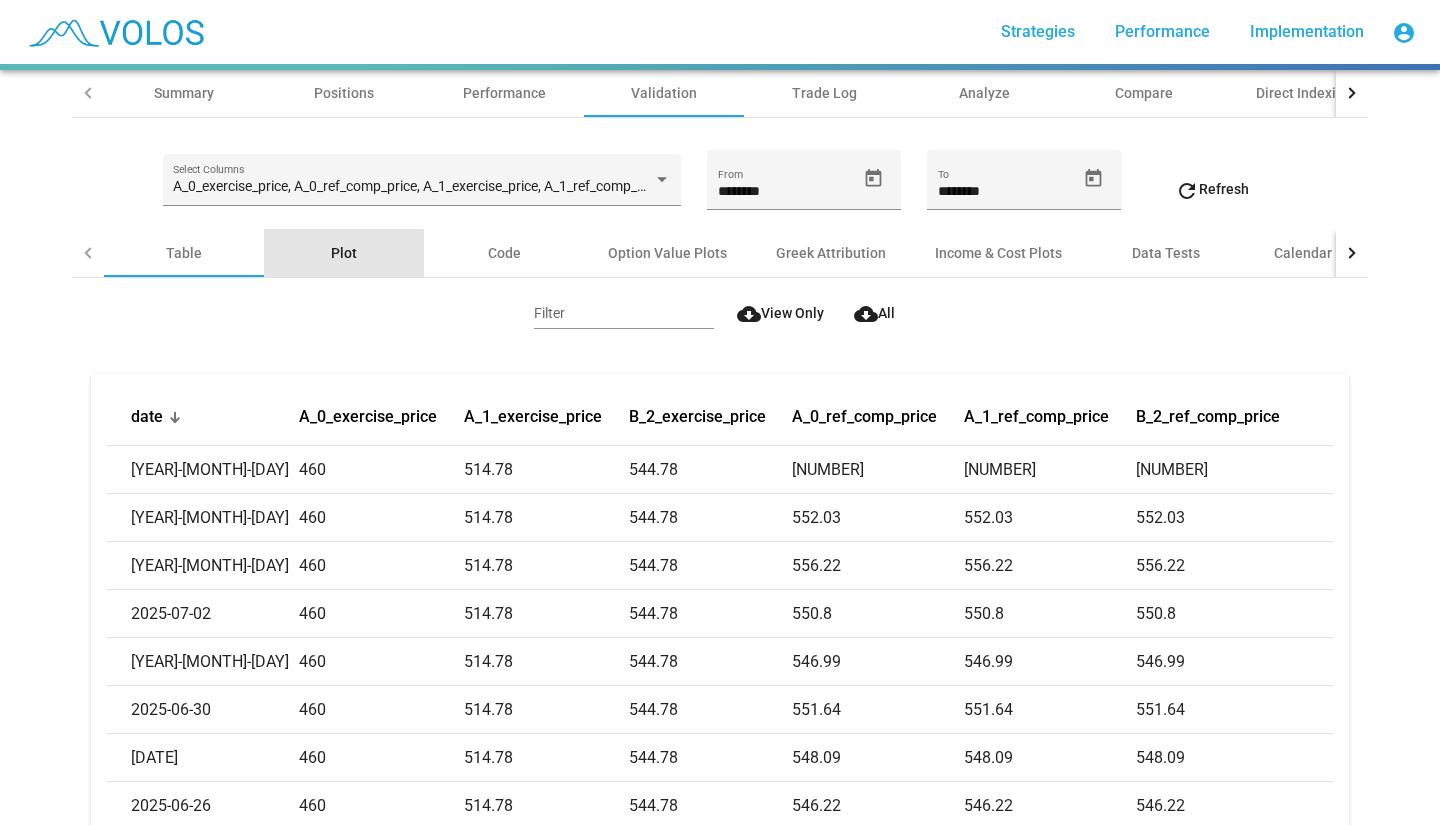 click on "Plot" at bounding box center (344, 253) 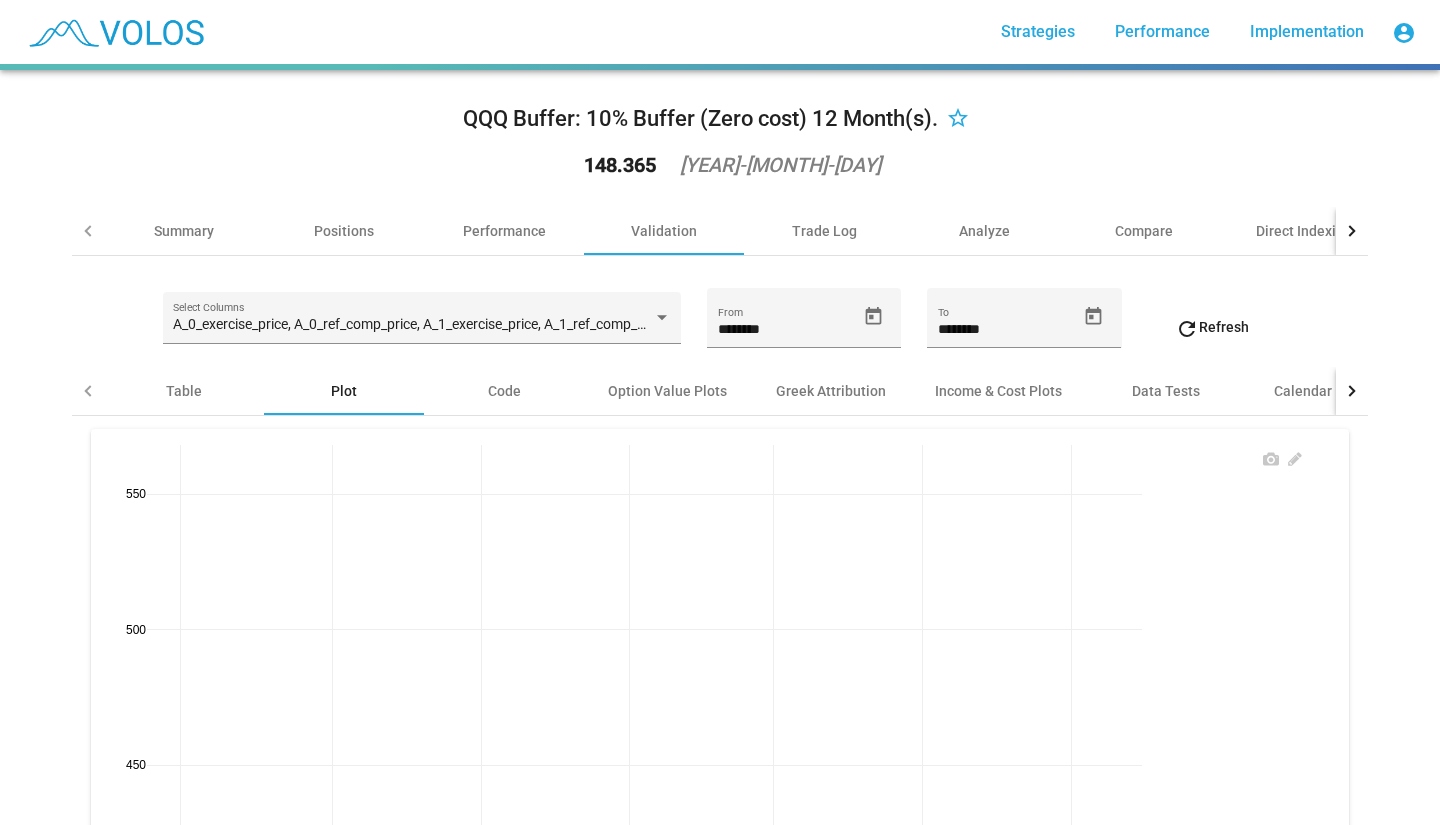 scroll, scrollTop: 5, scrollLeft: 0, axis: vertical 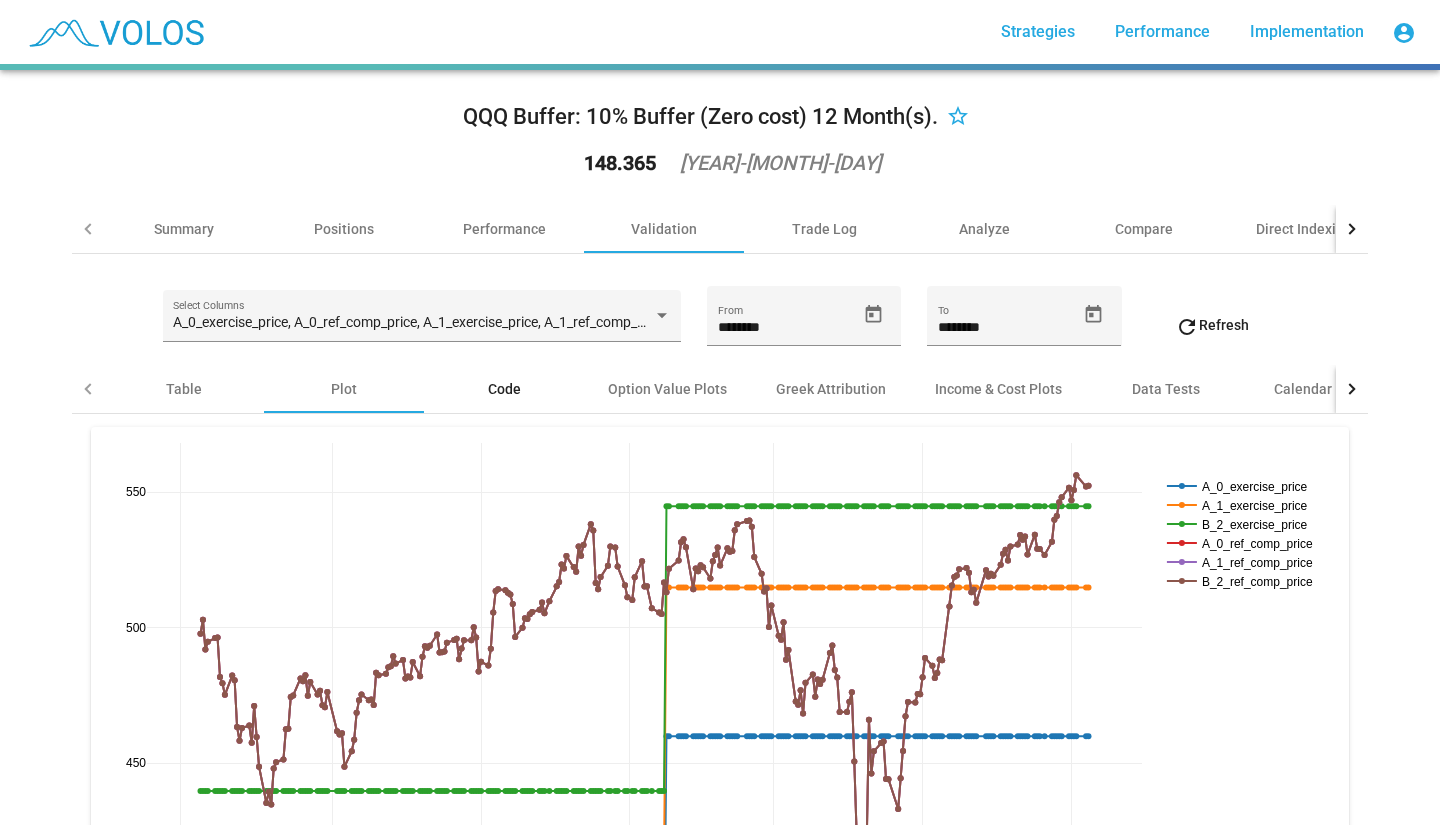 click on "Code" at bounding box center [504, 389] 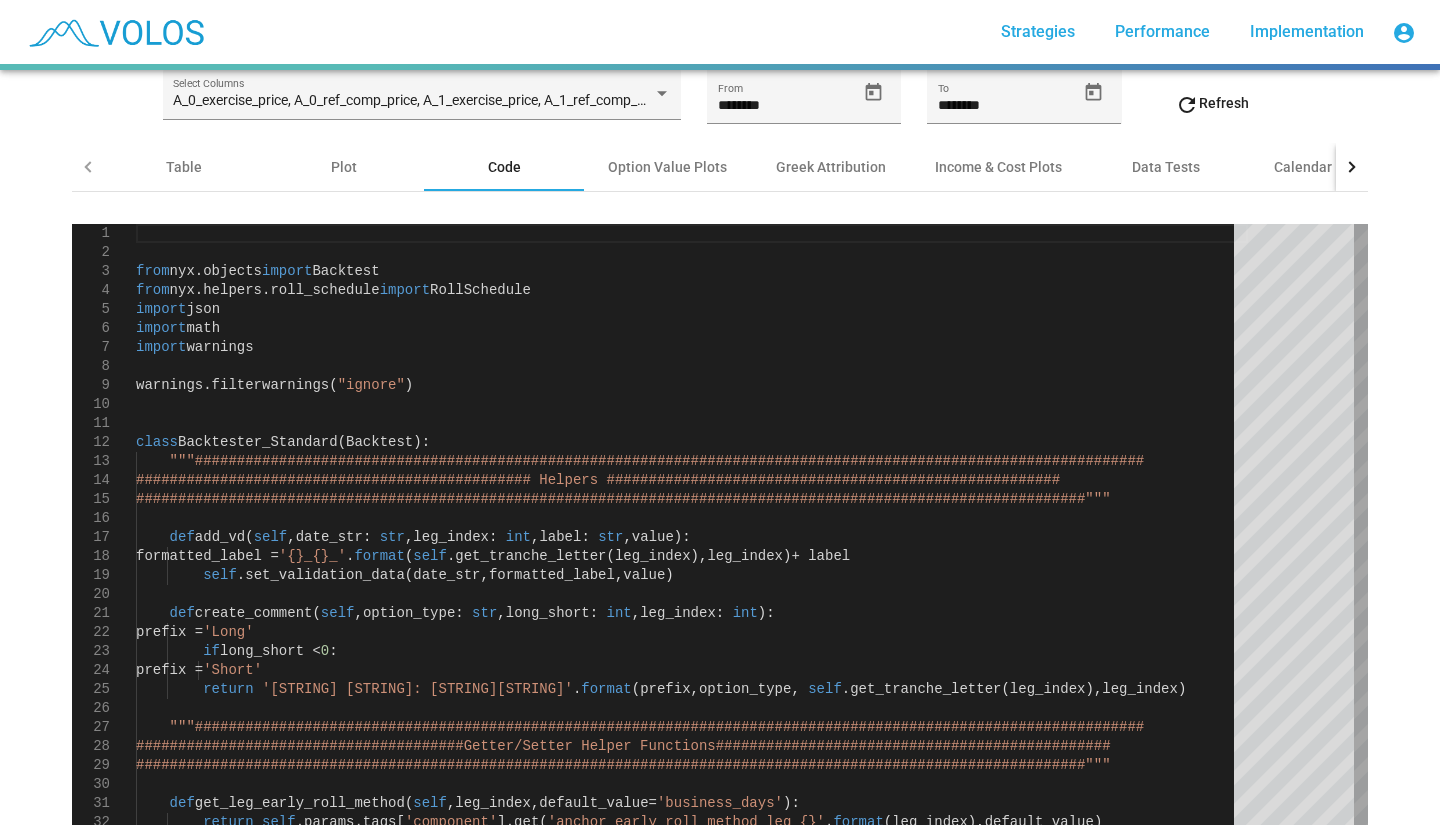 scroll, scrollTop: 228, scrollLeft: 0, axis: vertical 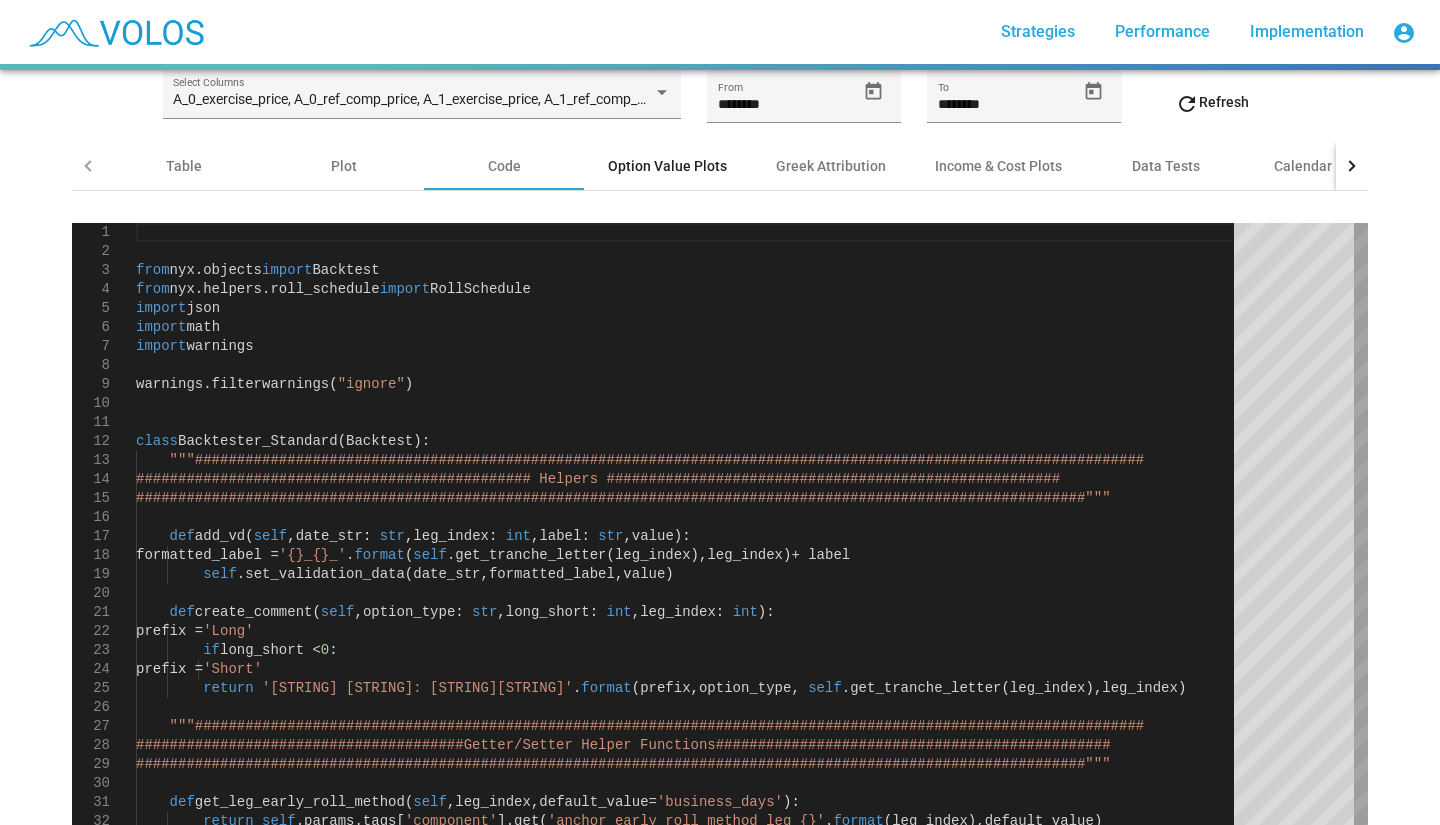 click on "Option Value Plots" at bounding box center [667, 166] 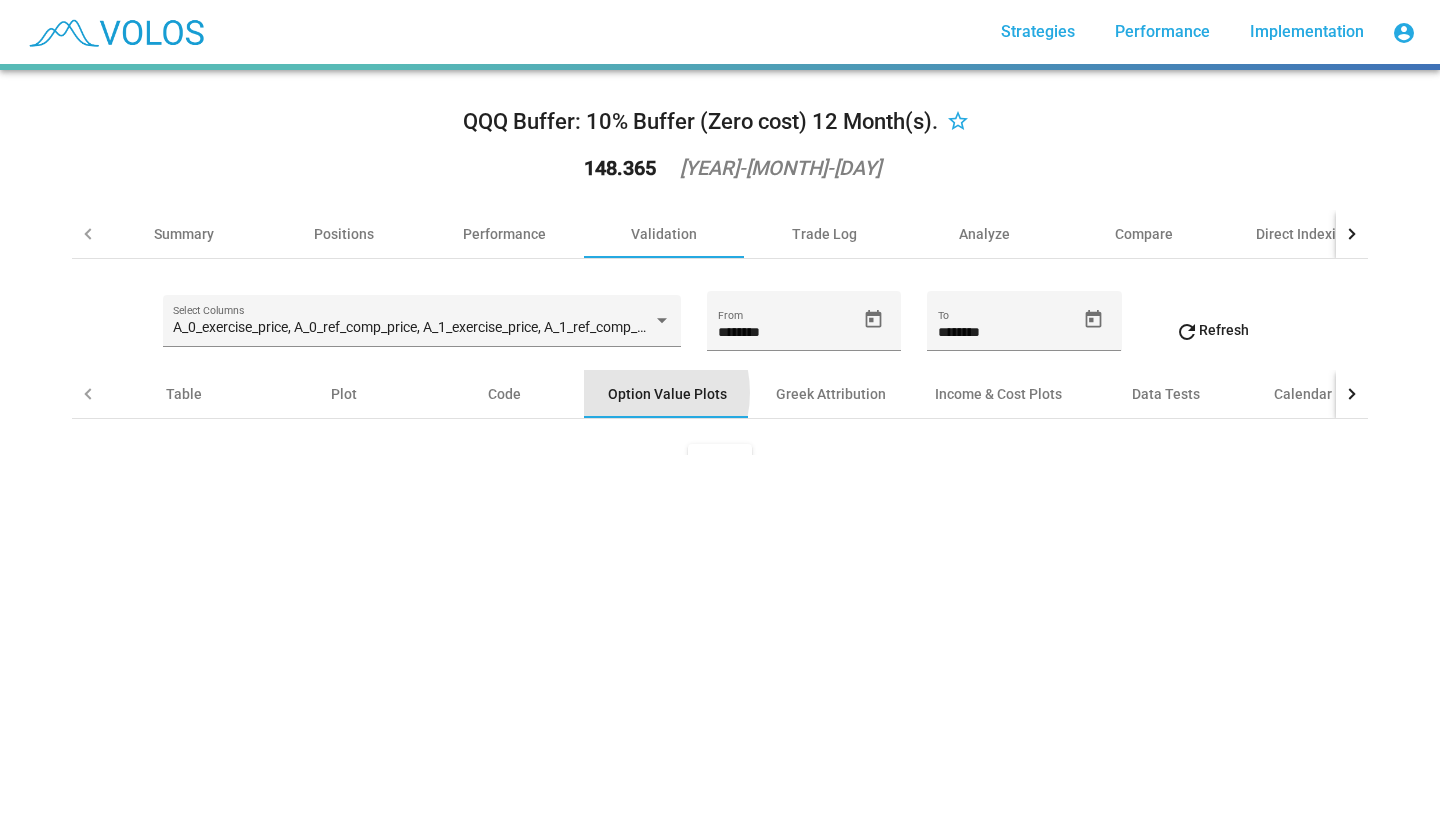 scroll, scrollTop: 0, scrollLeft: 0, axis: both 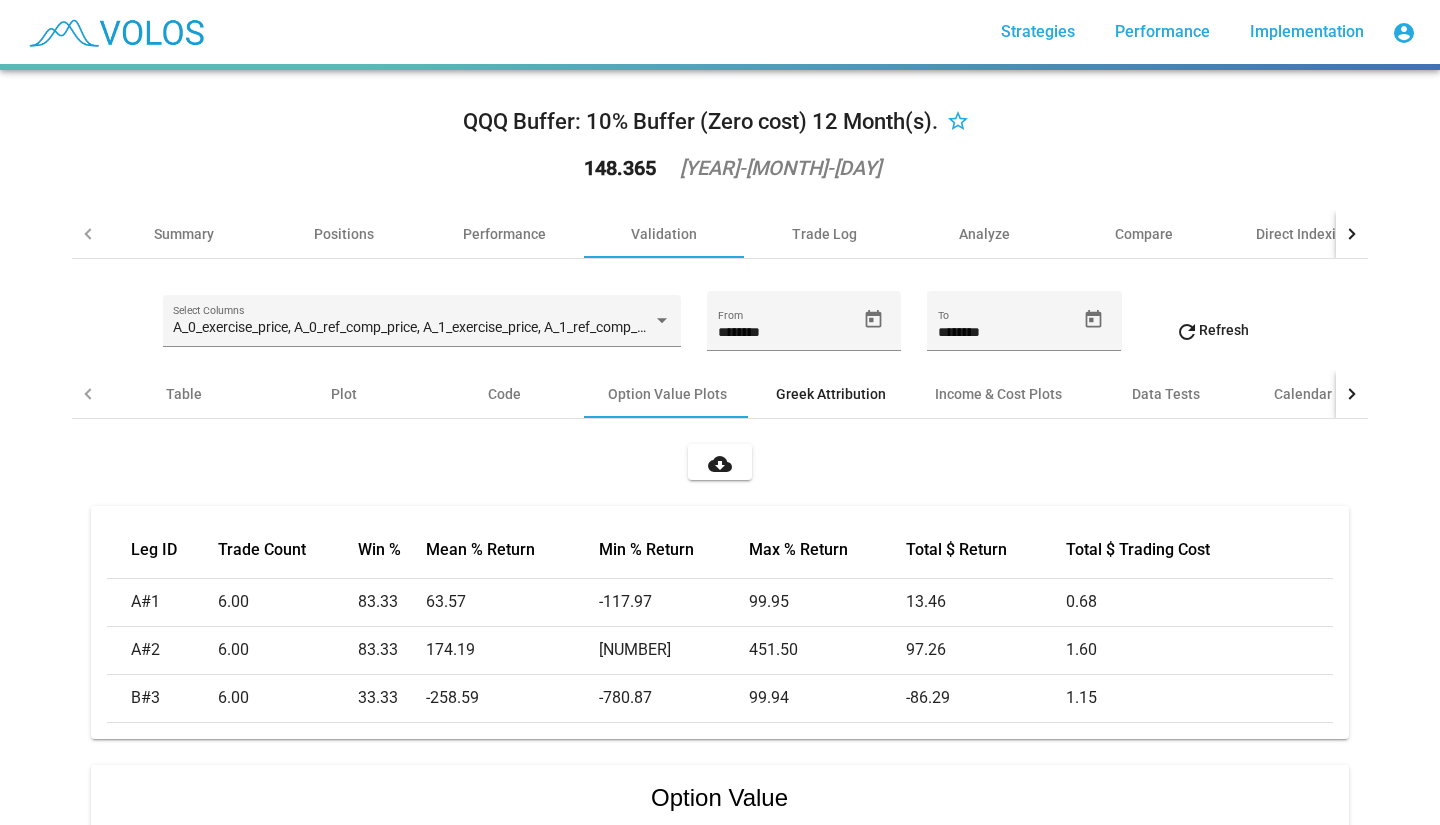 click on "Greek Attribution" at bounding box center (831, 394) 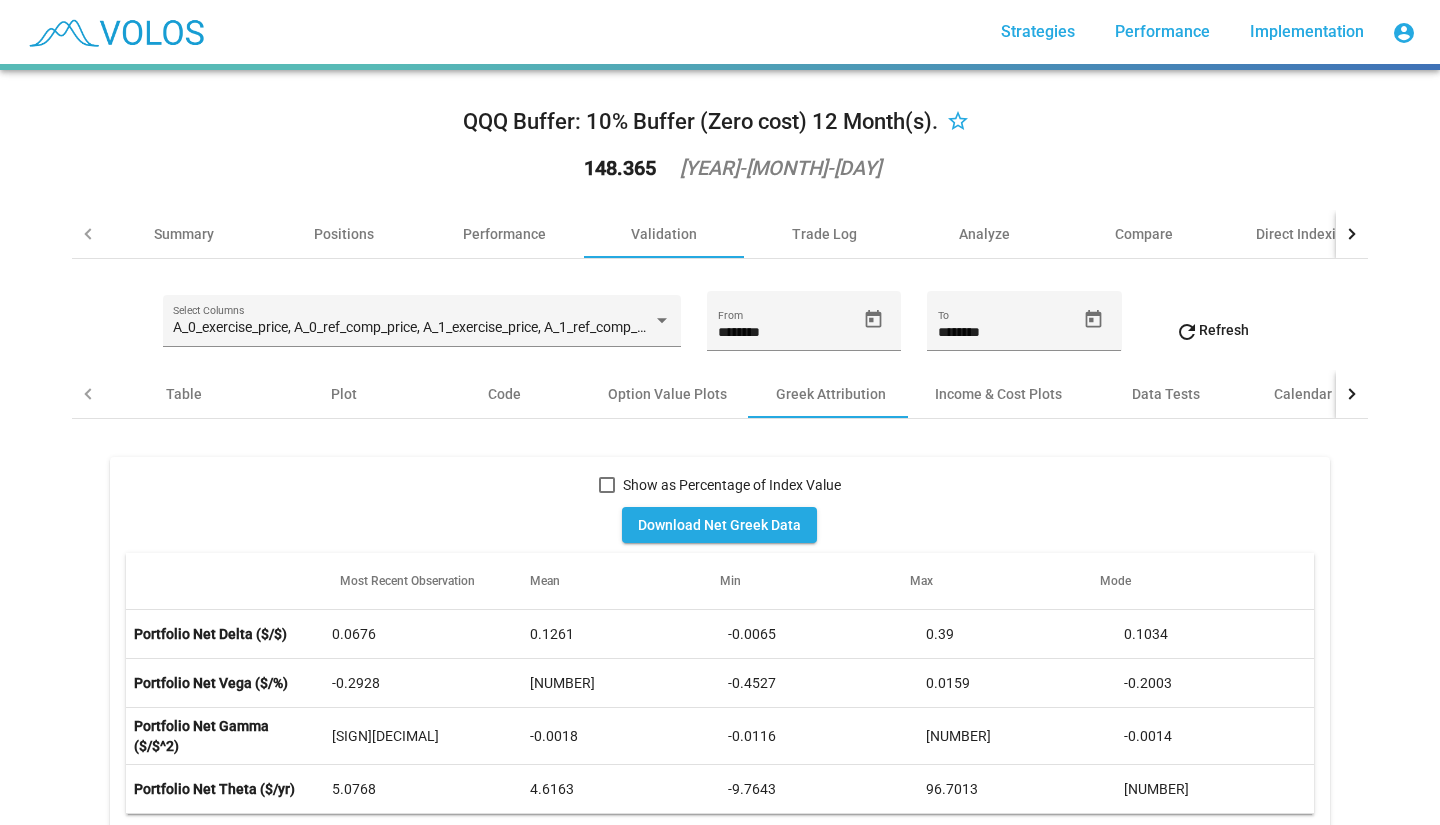 click on "Download Net Greek Data" at bounding box center (719, 525) 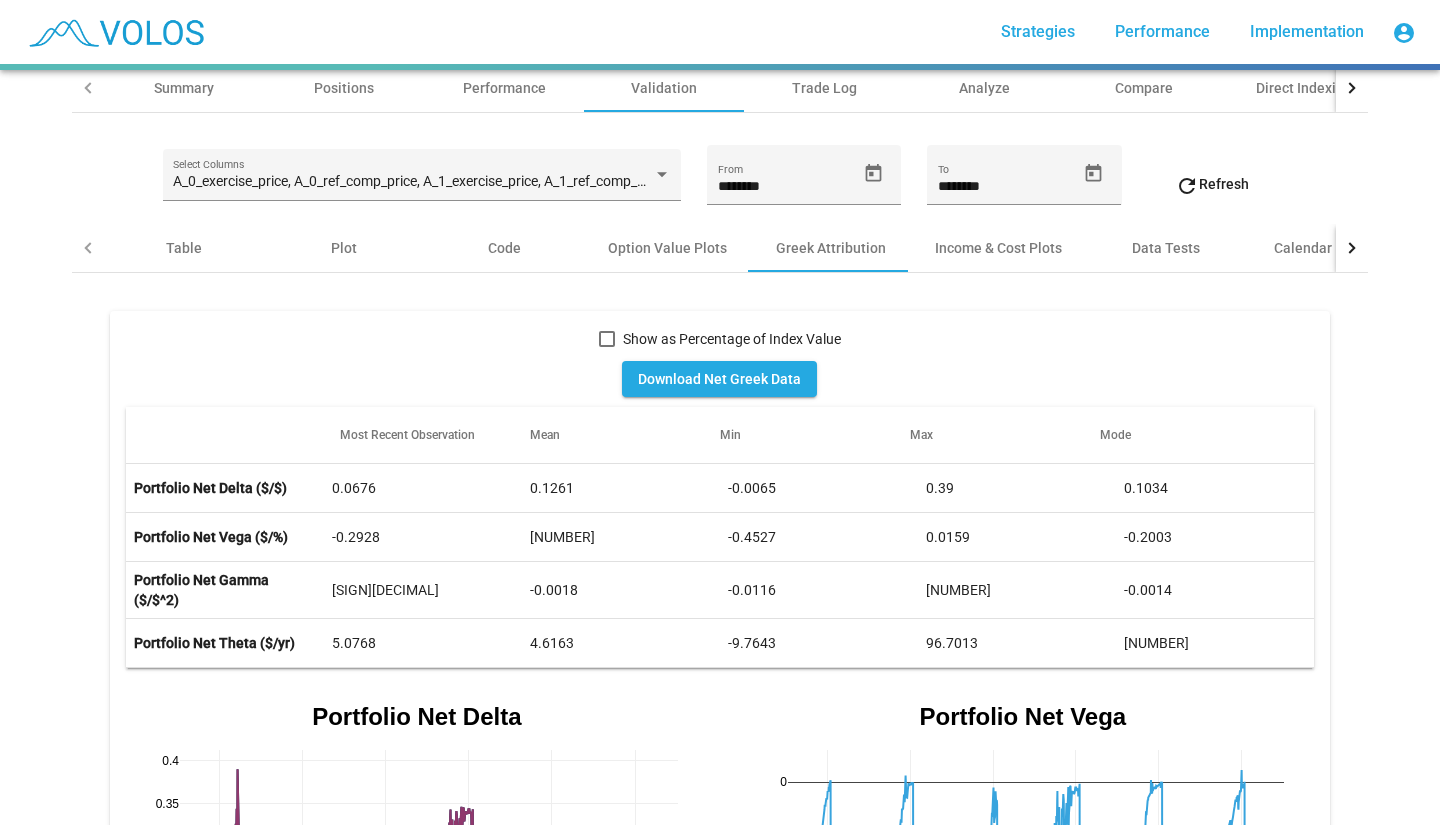 scroll, scrollTop: 0, scrollLeft: 0, axis: both 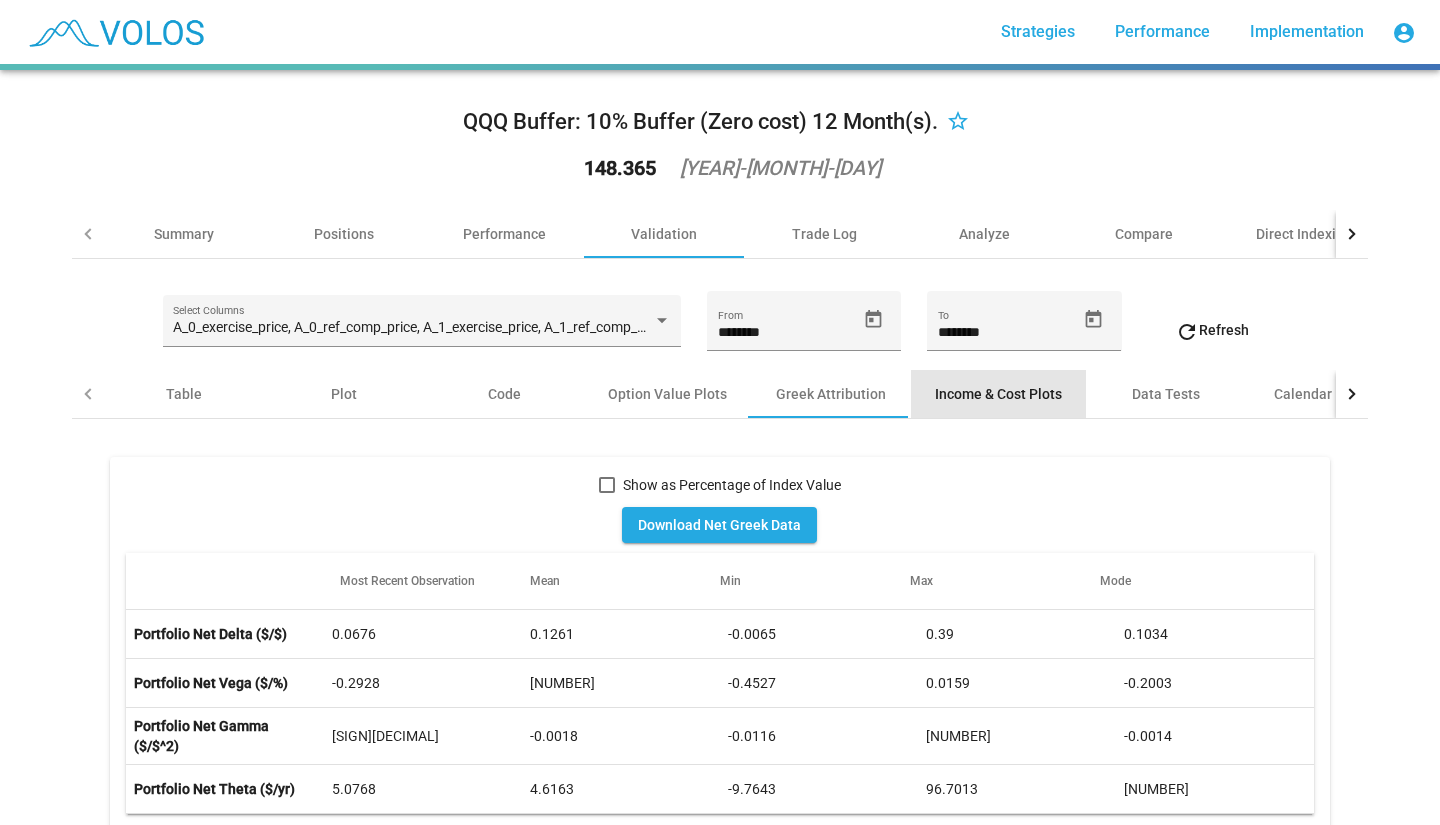 click on "Income & Cost Plots" at bounding box center [998, 394] 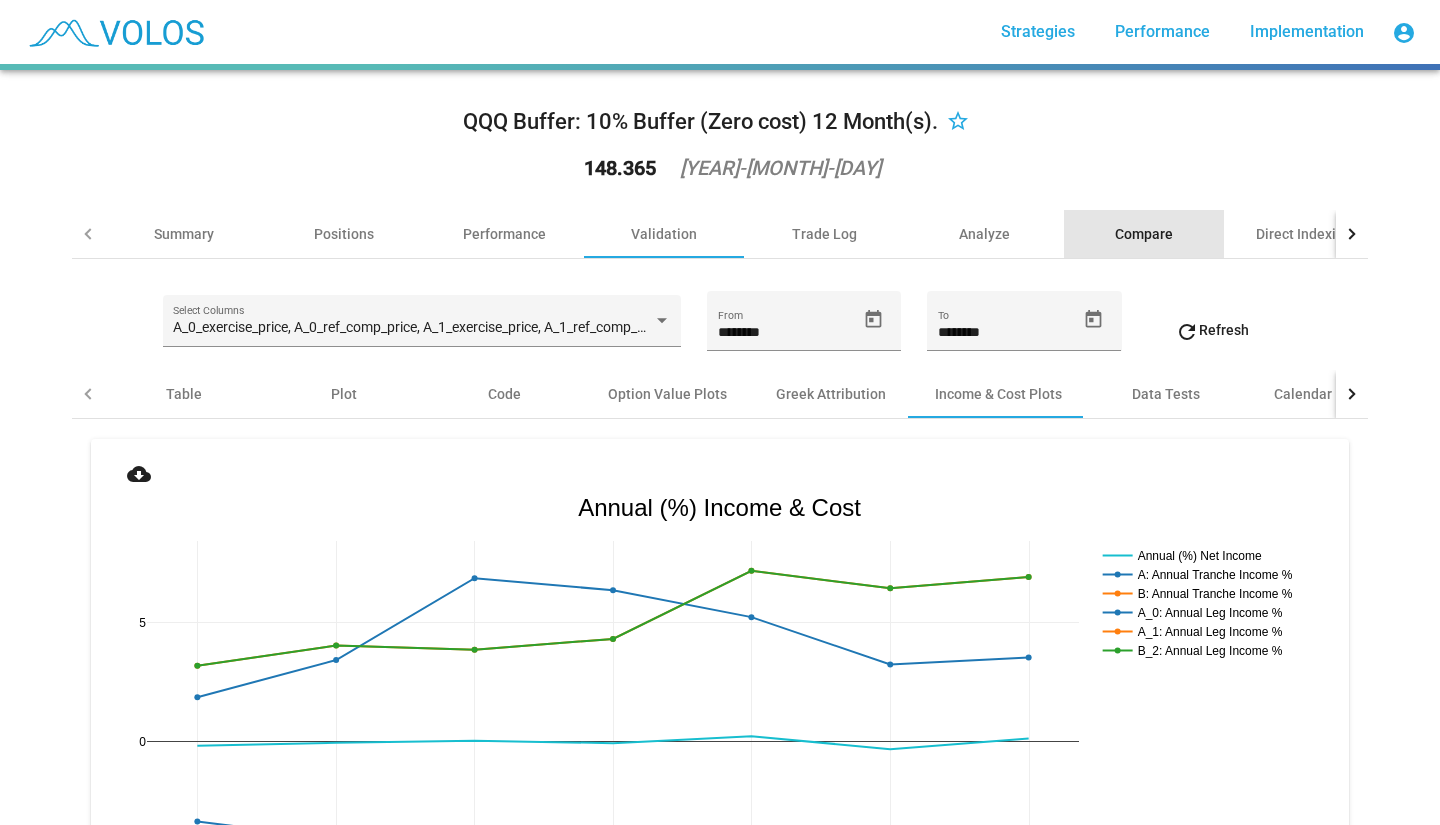 click on "Compare" at bounding box center (1144, 234) 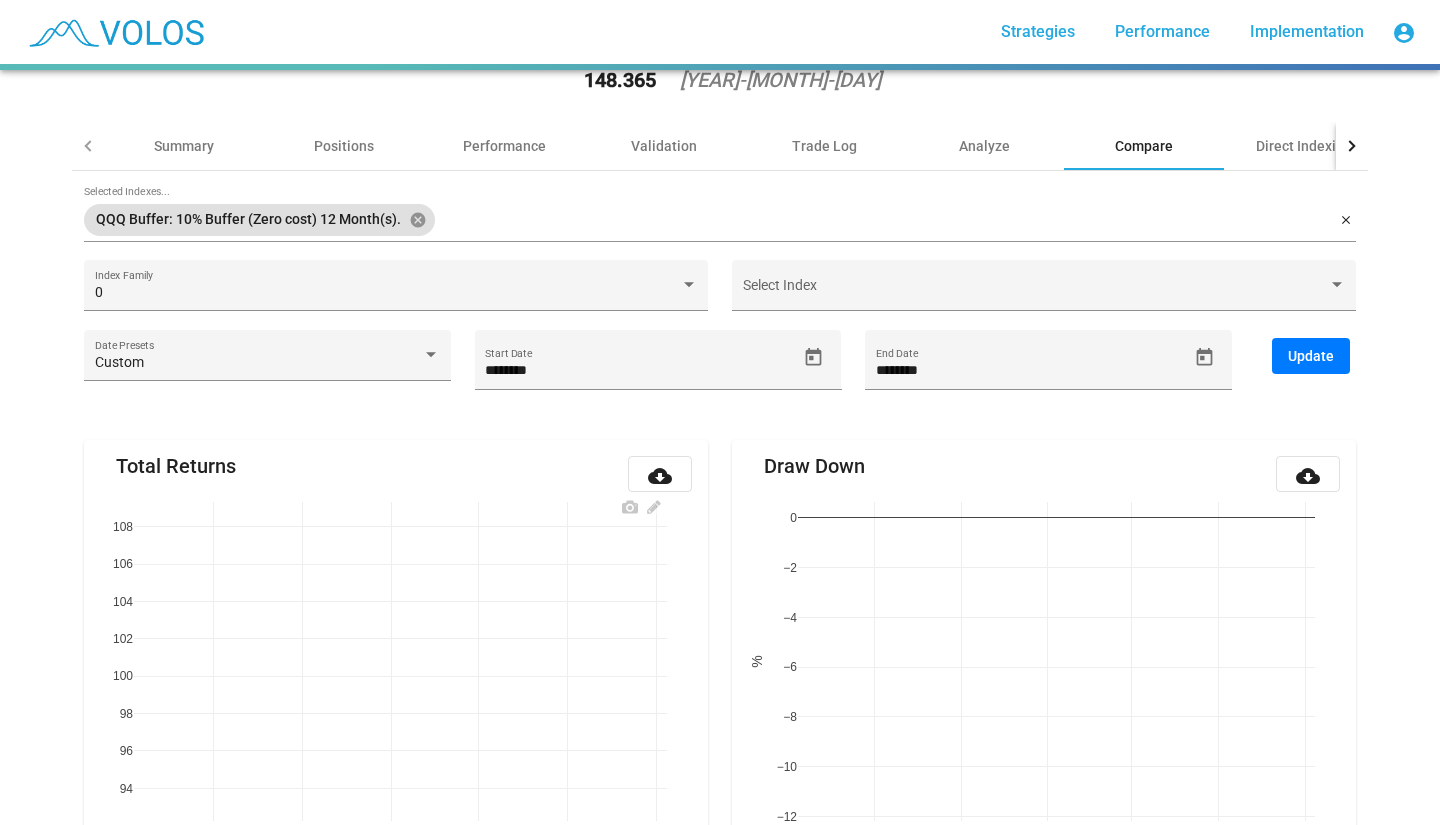scroll, scrollTop: 0, scrollLeft: 0, axis: both 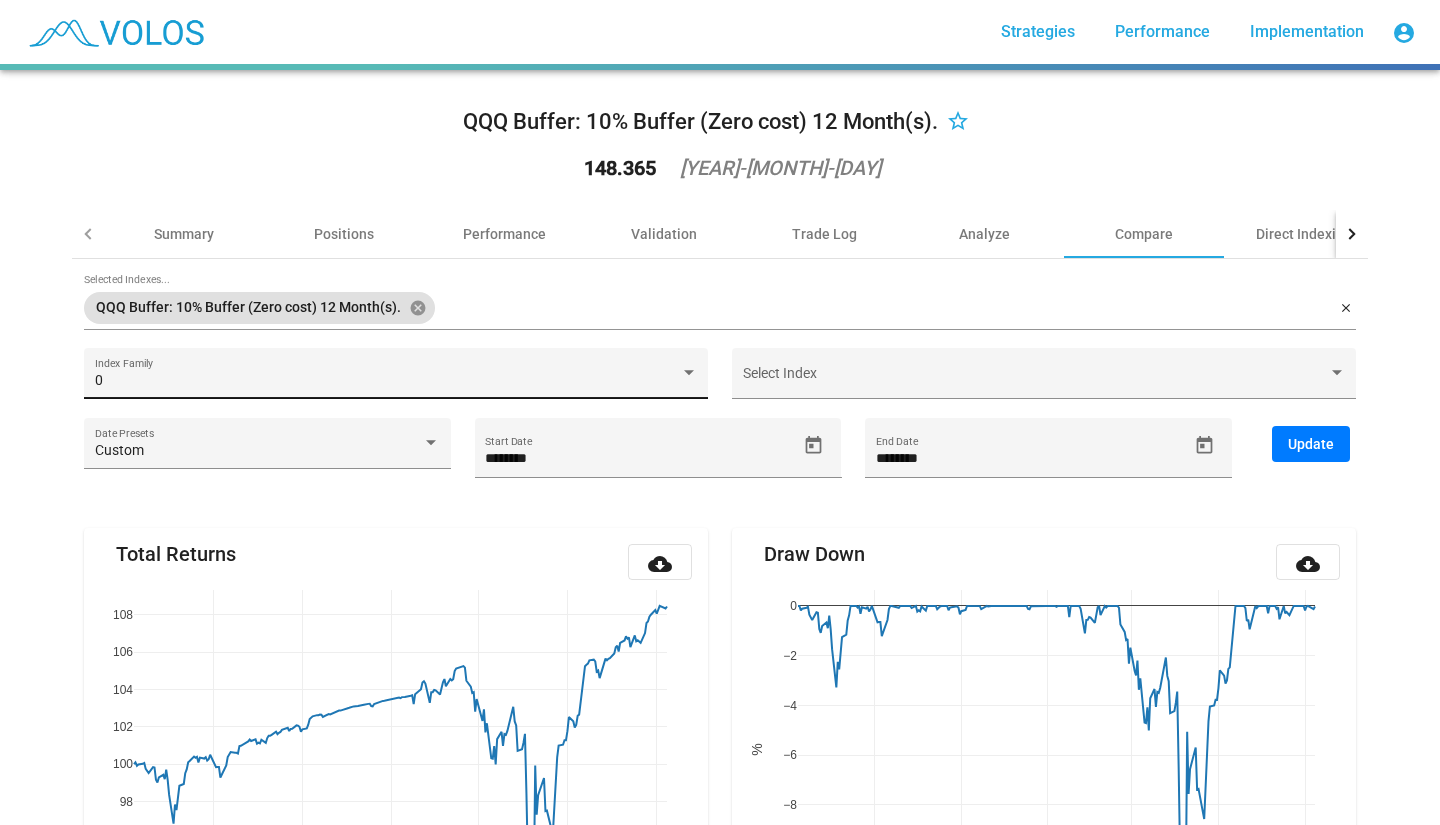 click on "0 Index Family" at bounding box center [396, 378] 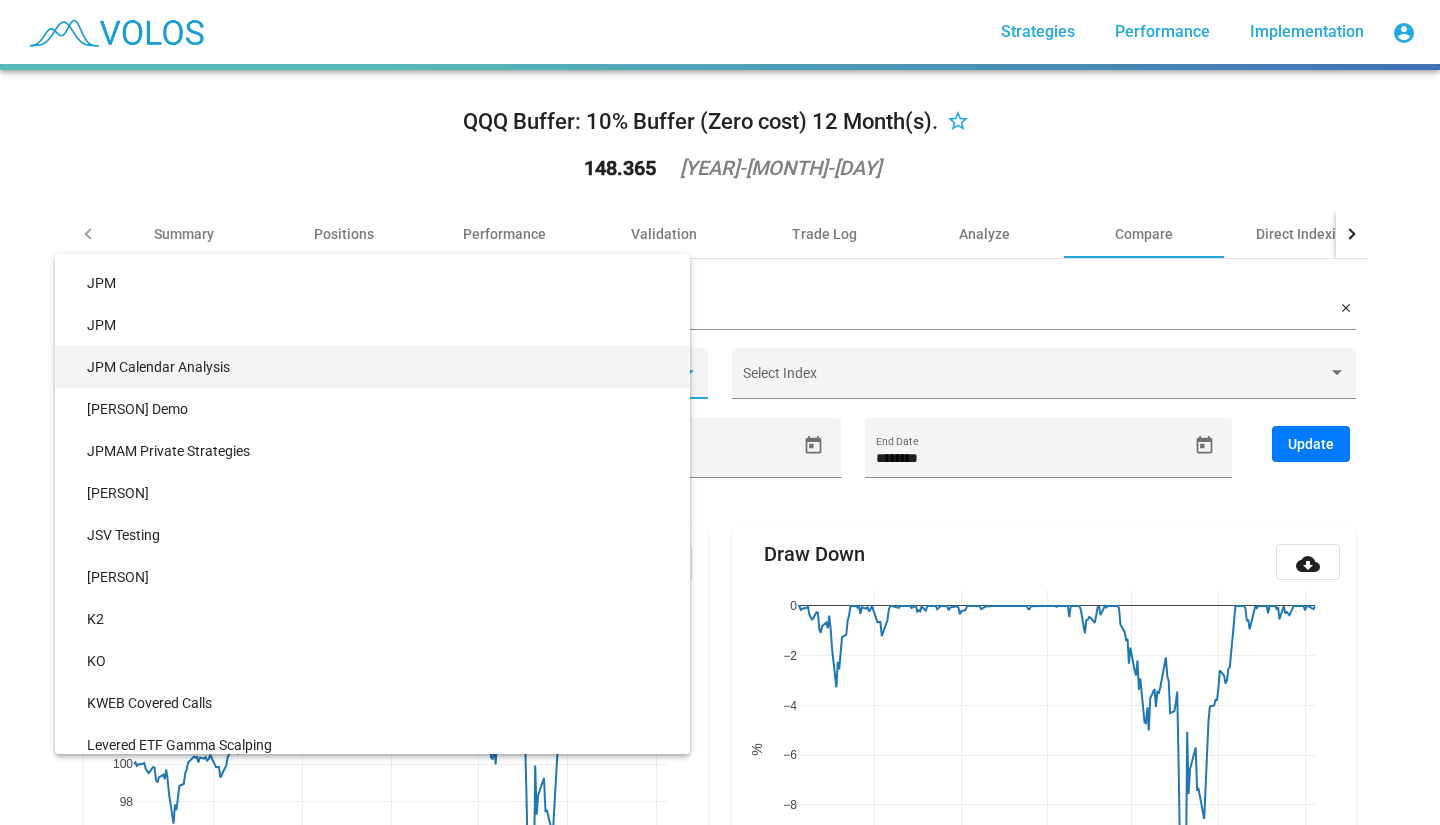 scroll, scrollTop: 6296, scrollLeft: 0, axis: vertical 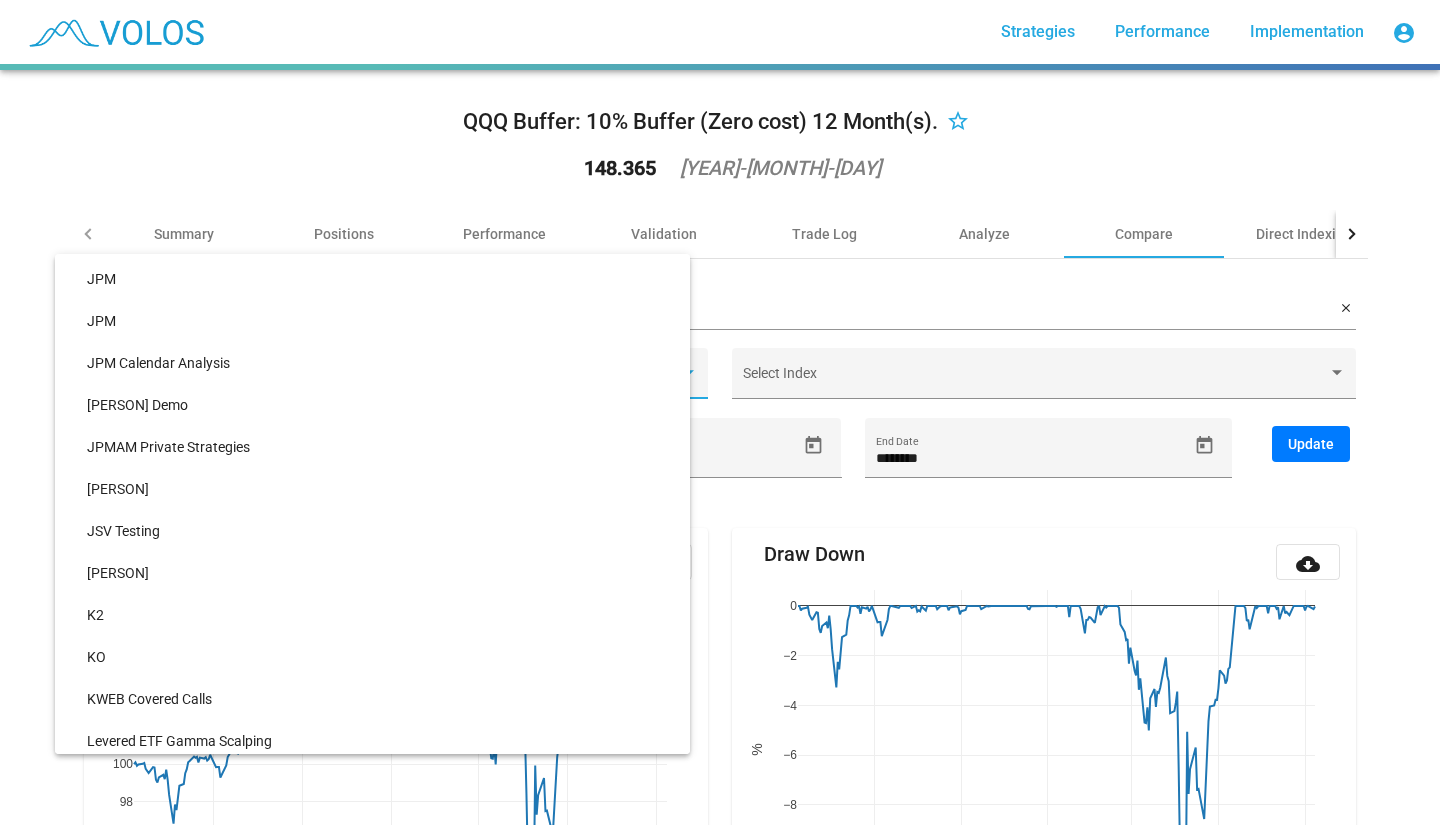 click at bounding box center [720, 412] 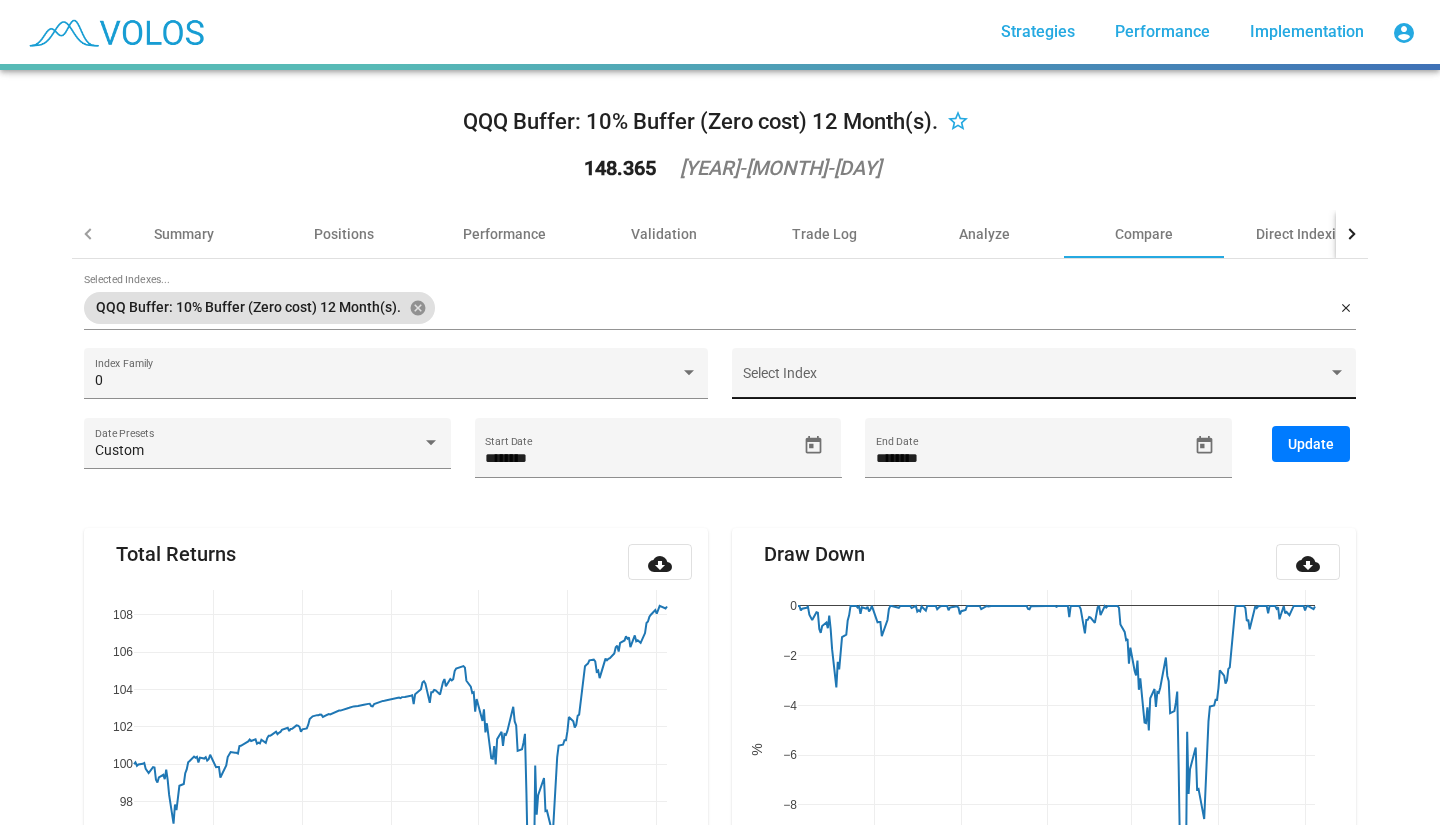 click on "Select Index" at bounding box center (1044, 378) 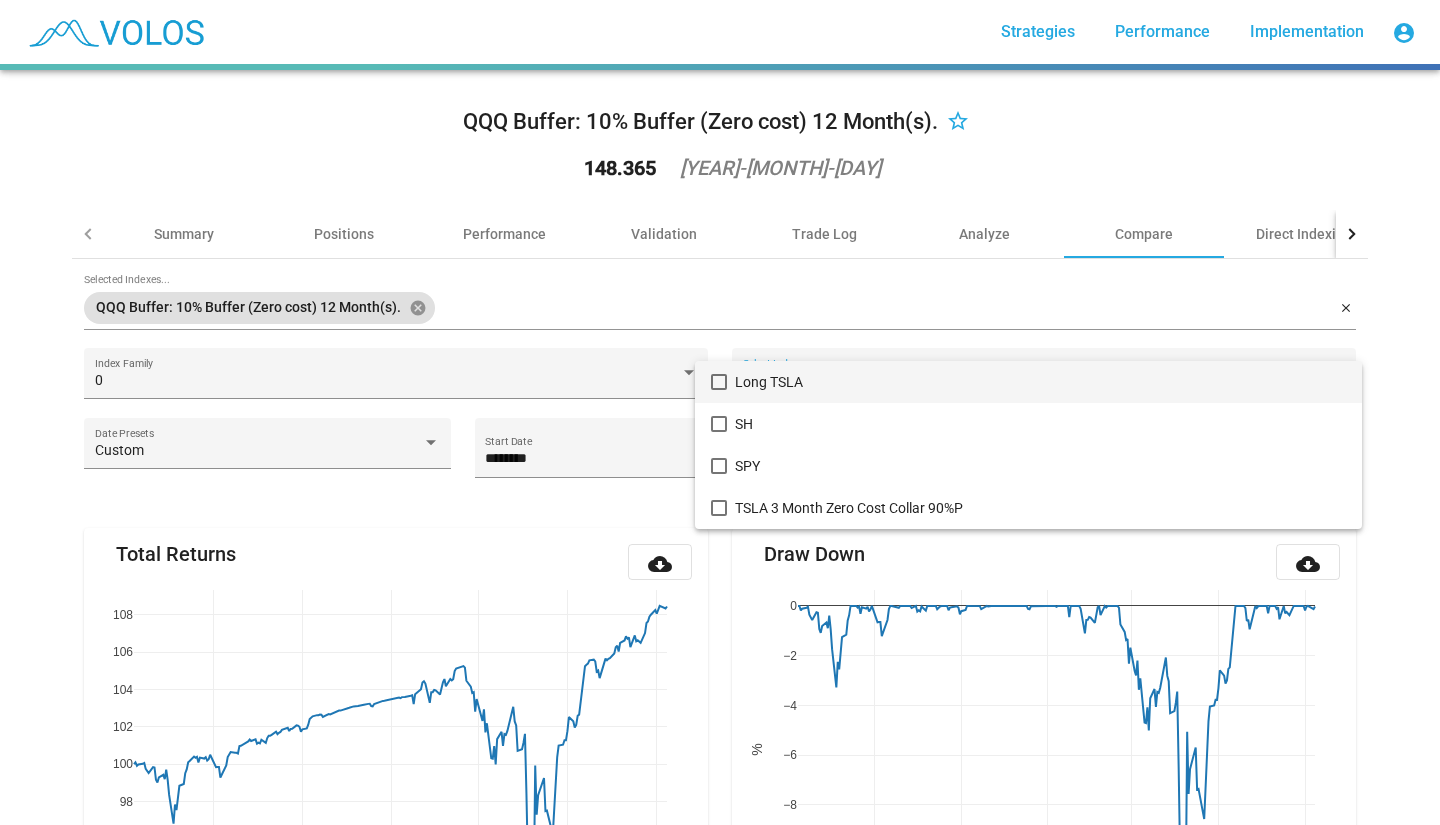 click at bounding box center [720, 412] 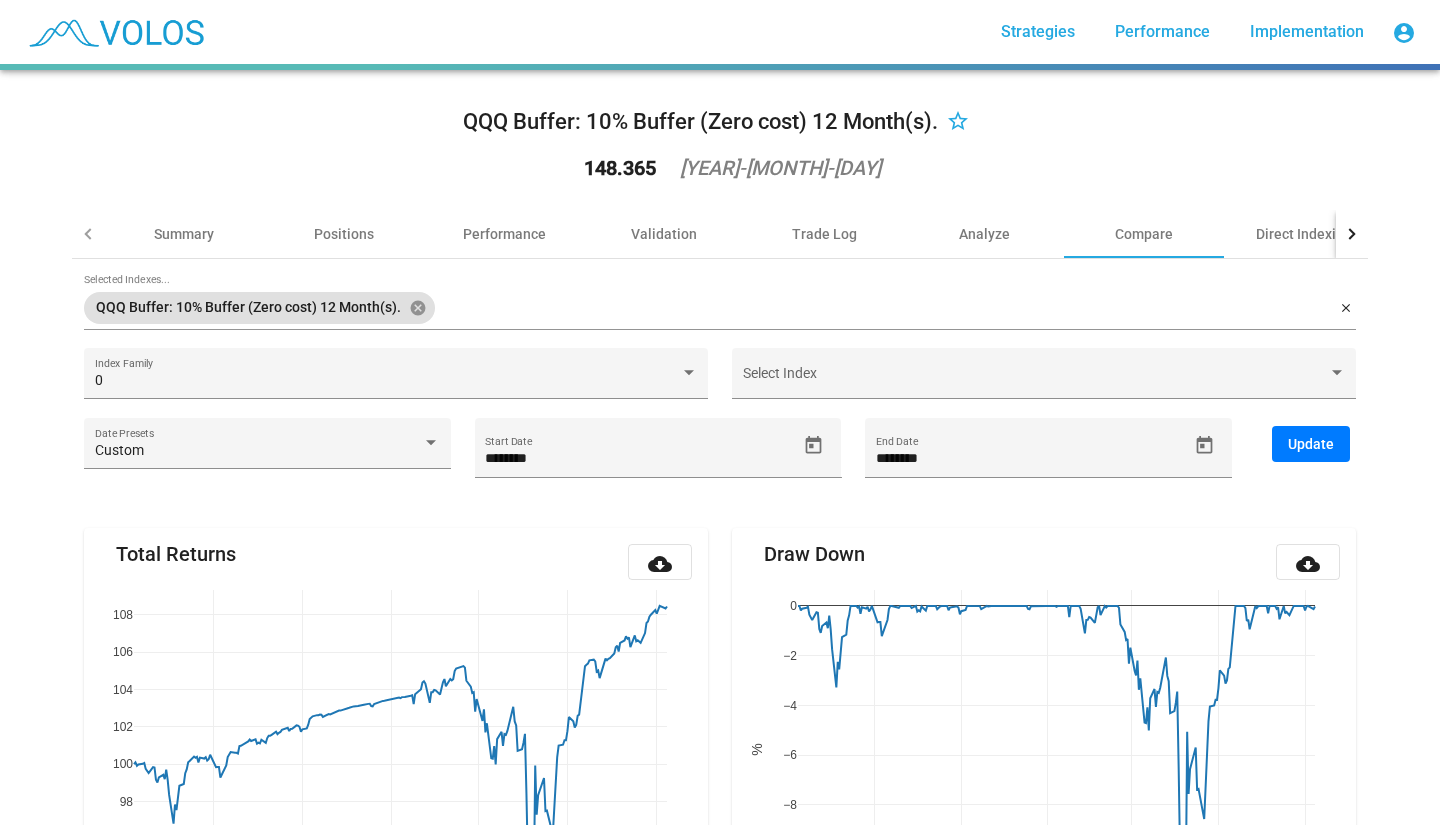 click on "0" at bounding box center [387, 381] 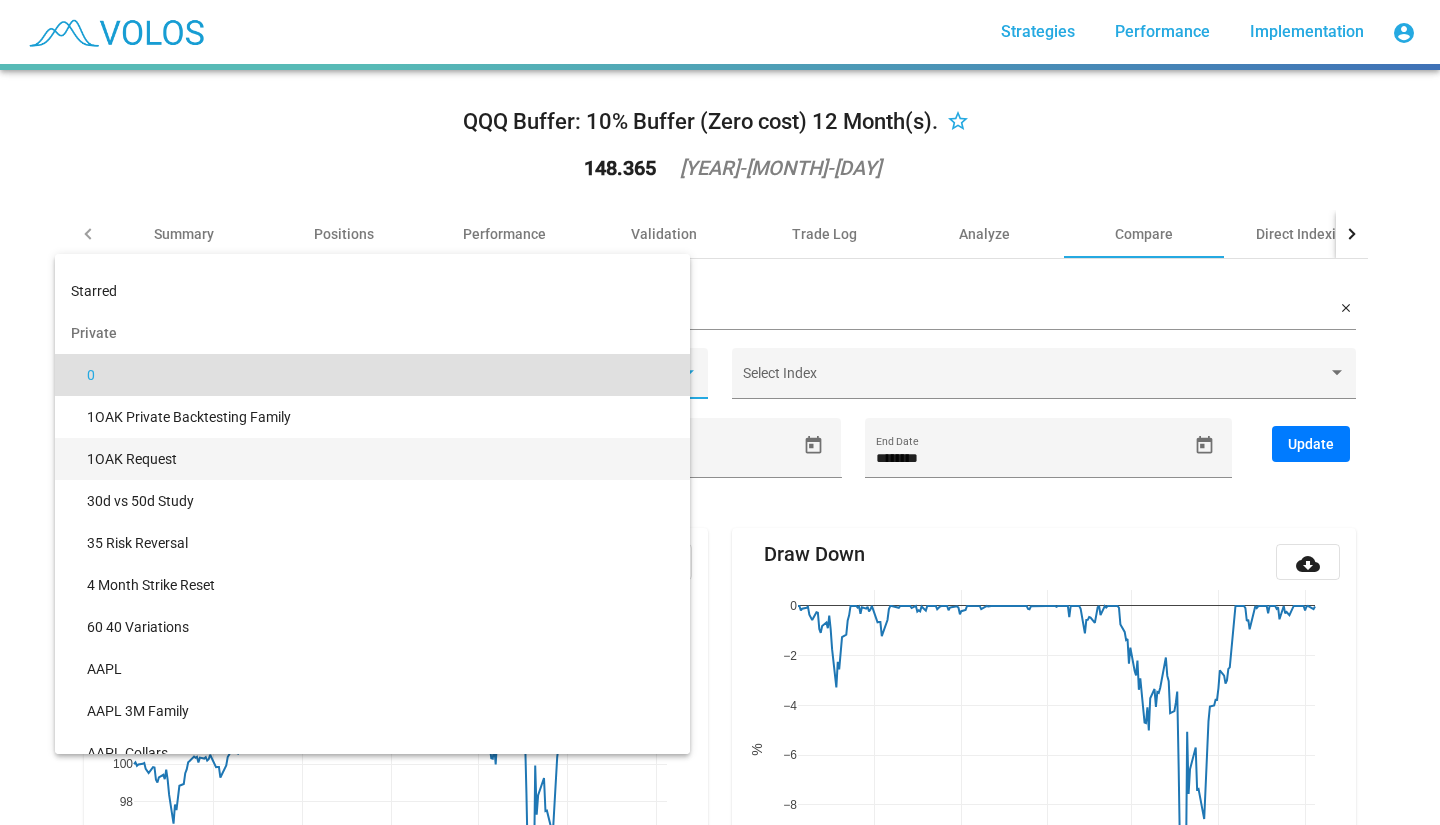 scroll, scrollTop: 0, scrollLeft: 0, axis: both 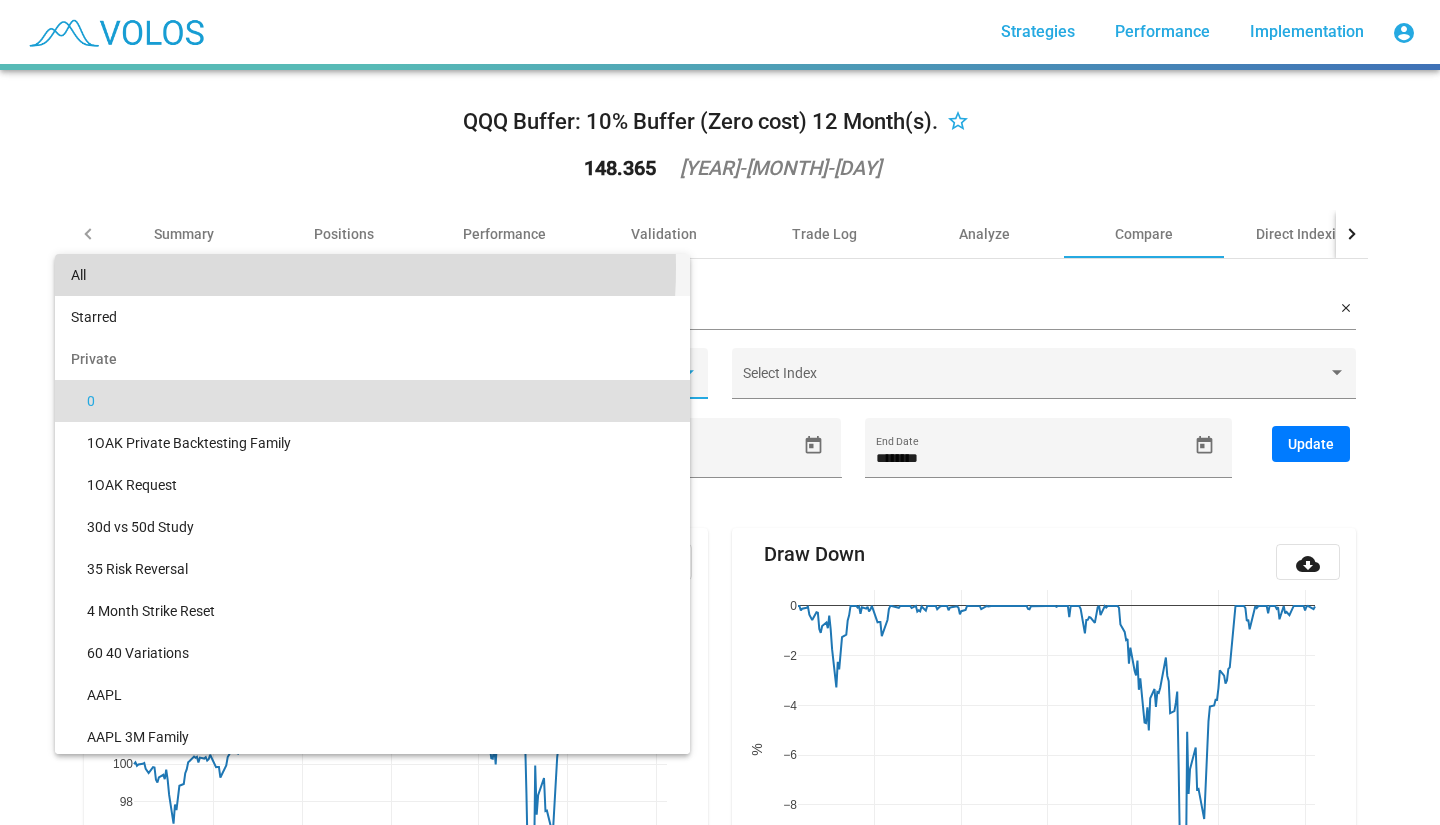 click on "All" at bounding box center [372, 275] 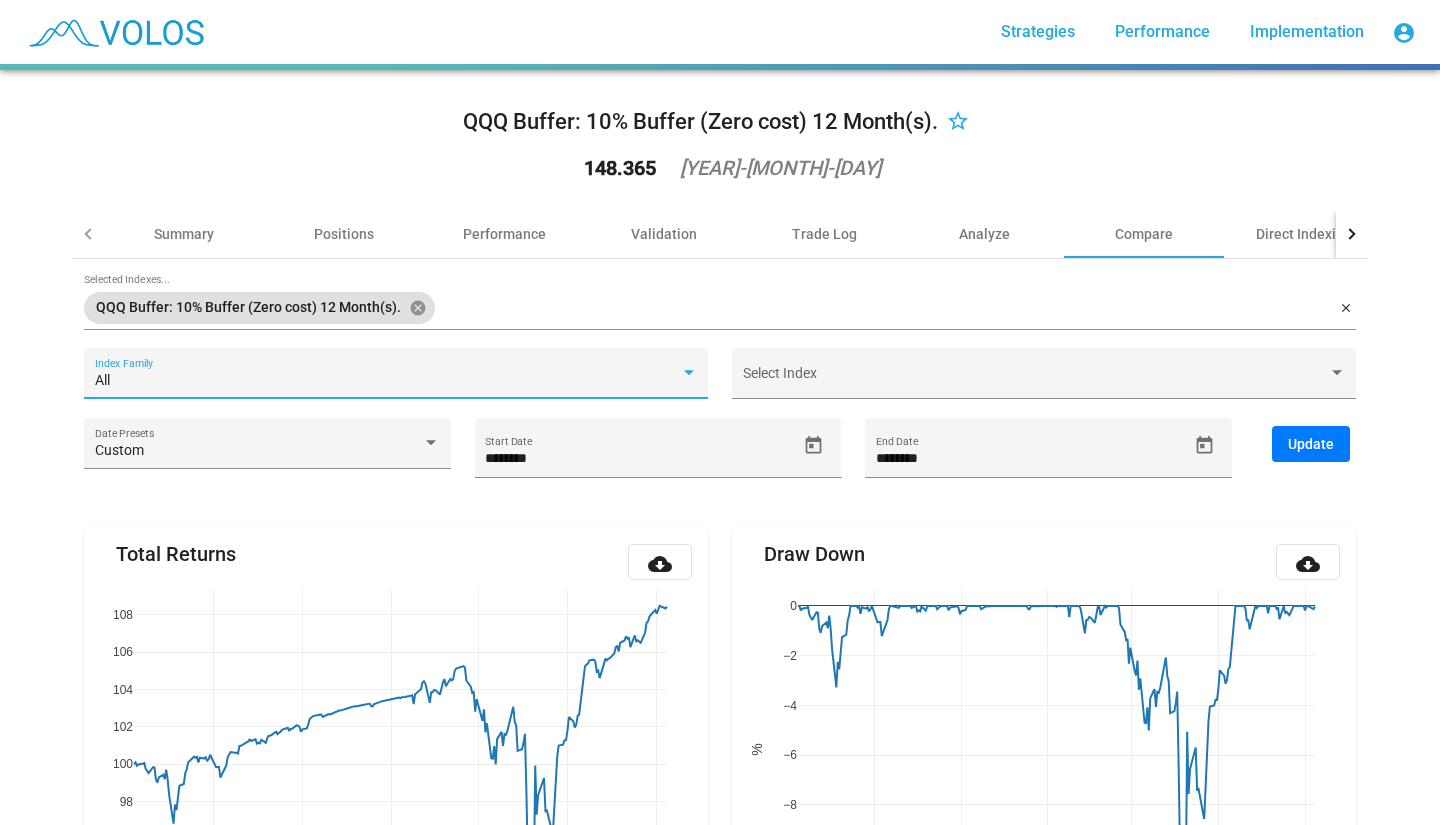 click on "All" at bounding box center [387, 381] 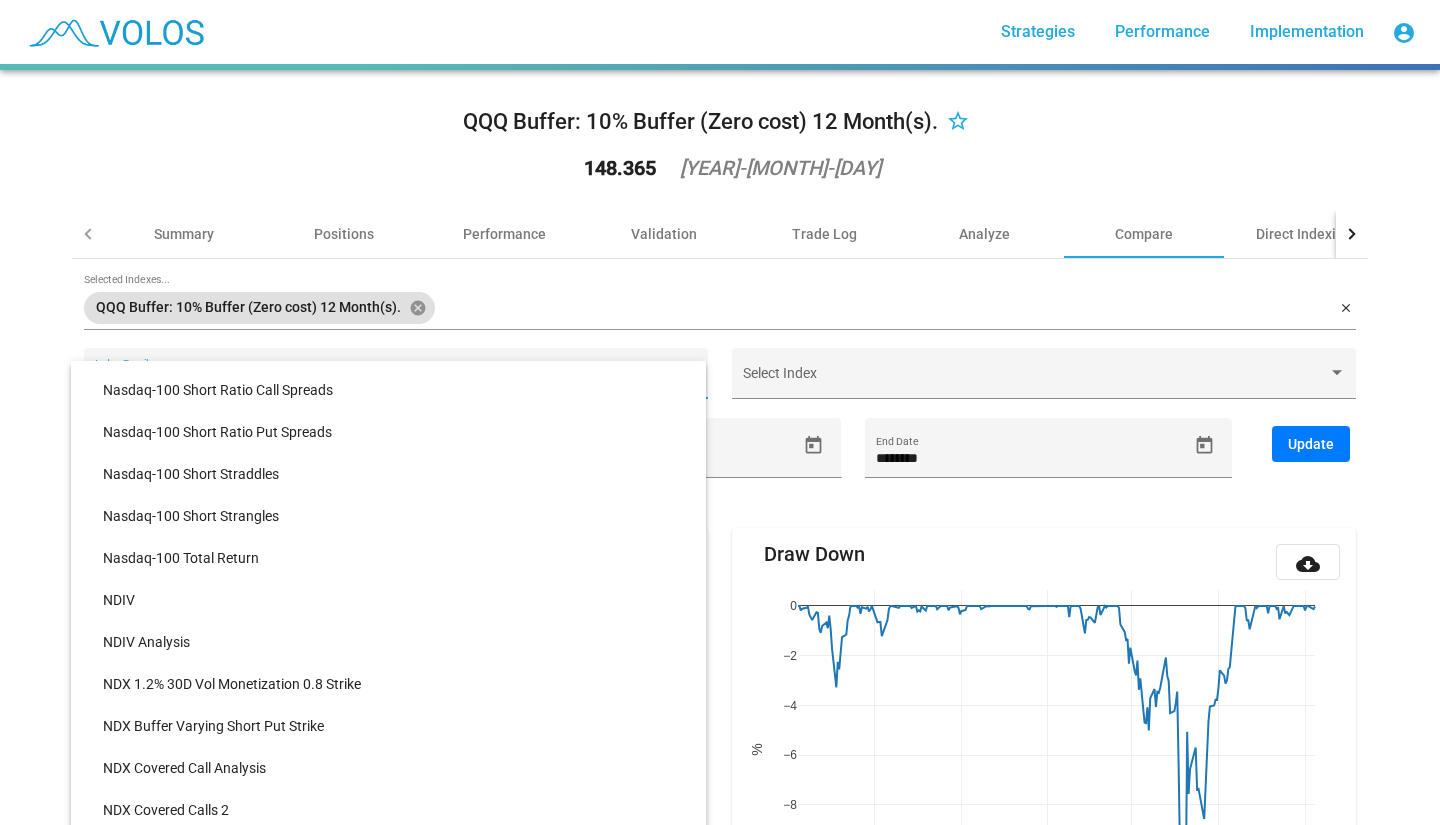 scroll, scrollTop: 8520, scrollLeft: 0, axis: vertical 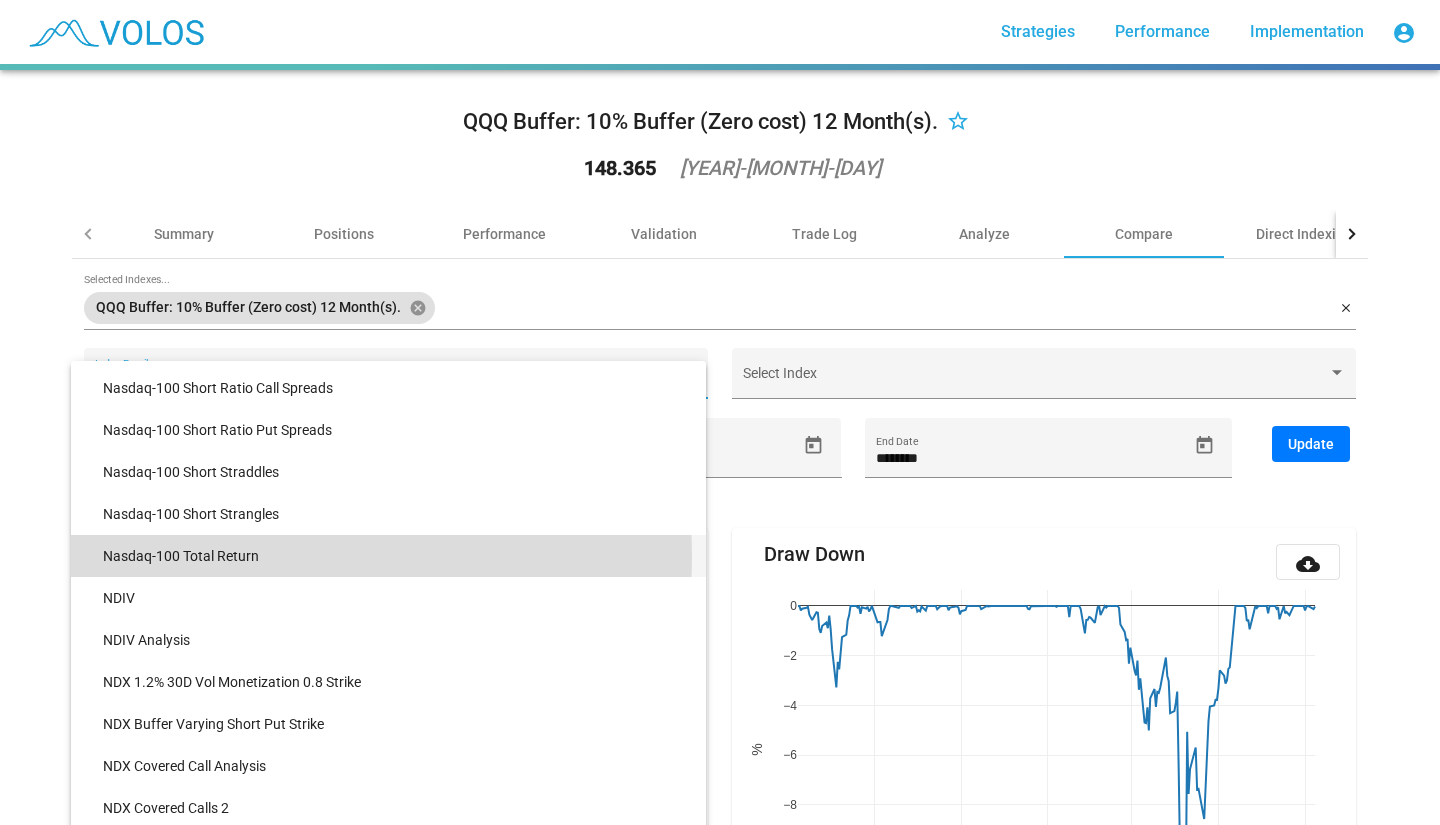 click on "Nasdaq-100 Total Return" at bounding box center (396, 556) 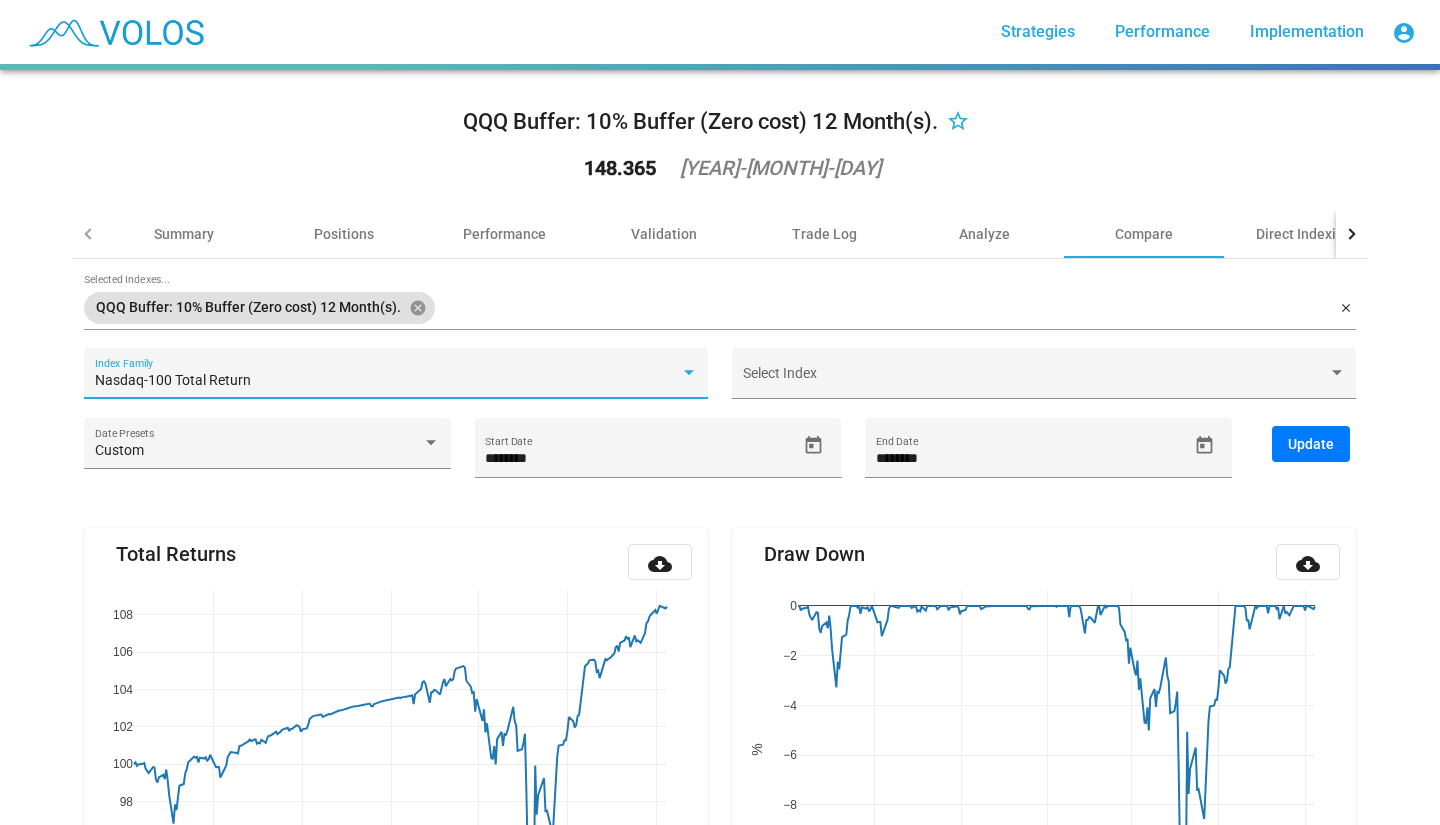 click on "Update" at bounding box center [1311, 444] 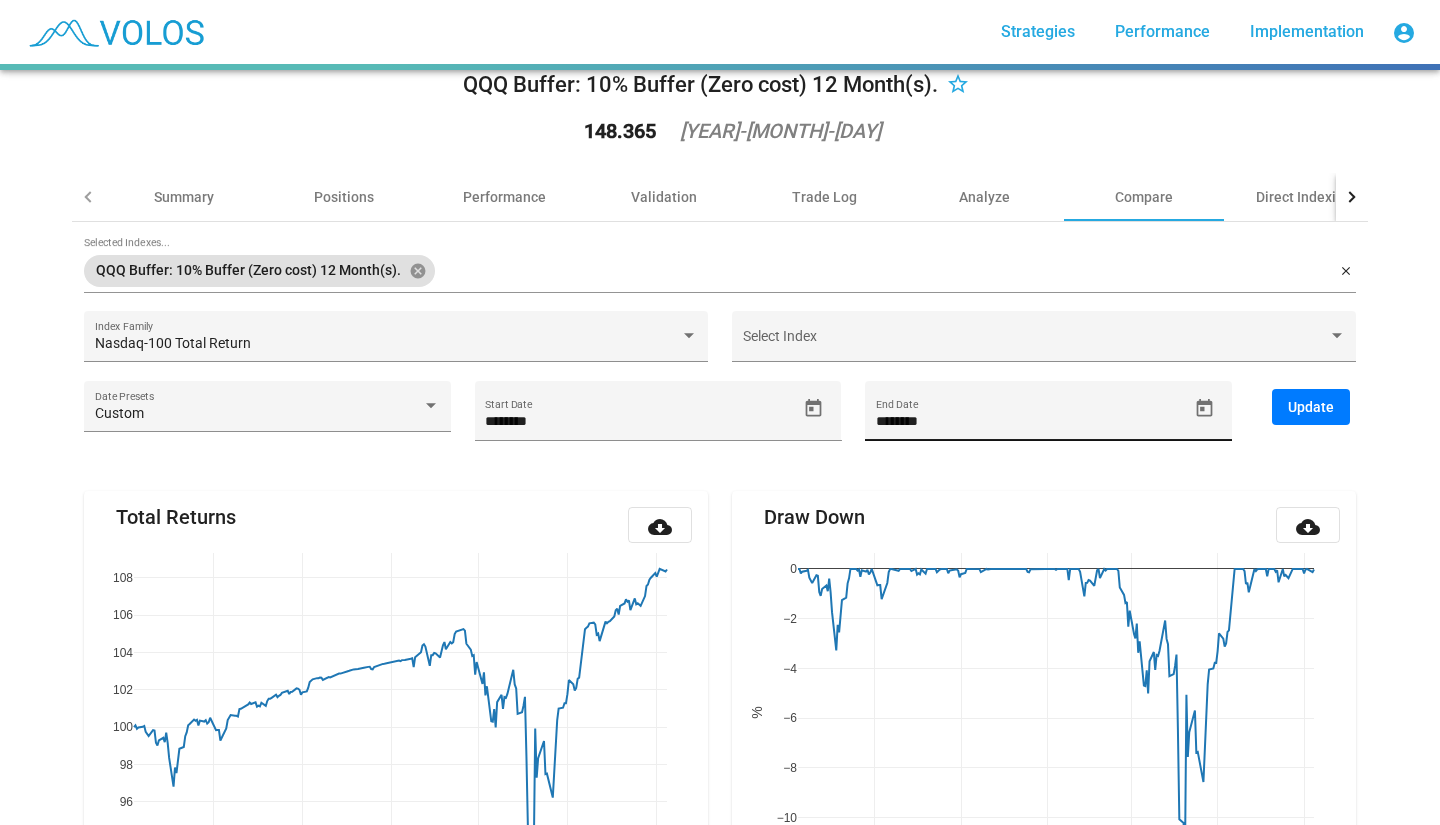 scroll, scrollTop: 36, scrollLeft: 0, axis: vertical 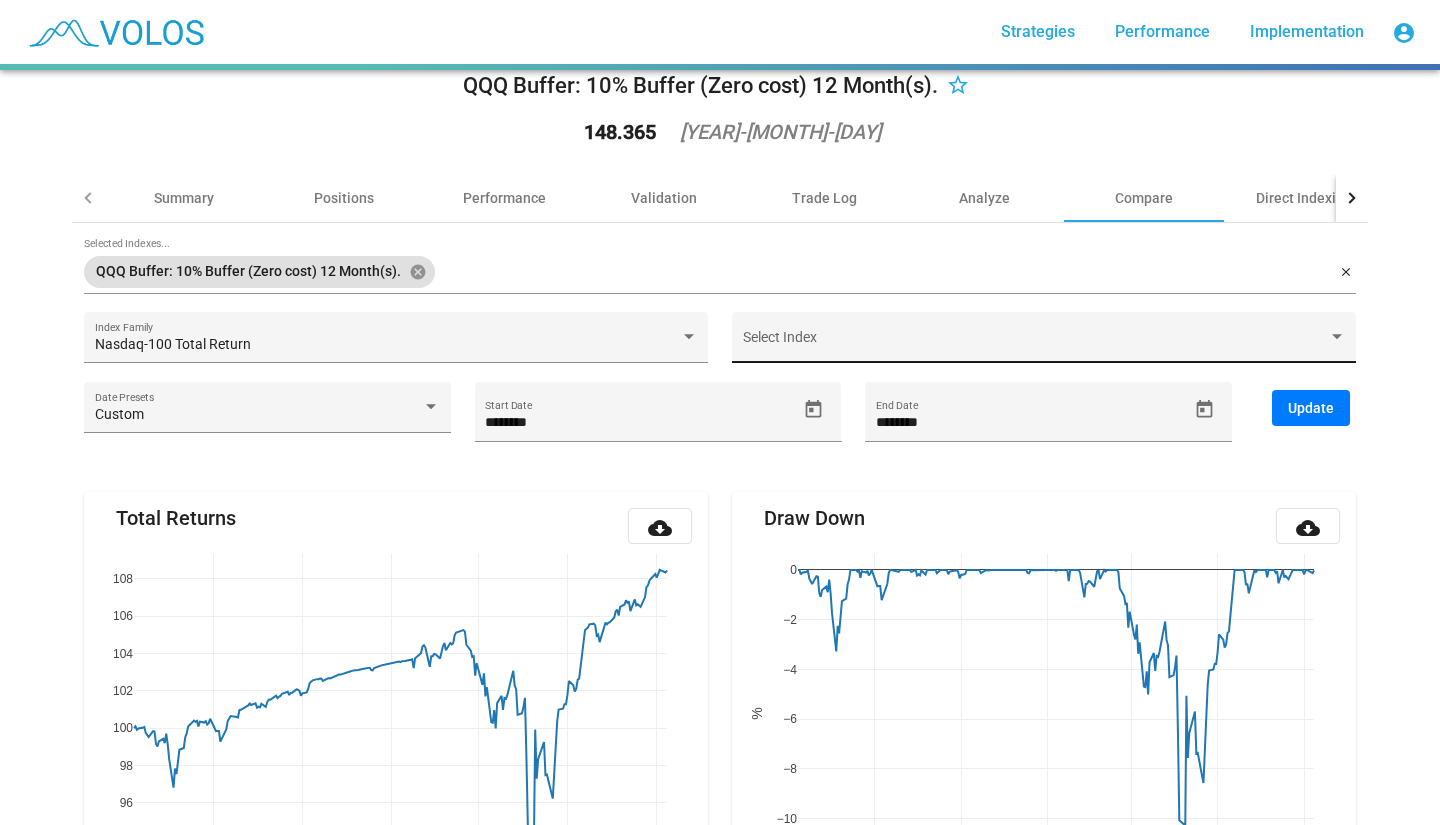 click at bounding box center (1035, 345) 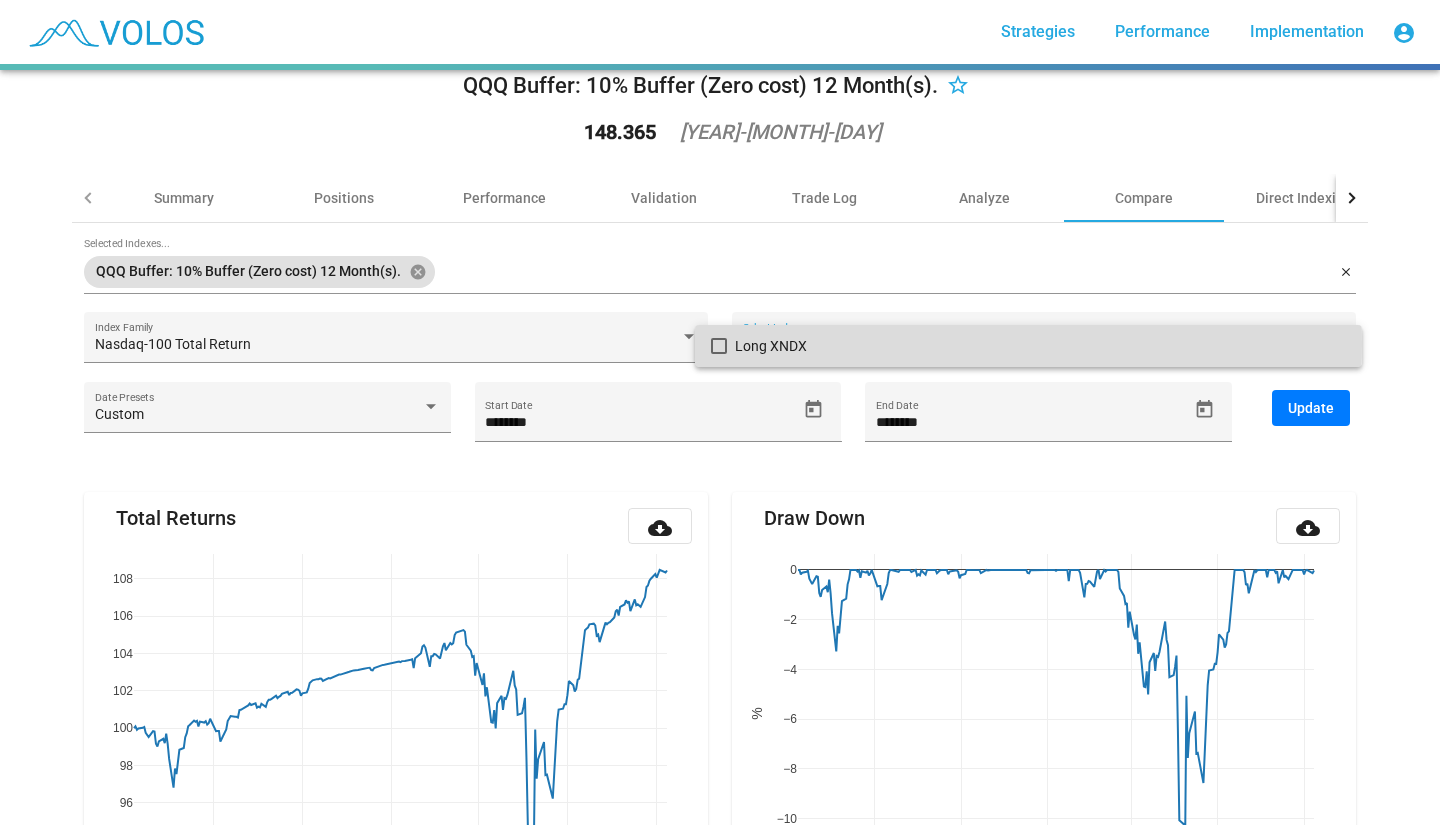 click at bounding box center (719, 346) 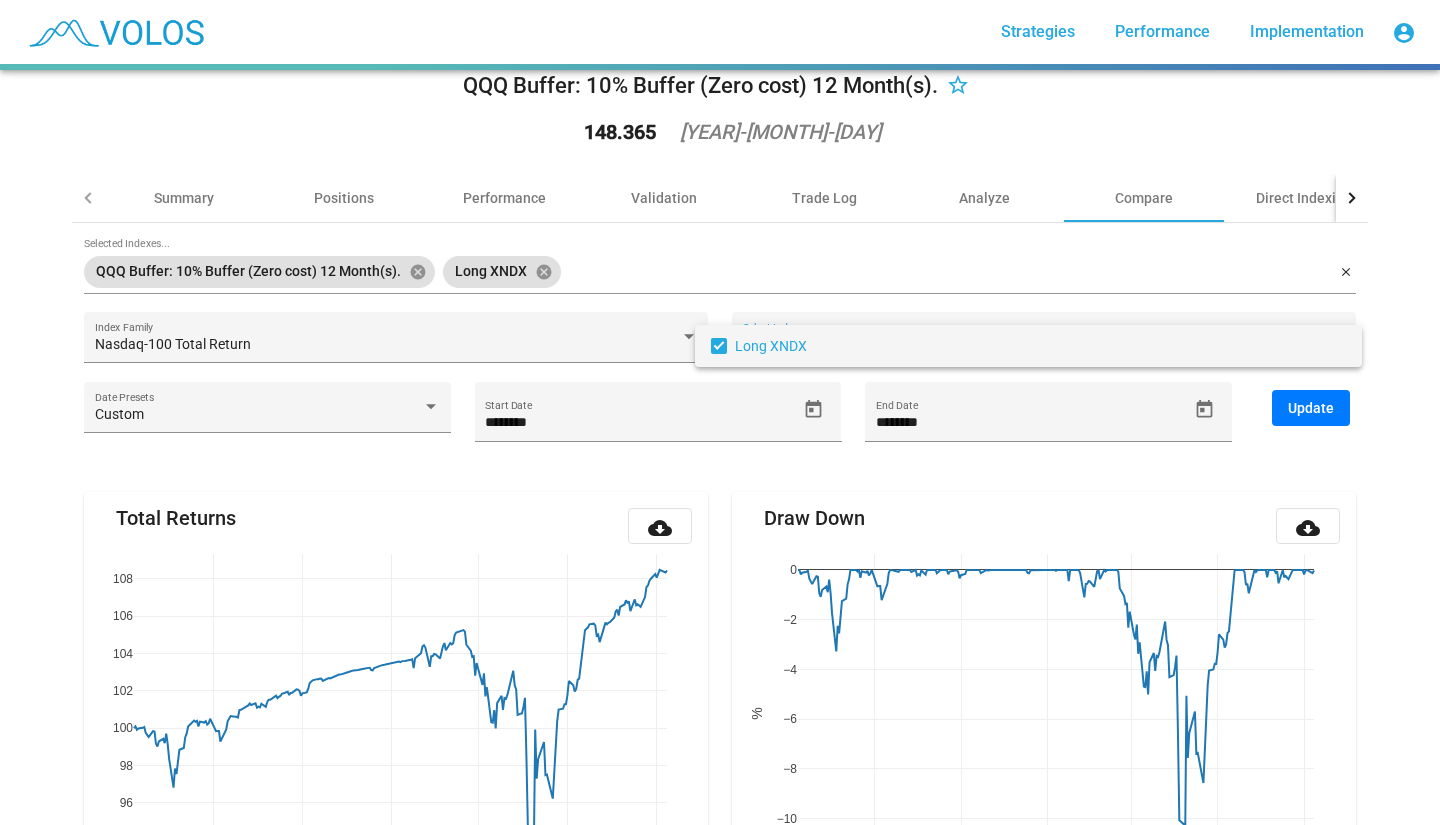 click at bounding box center (720, 412) 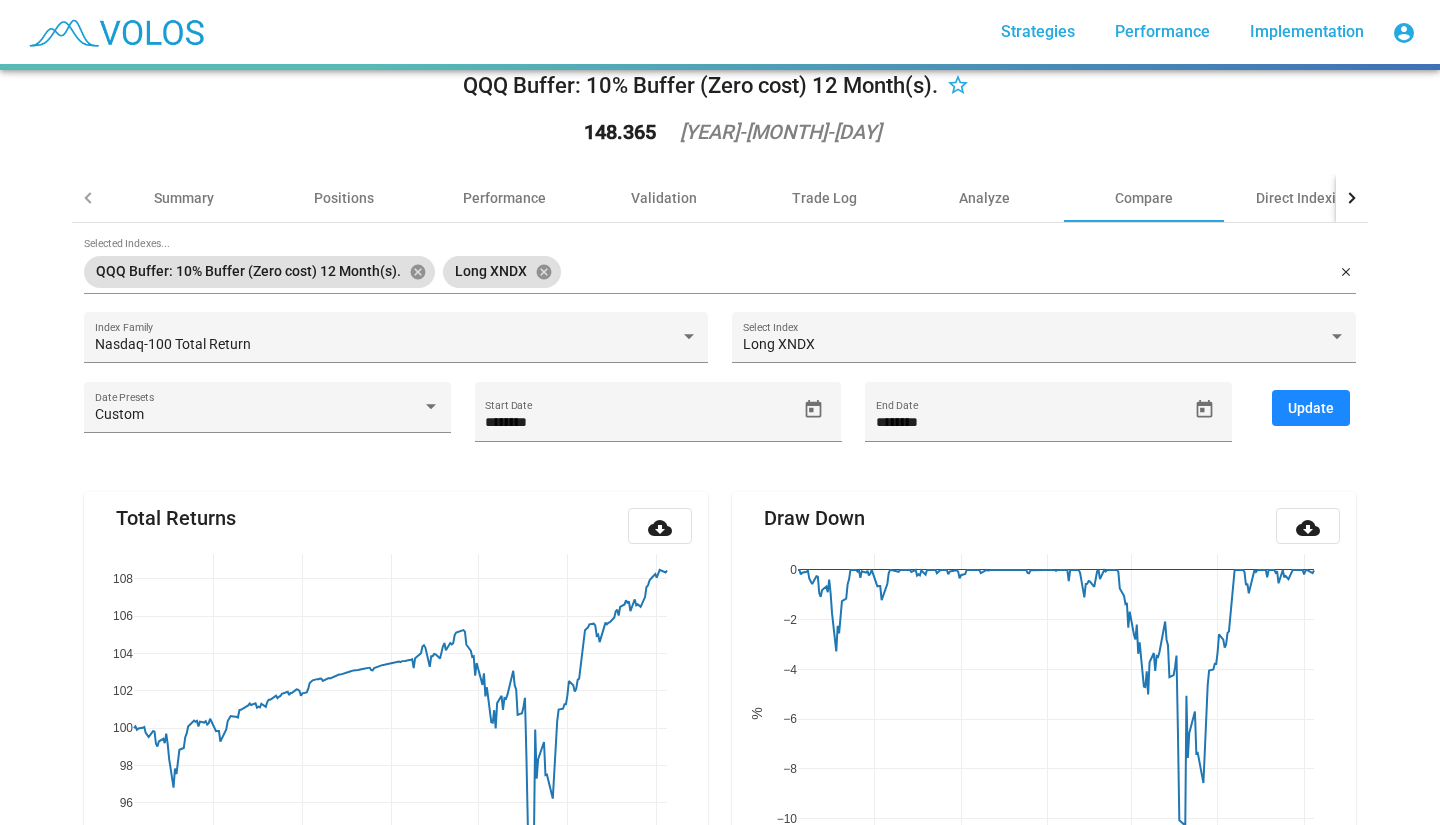 click on "Update" at bounding box center [1311, 408] 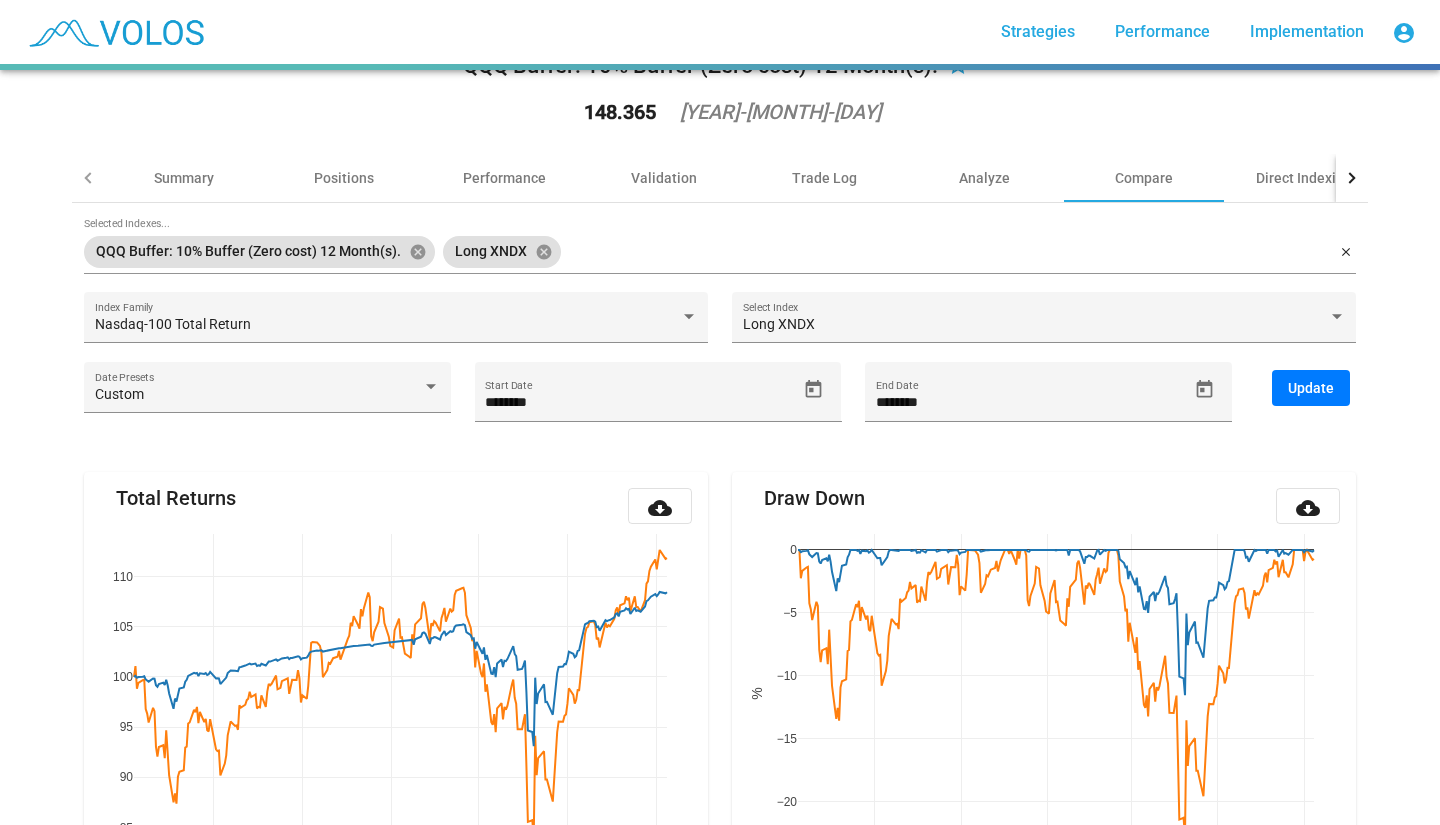 scroll, scrollTop: 0, scrollLeft: 0, axis: both 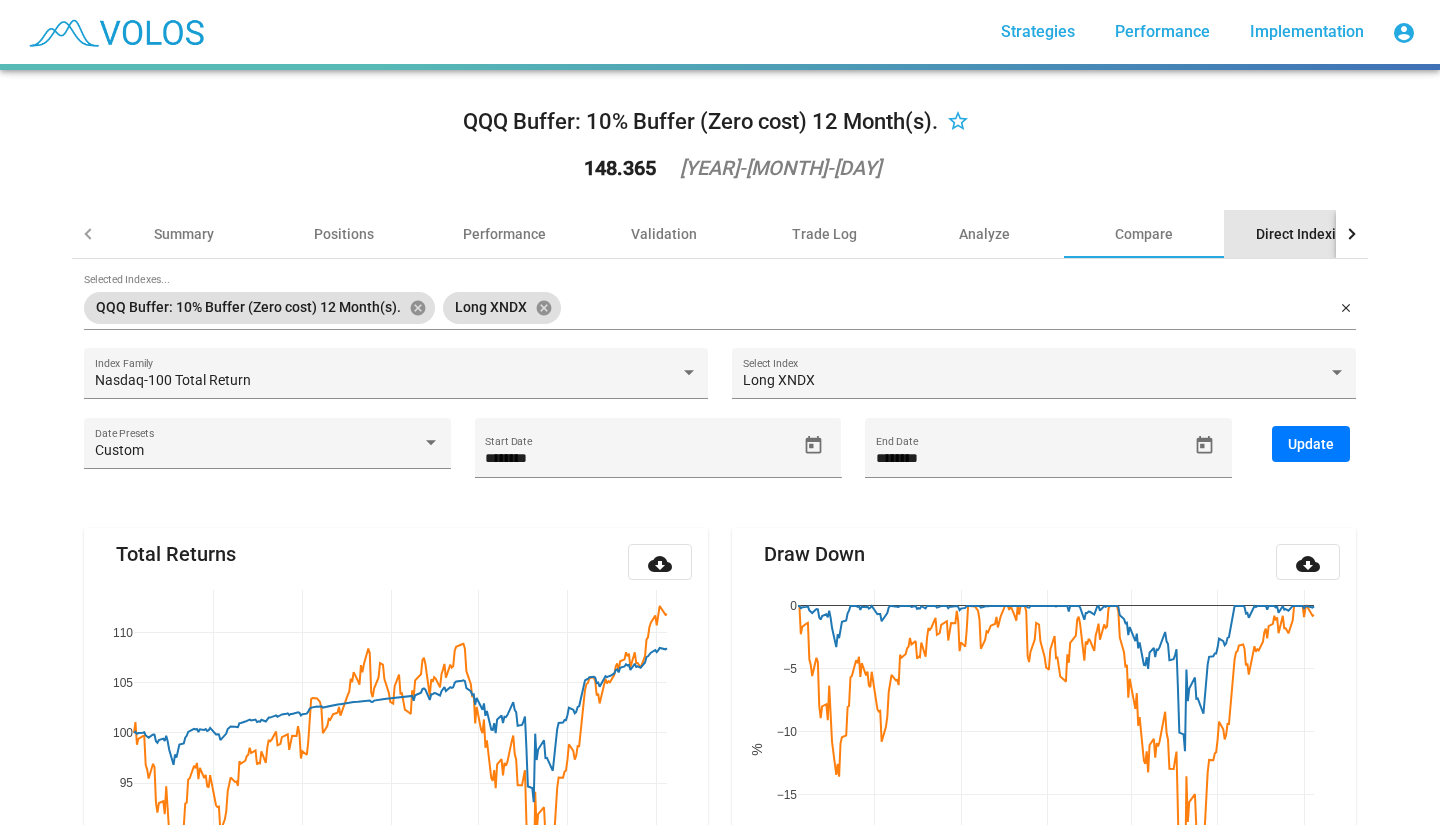 click on "Direct Indexing" at bounding box center (1304, 234) 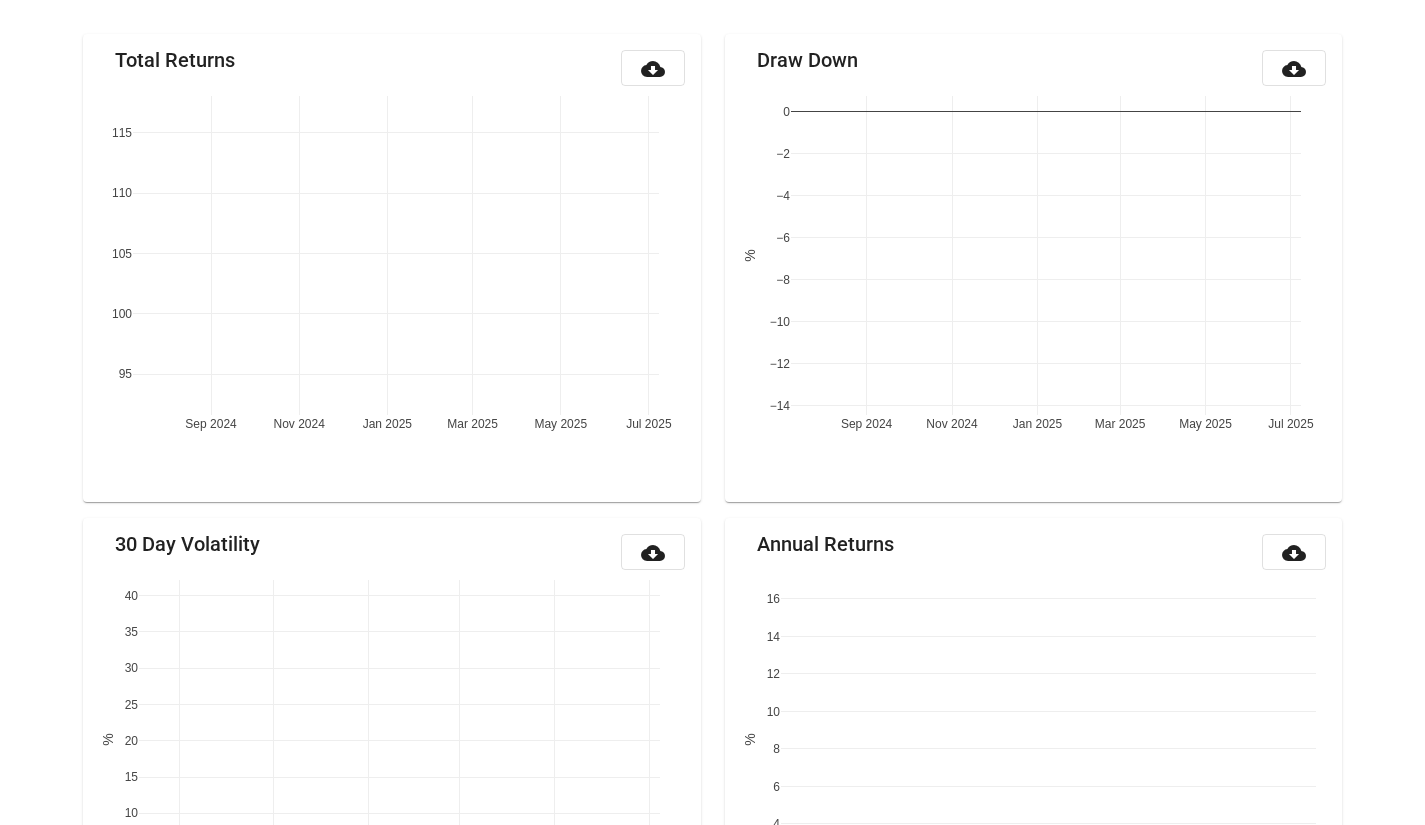 scroll, scrollTop: 0, scrollLeft: 0, axis: both 